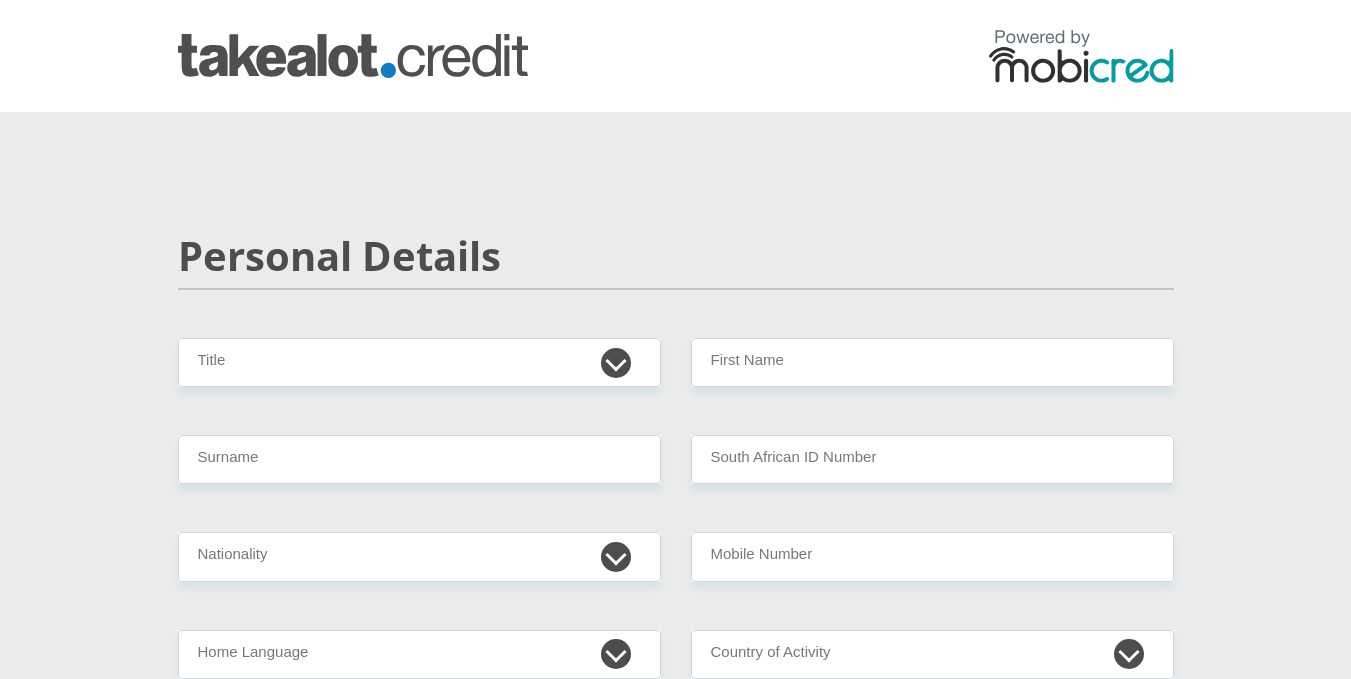 scroll, scrollTop: 0, scrollLeft: 0, axis: both 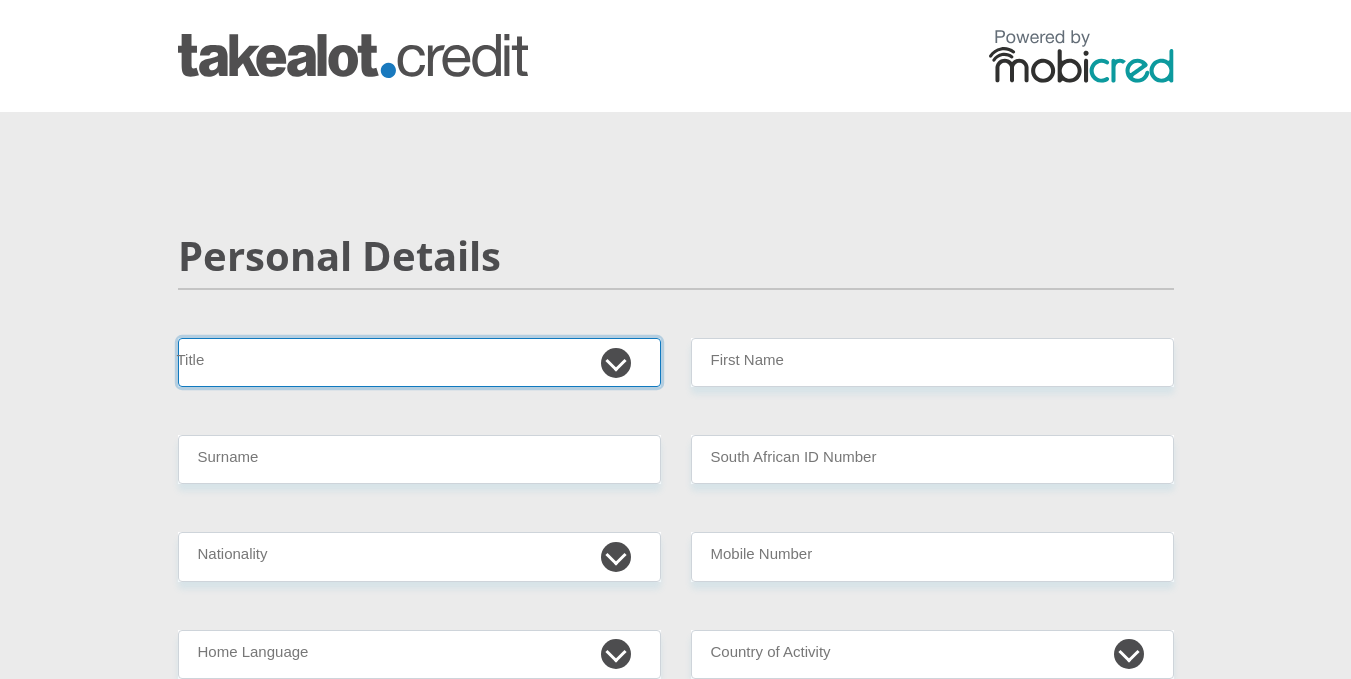 click on "Mr
Ms
Mrs
Dr
Other" at bounding box center [419, 362] 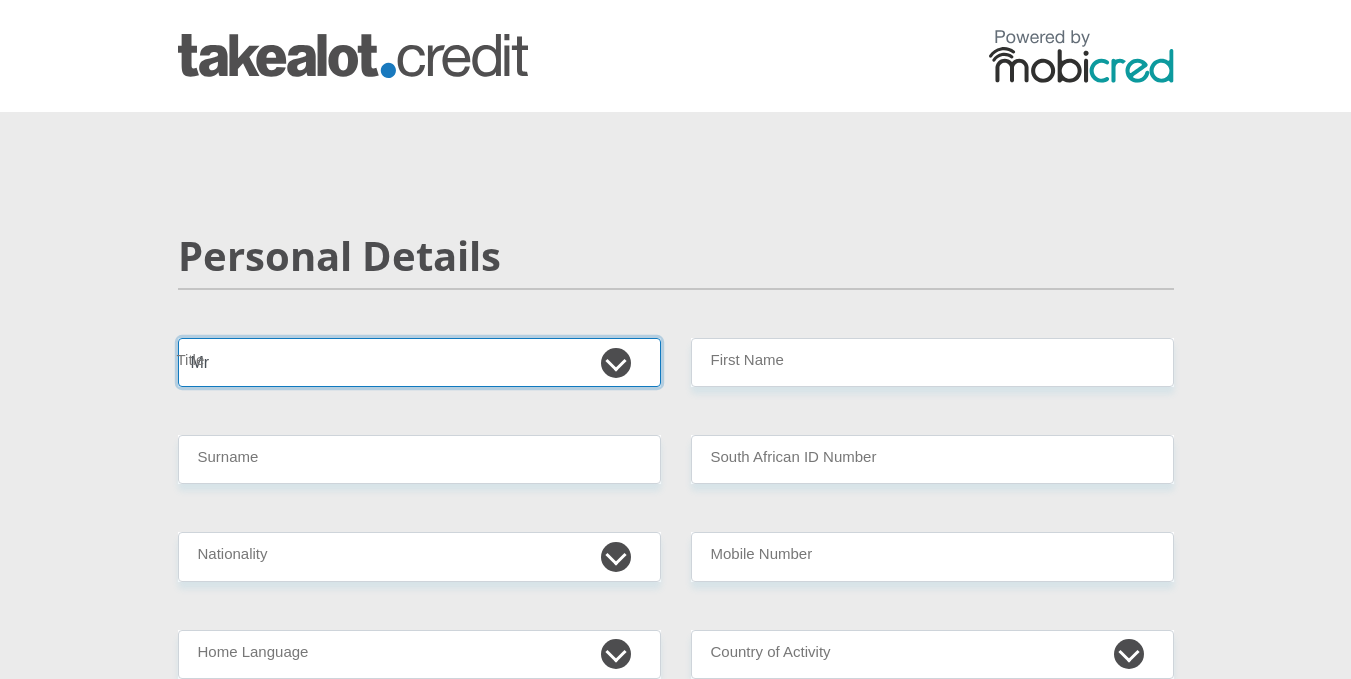 click on "Mr
Ms
Mrs
Dr
Other" at bounding box center (419, 362) 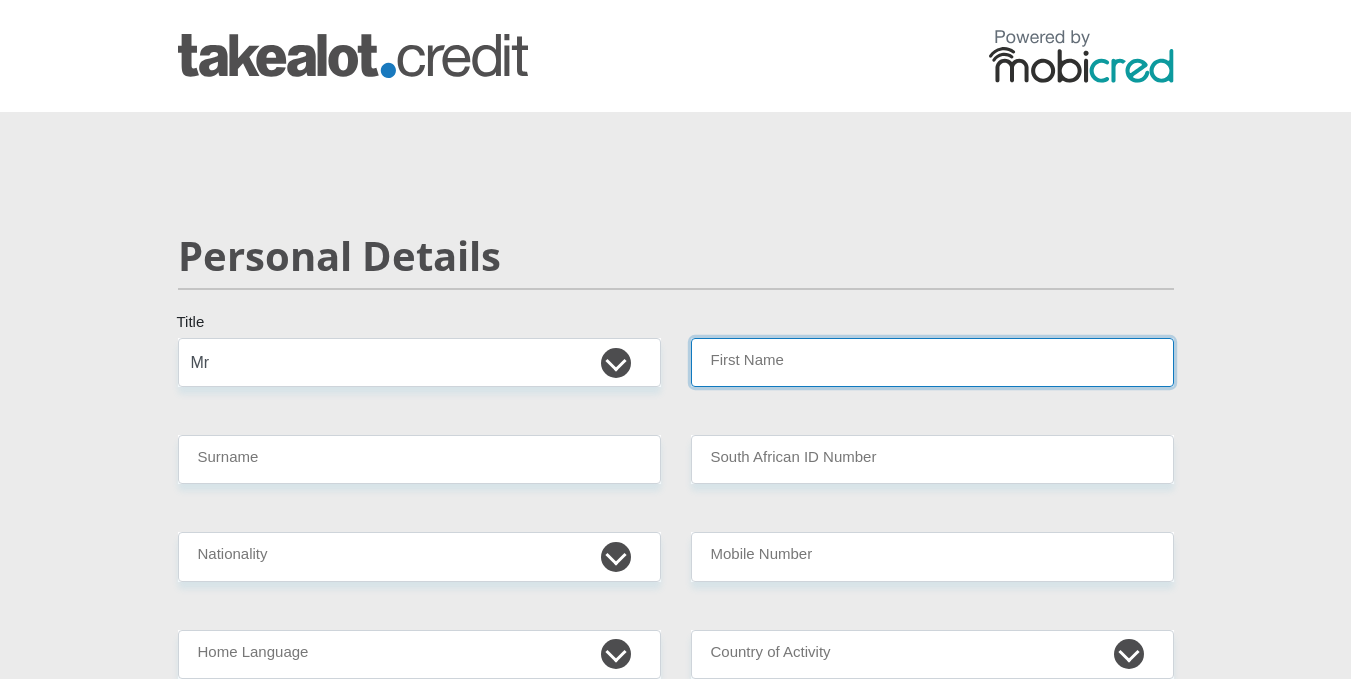click on "First Name" at bounding box center (932, 362) 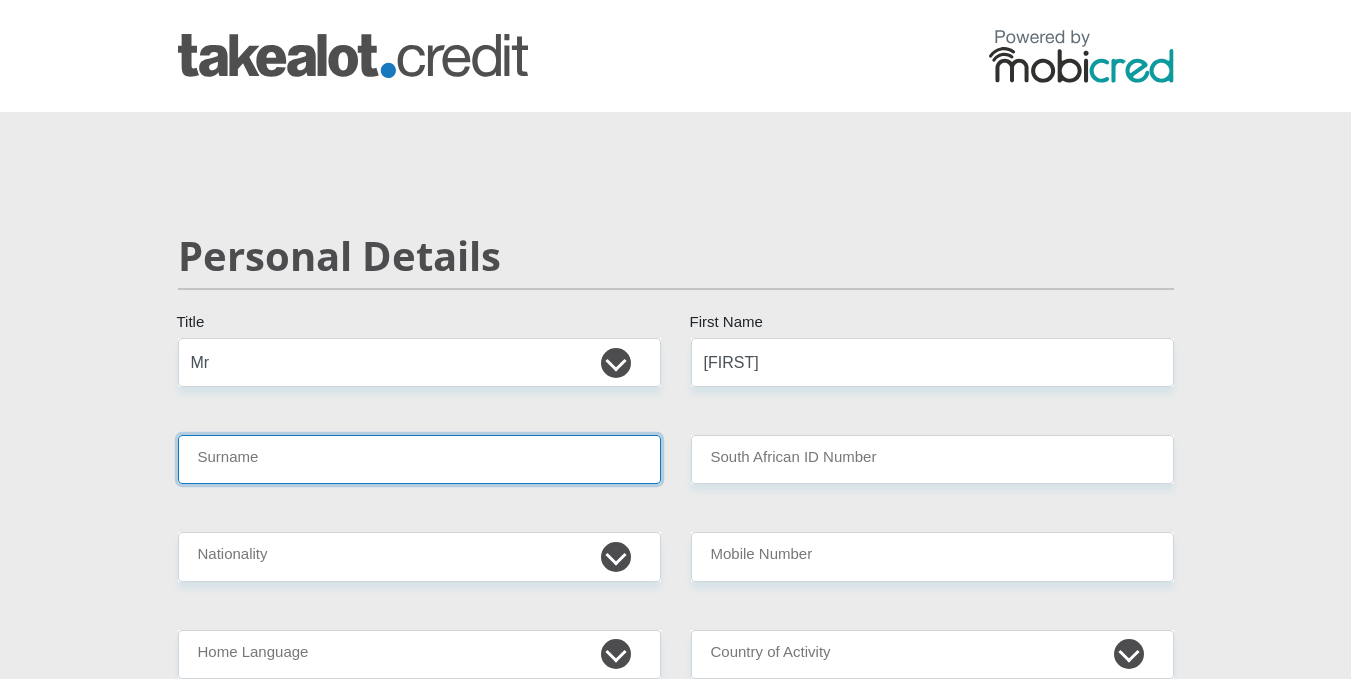 type on "Mthembu" 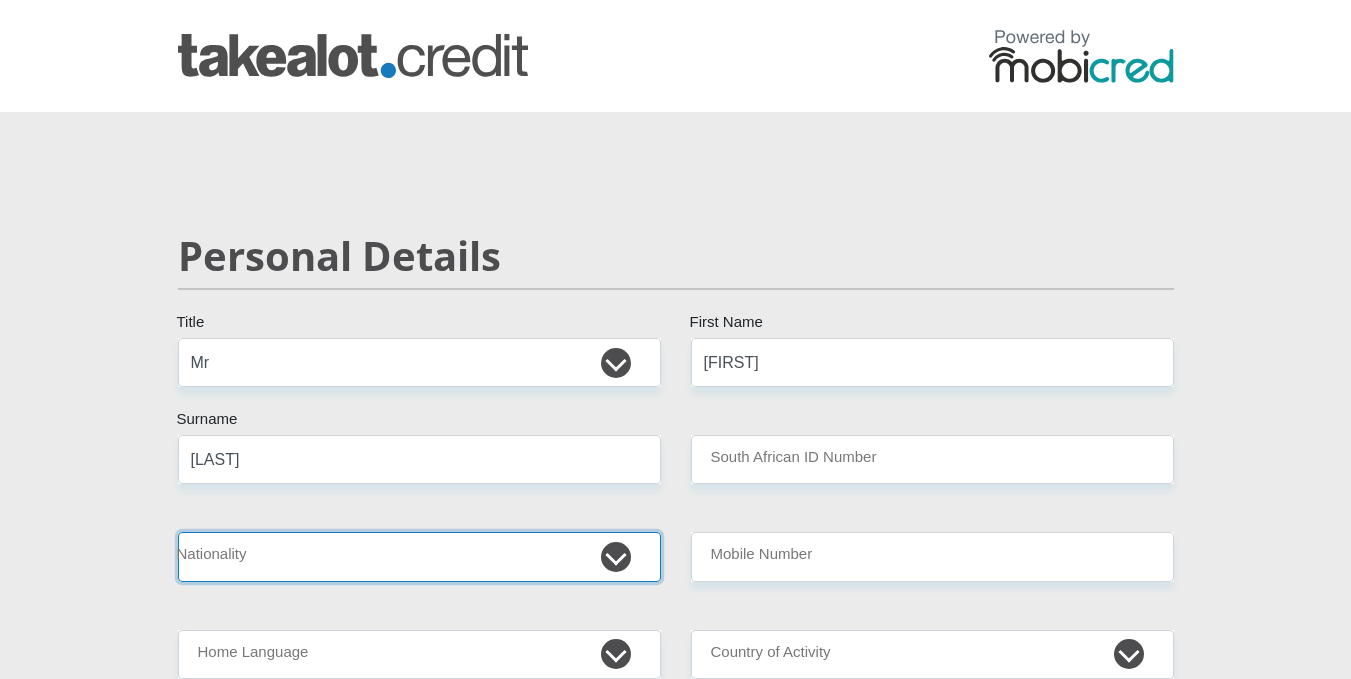 select on "ZAF" 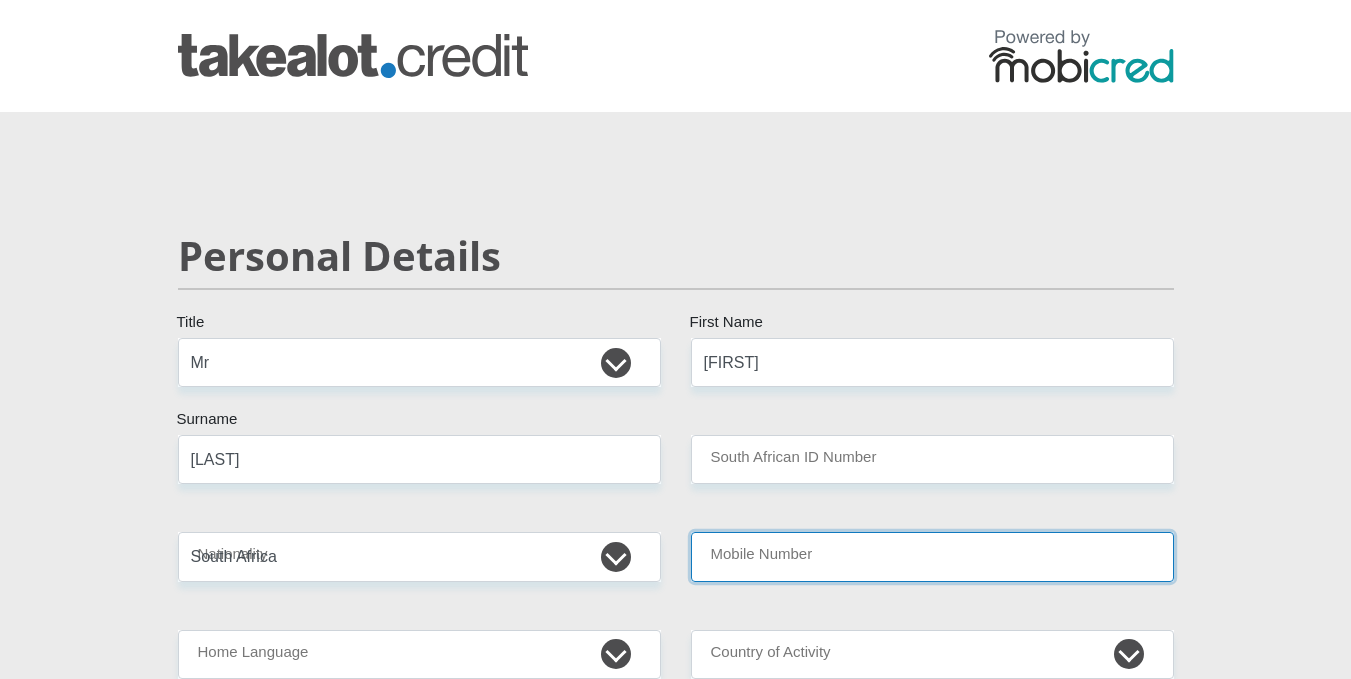 type on "0849687052" 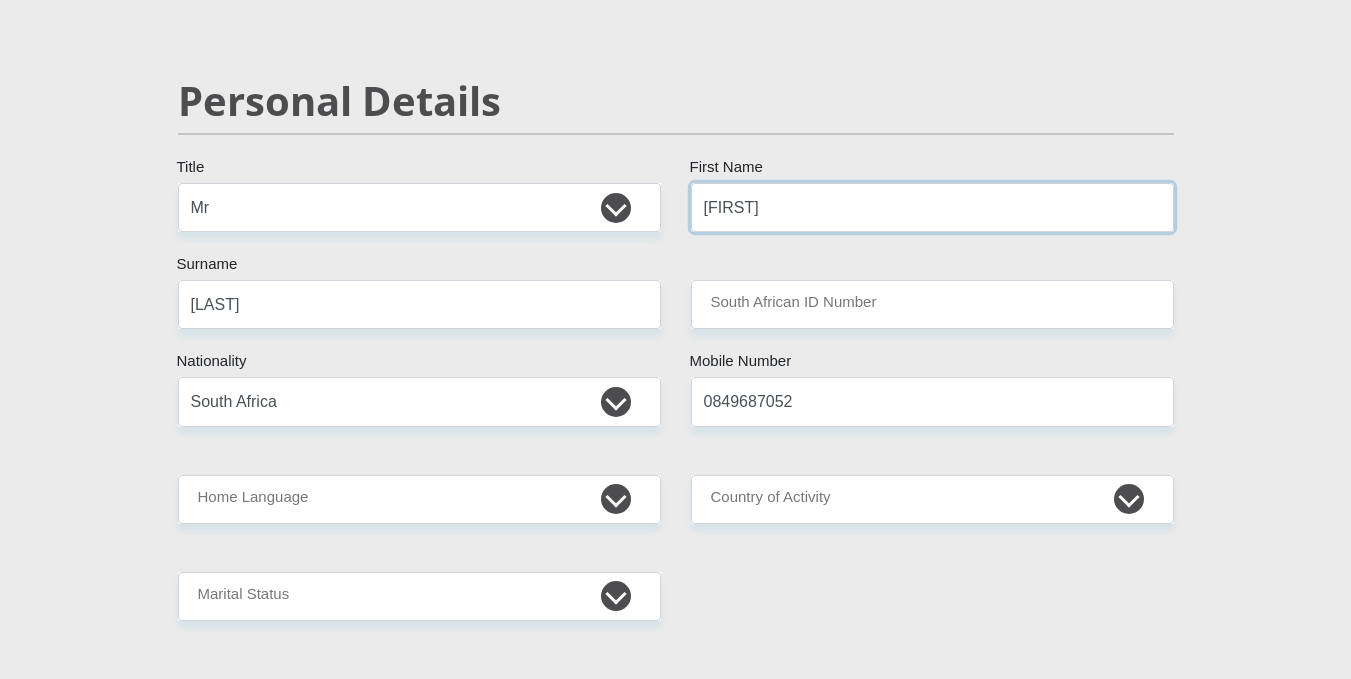 scroll, scrollTop: 200, scrollLeft: 0, axis: vertical 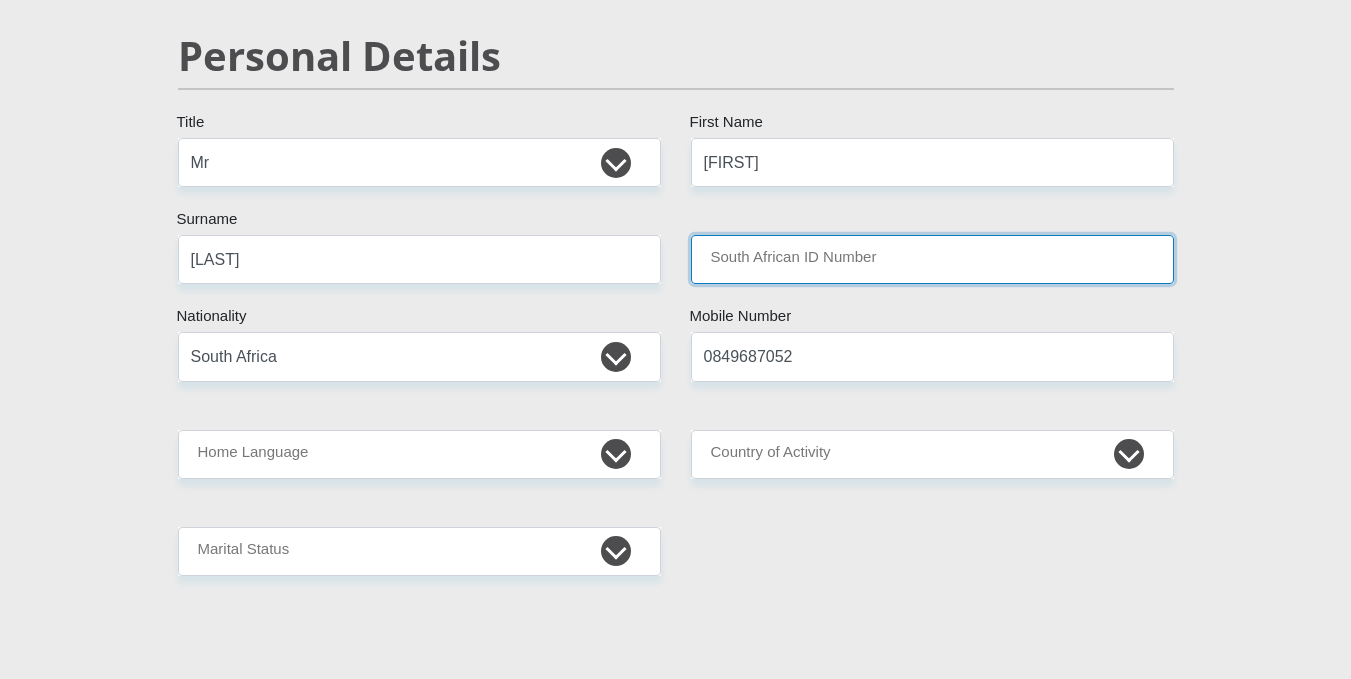 click on "South African ID Number" at bounding box center [932, 259] 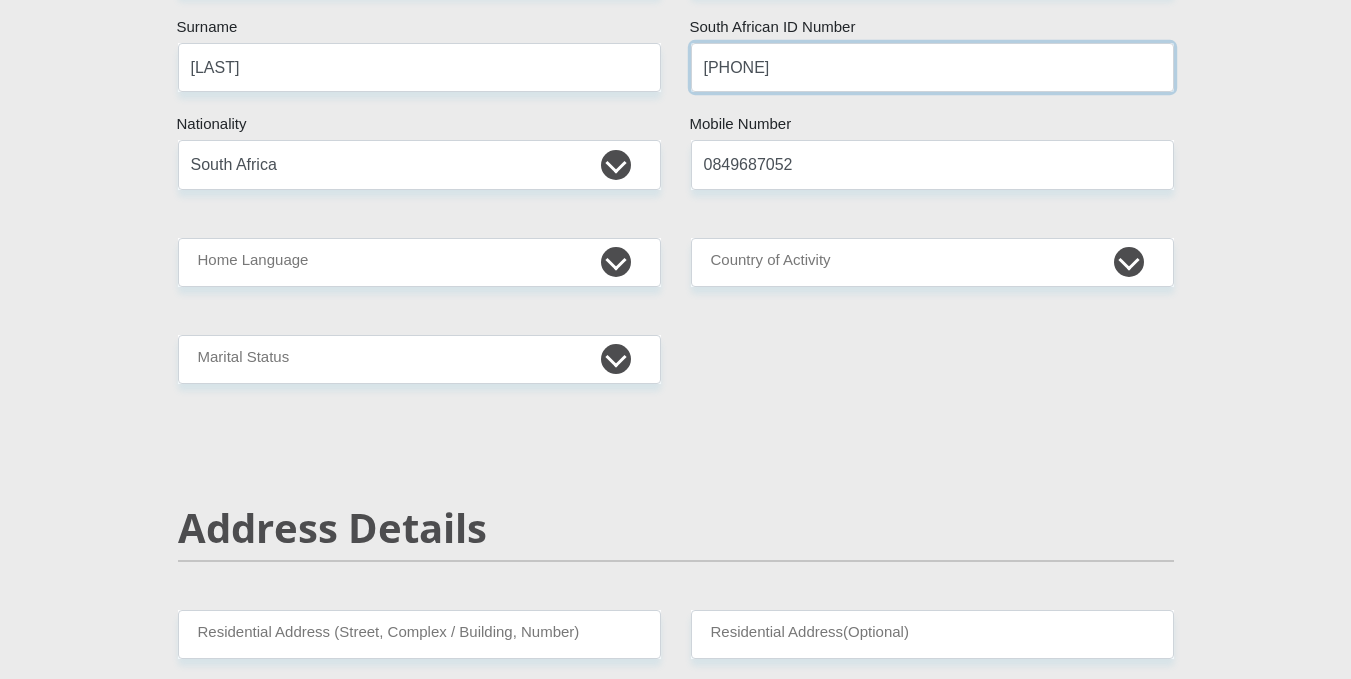 scroll, scrollTop: 400, scrollLeft: 0, axis: vertical 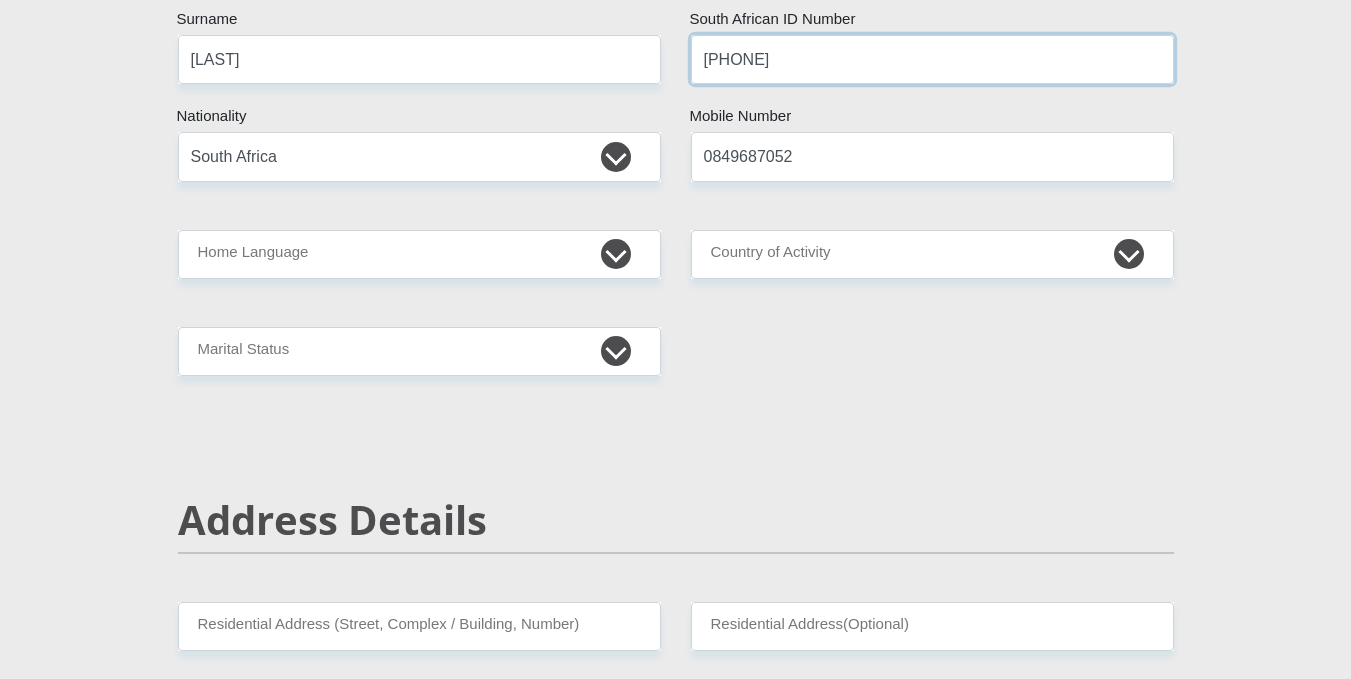 type on "0511206422087" 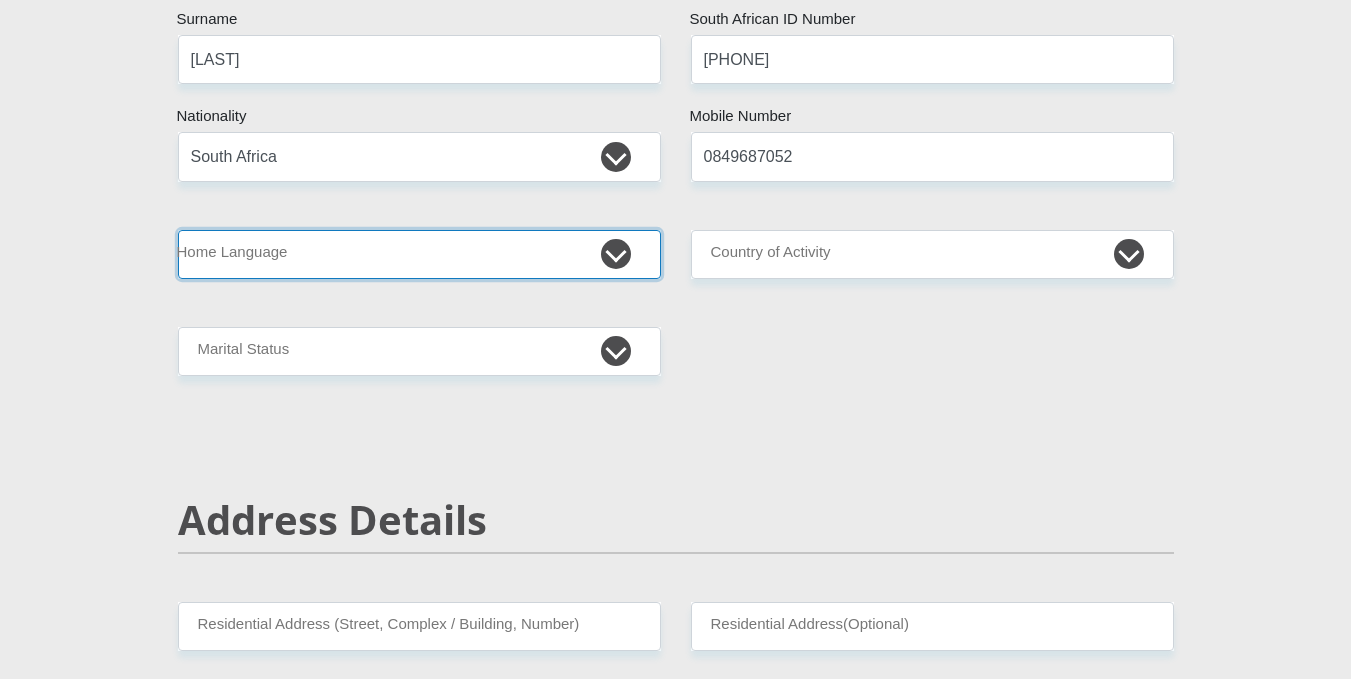 click on "Afrikaans
English
Sepedi
South Ndebele
Southern Sotho
Swati
Tsonga
Tswana
Venda
Xhosa
Zulu
Other" at bounding box center [419, 254] 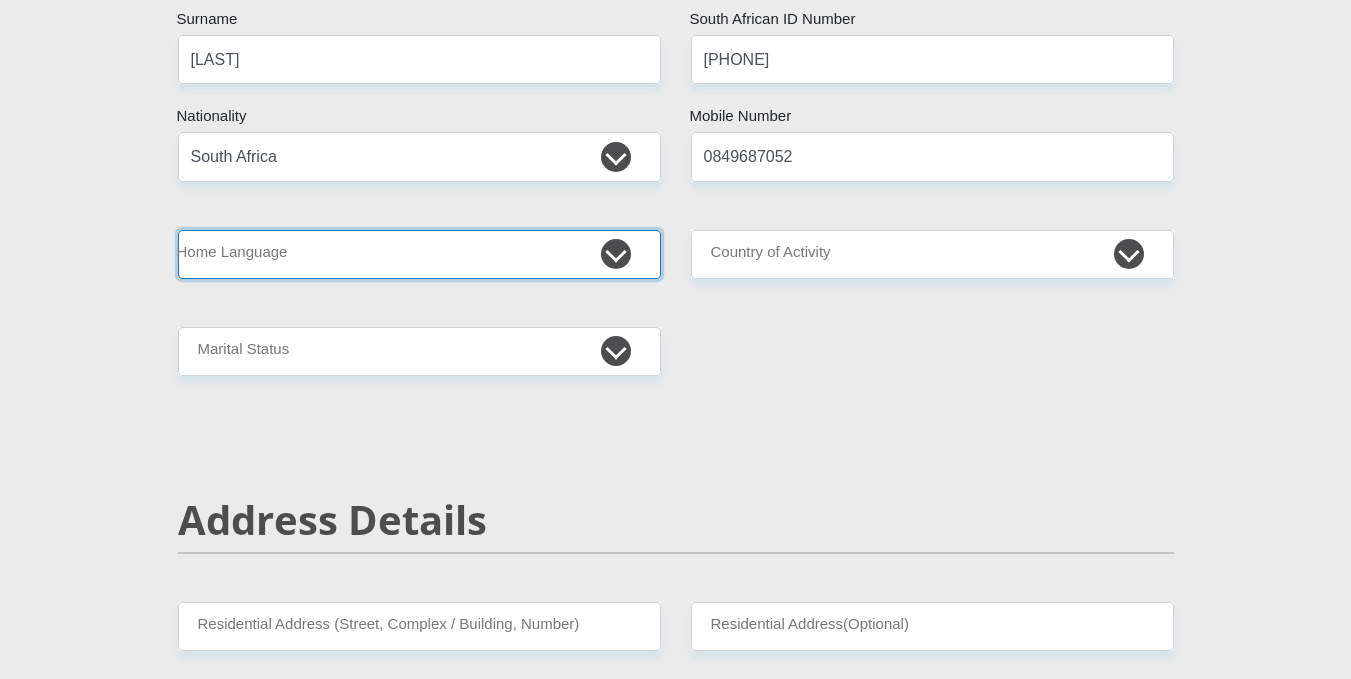 click on "Afrikaans
English
Sepedi
South Ndebele
Southern Sotho
Swati
Tsonga
Tswana
Venda
Xhosa
Zulu
Other" at bounding box center [419, 254] 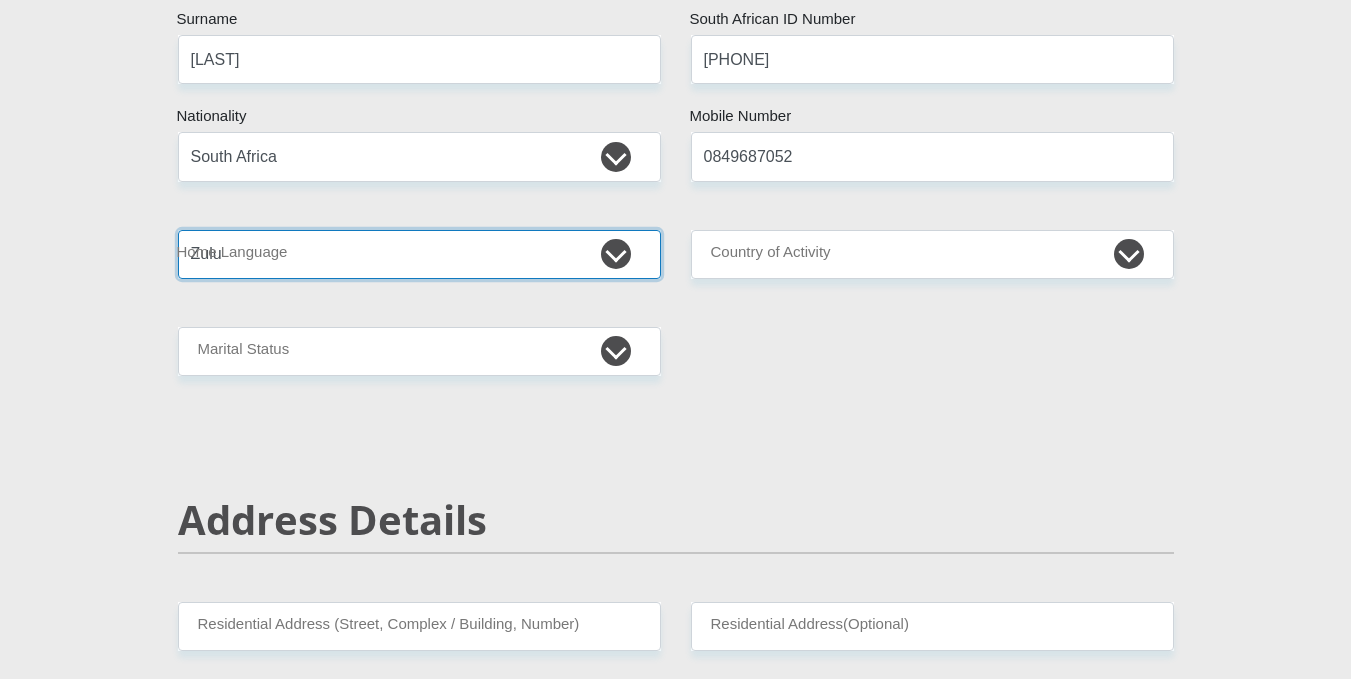 click on "Afrikaans
English
Sepedi
South Ndebele
Southern Sotho
Swati
Tsonga
Tswana
Venda
Xhosa
Zulu
Other" at bounding box center [419, 254] 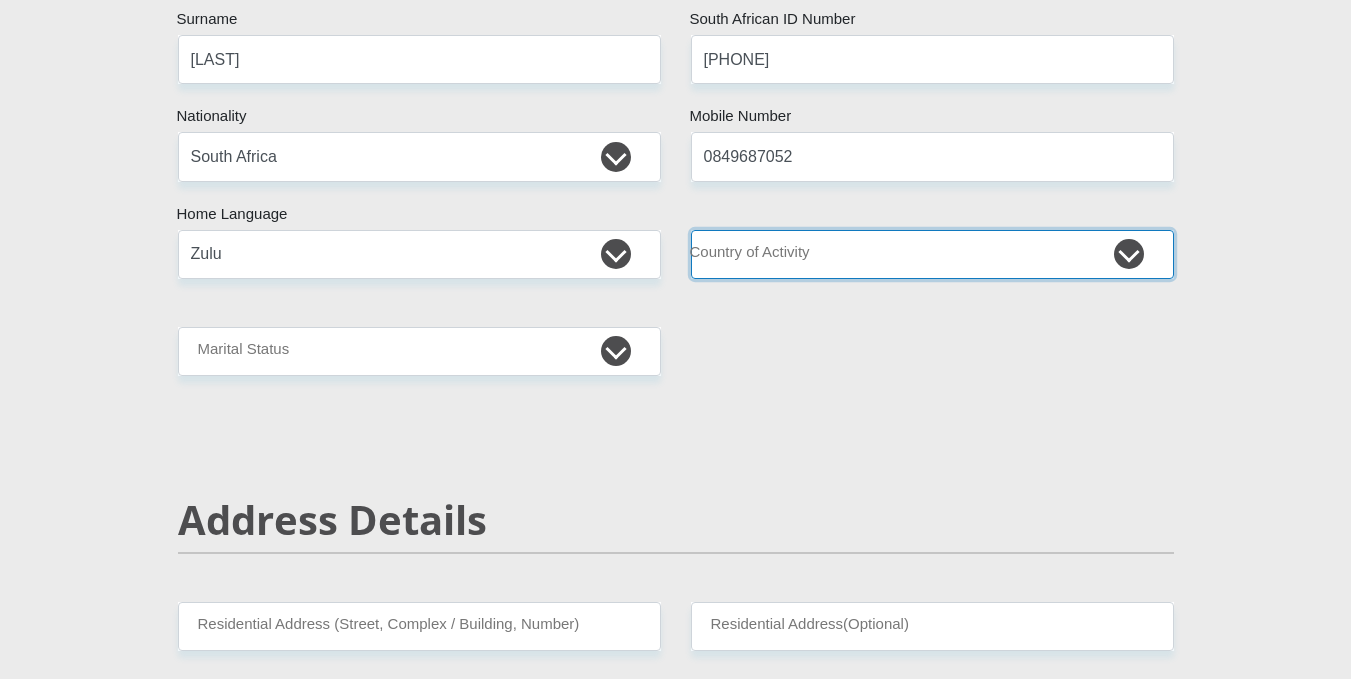 click on "South Africa
Afghanistan
Aland Islands
Albania
Algeria
America Samoa
American Virgin Islands
Andorra
Angola
Anguilla
Antarctica
Antigua and Barbuda
Argentina
Armenia
Aruba
Ascension Island
Australia
Austria
Azerbaijan
Chad" at bounding box center [932, 254] 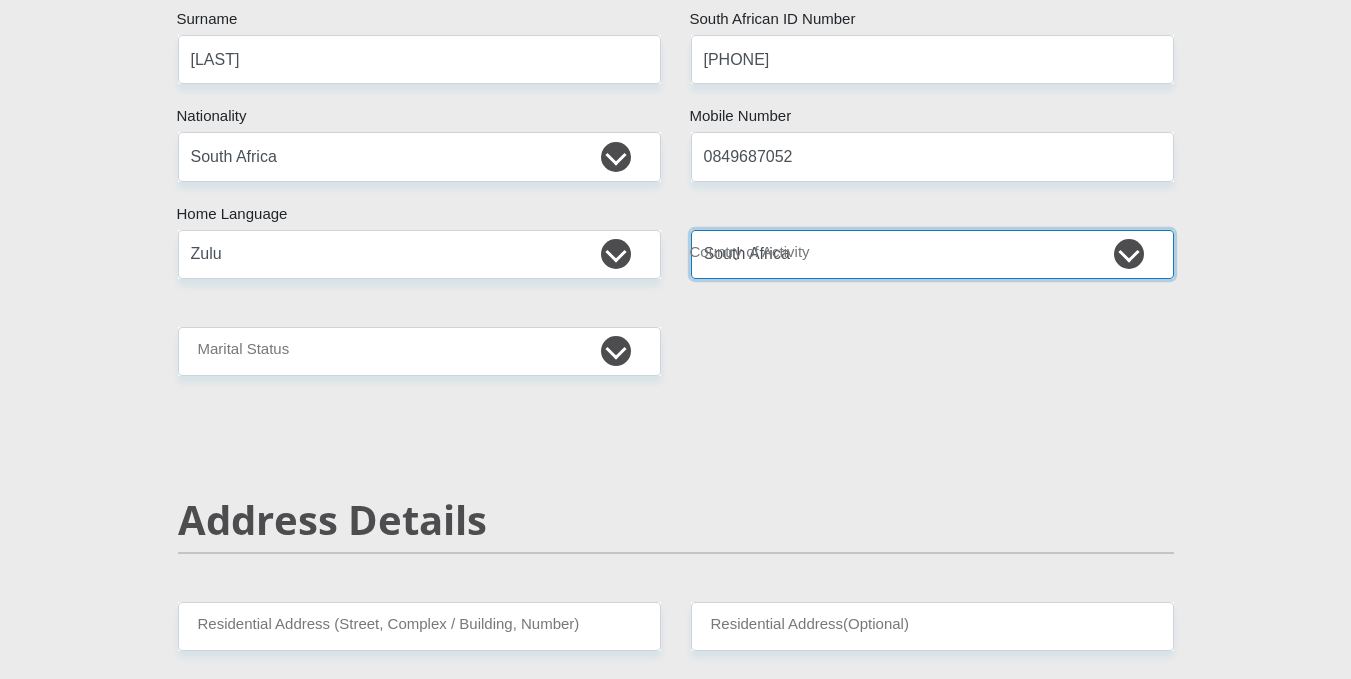 click on "South Africa
Afghanistan
Aland Islands
Albania
Algeria
America Samoa
American Virgin Islands
Andorra
Angola
Anguilla
Antarctica
Antigua and Barbuda
Argentina
Armenia
Aruba
Ascension Island
Australia
Austria
Azerbaijan
Chad" at bounding box center [932, 254] 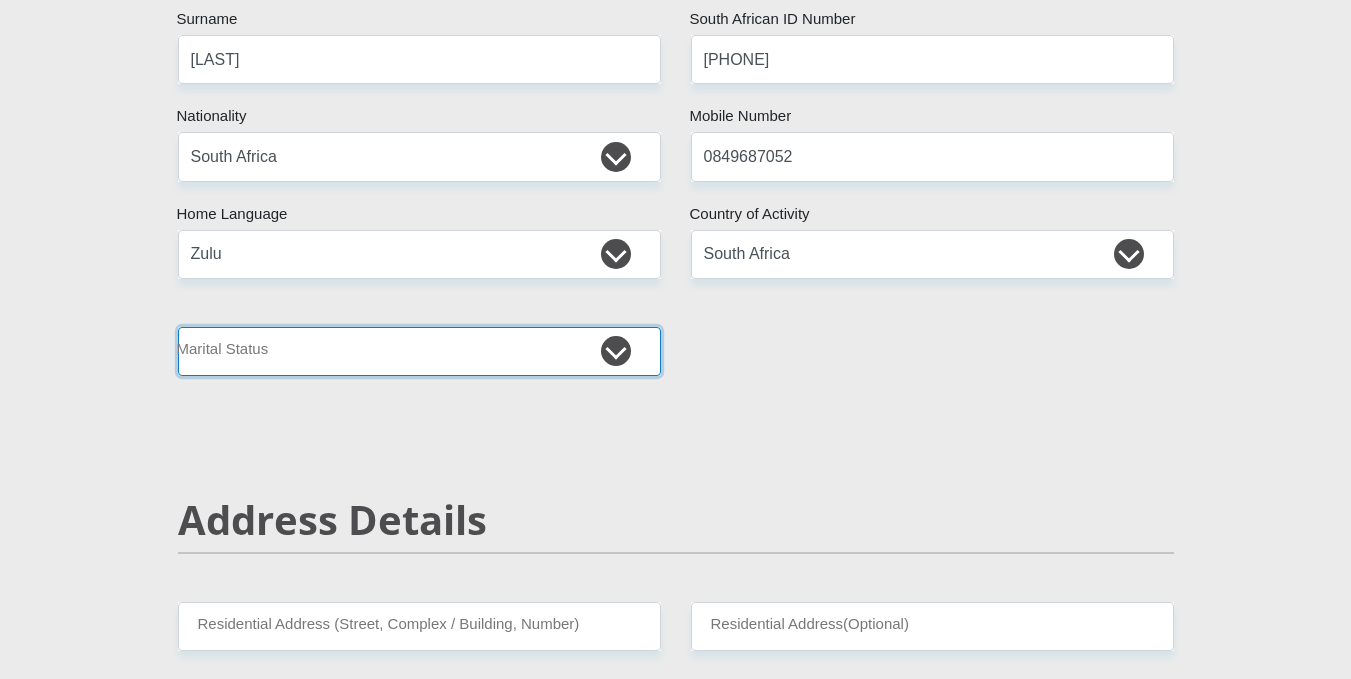 click on "Married ANC
Single
Divorced
Widowed
Married COP or Customary Law" at bounding box center (419, 351) 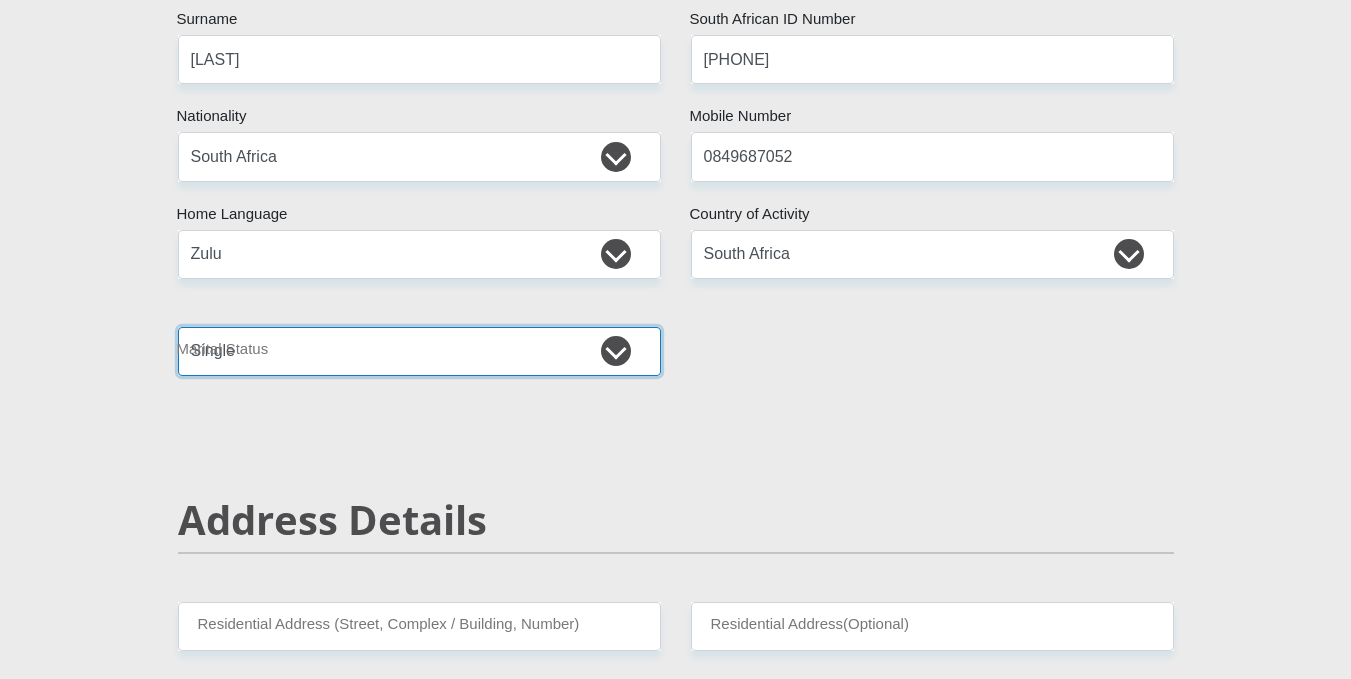 click on "Married ANC
Single
Divorced
Widowed
Married COP or Customary Law" at bounding box center (419, 351) 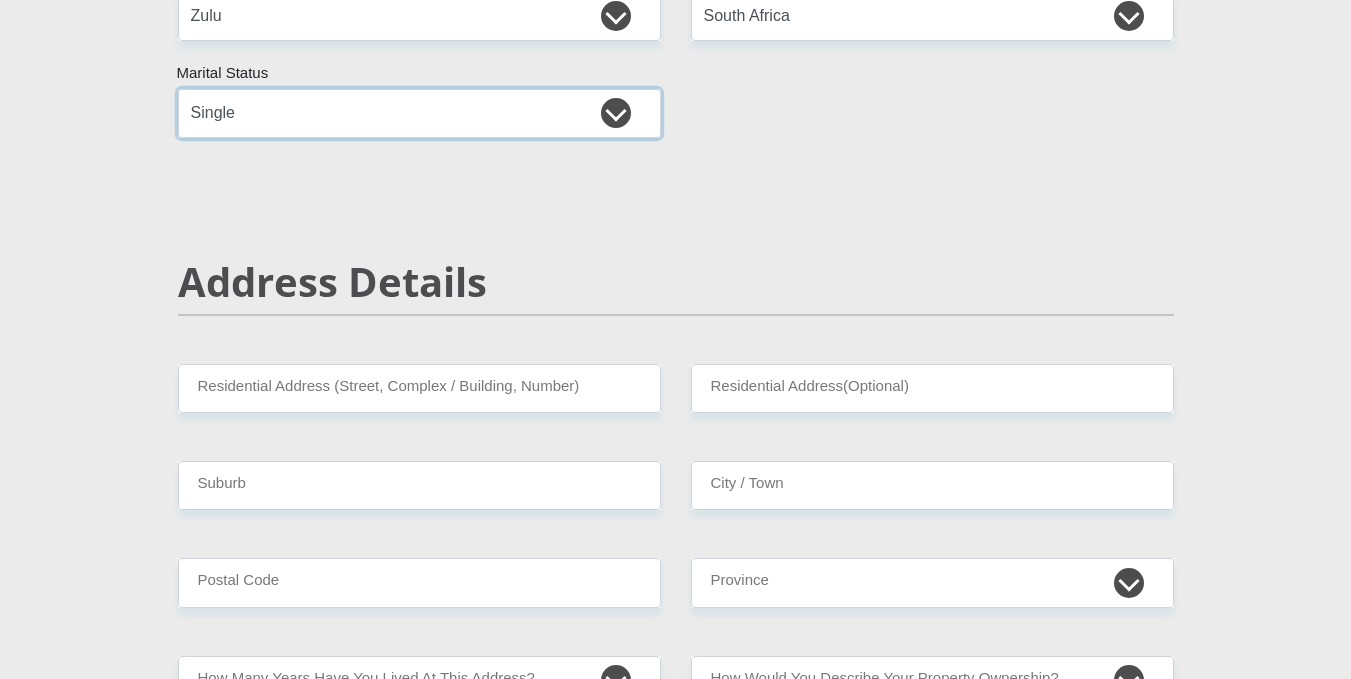 scroll, scrollTop: 700, scrollLeft: 0, axis: vertical 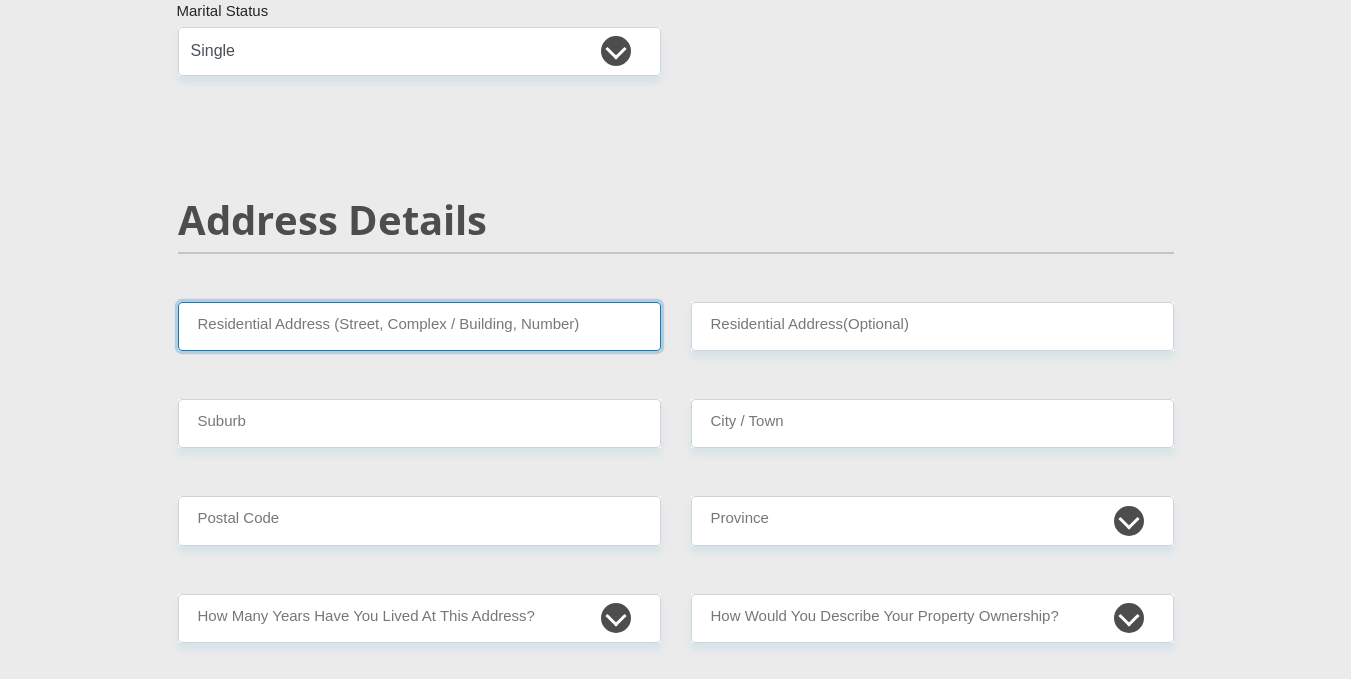 click on "Residential Address (Street, Complex / Building, Number)" at bounding box center [419, 326] 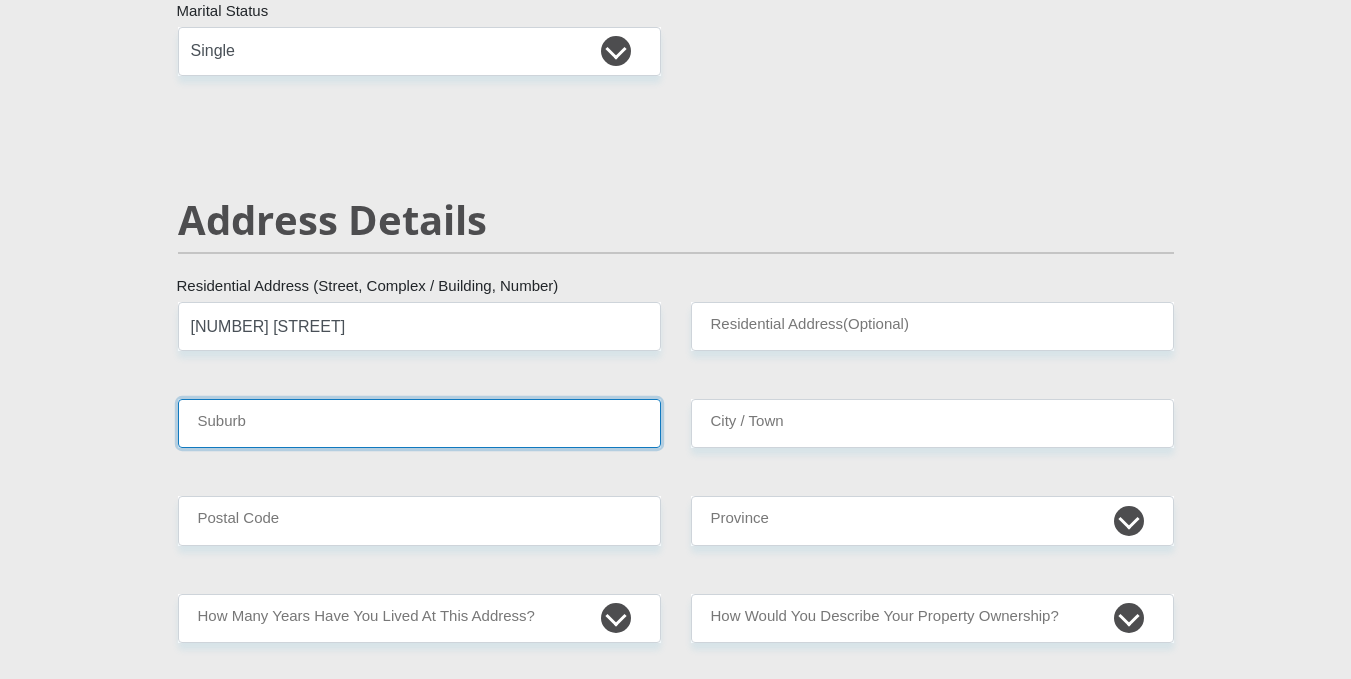type on "Sandton" 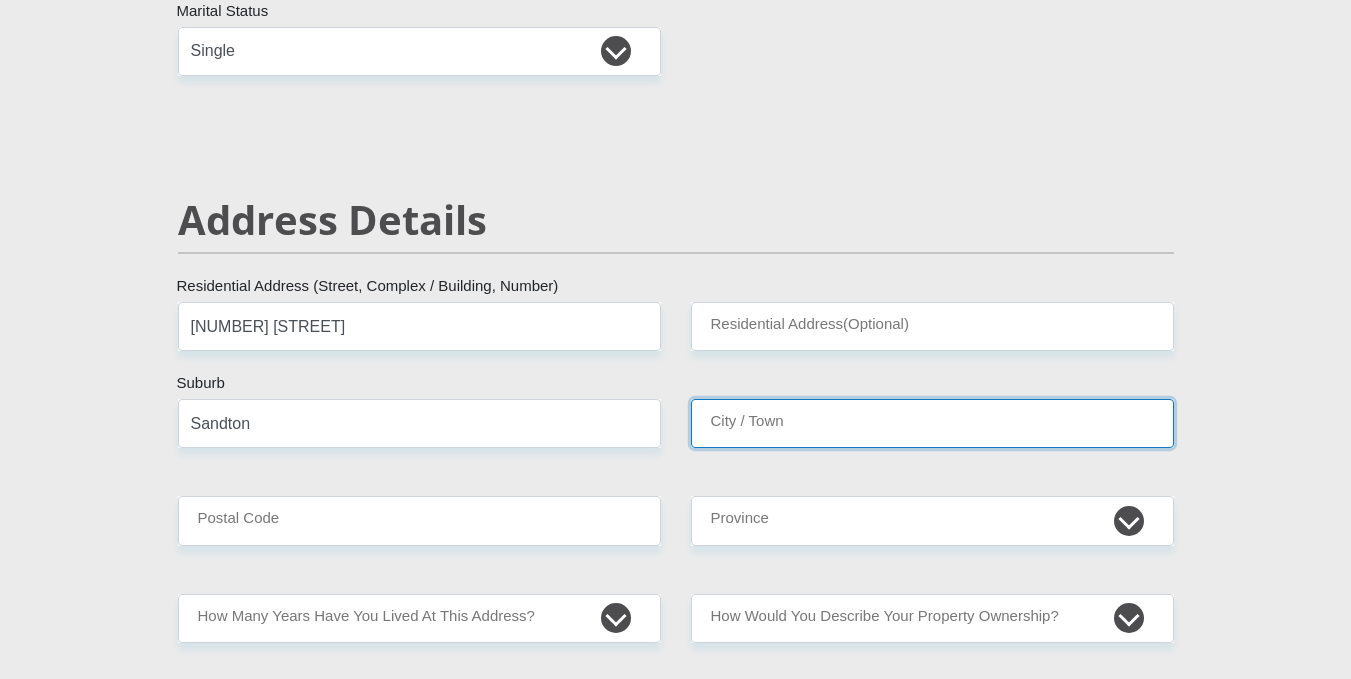 type on "Sandton" 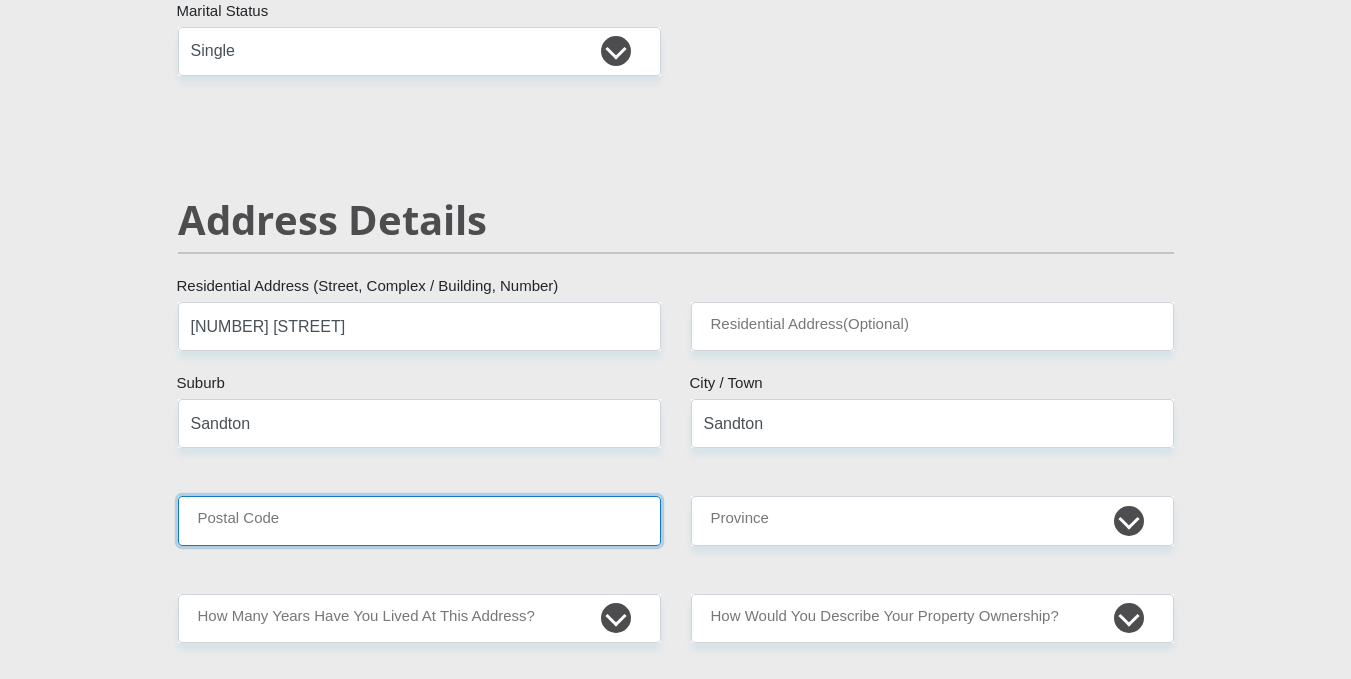 type on "2090" 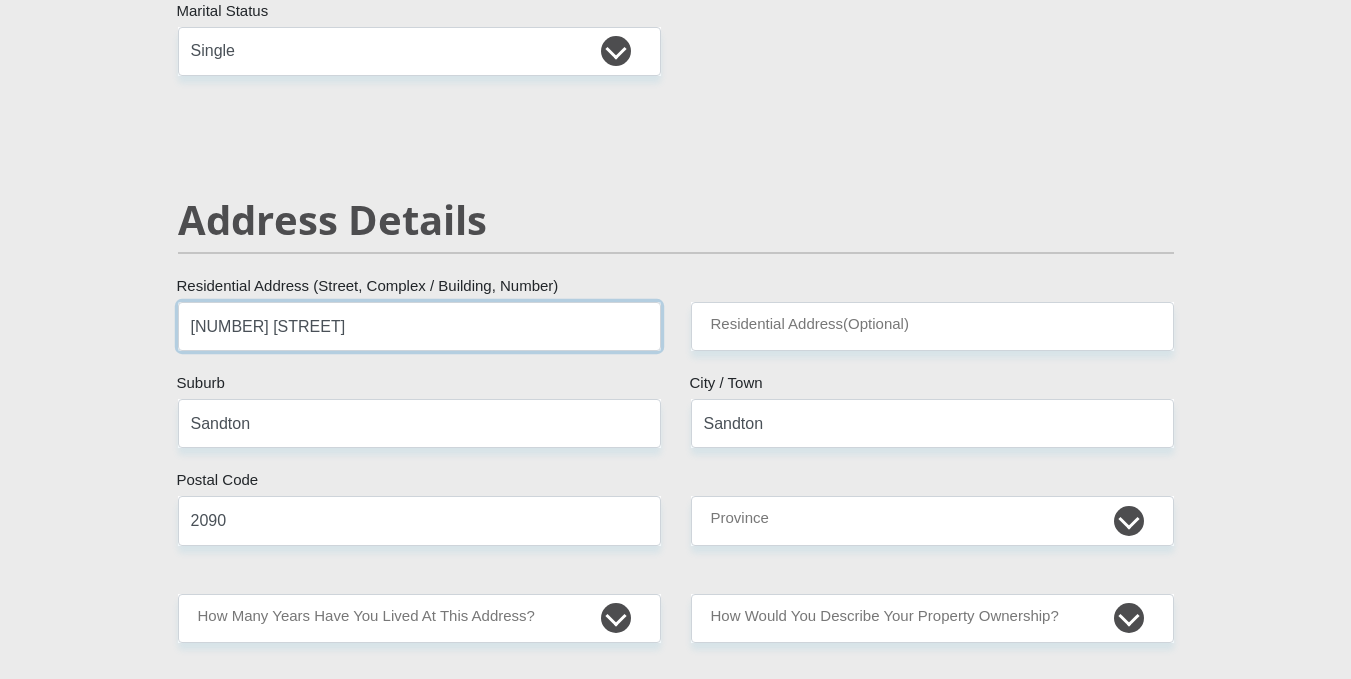 type on "4 Bridge Road" 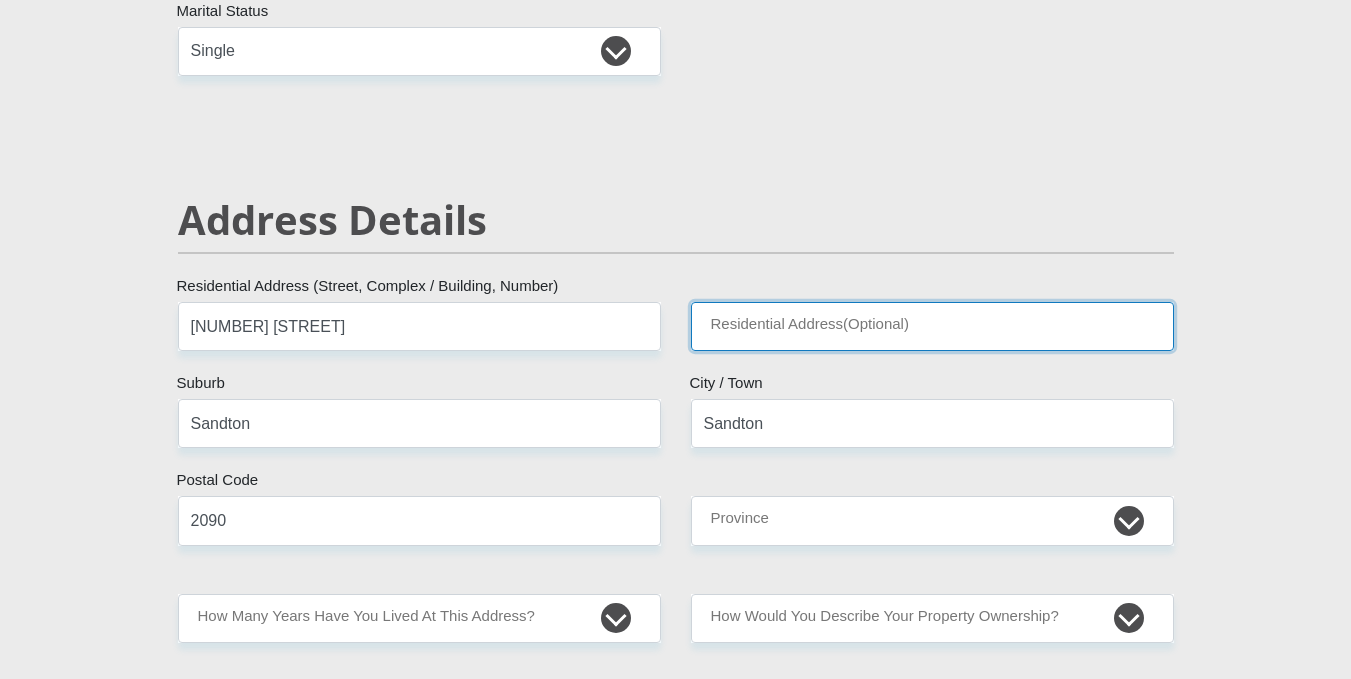 type on "B" 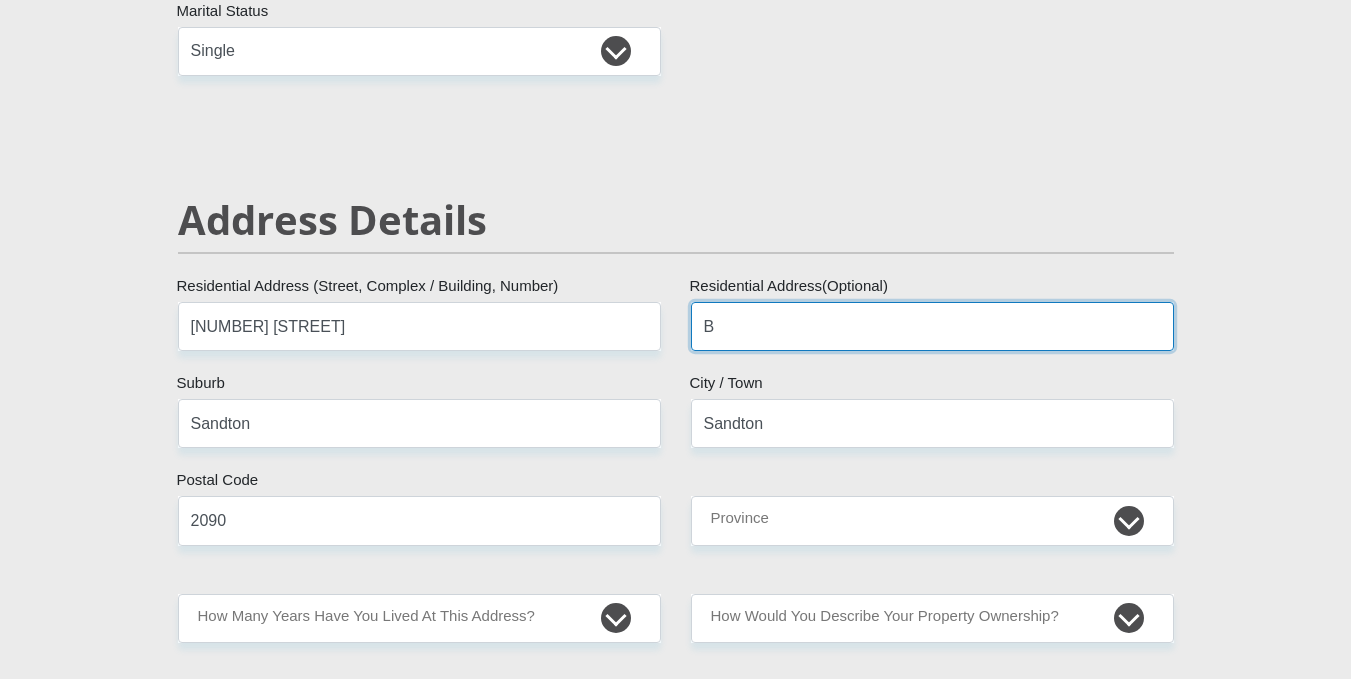 type 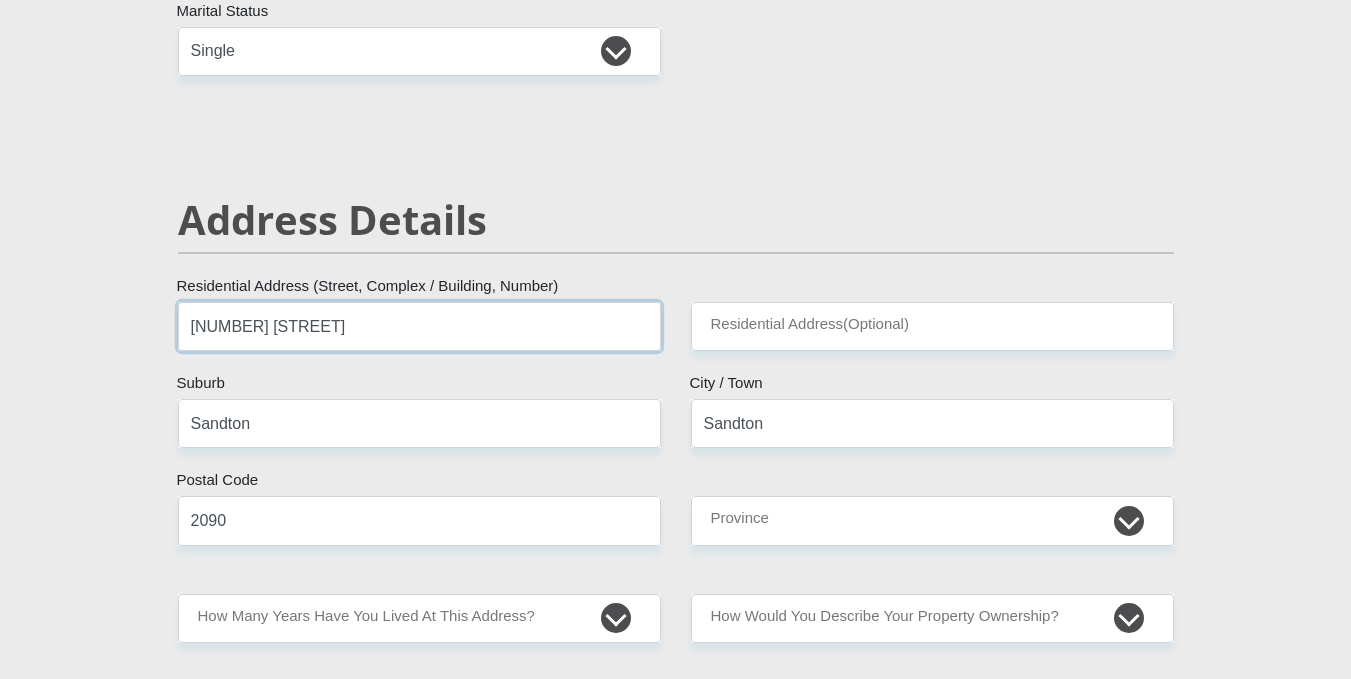 click on "4 Bridge Road" at bounding box center [419, 326] 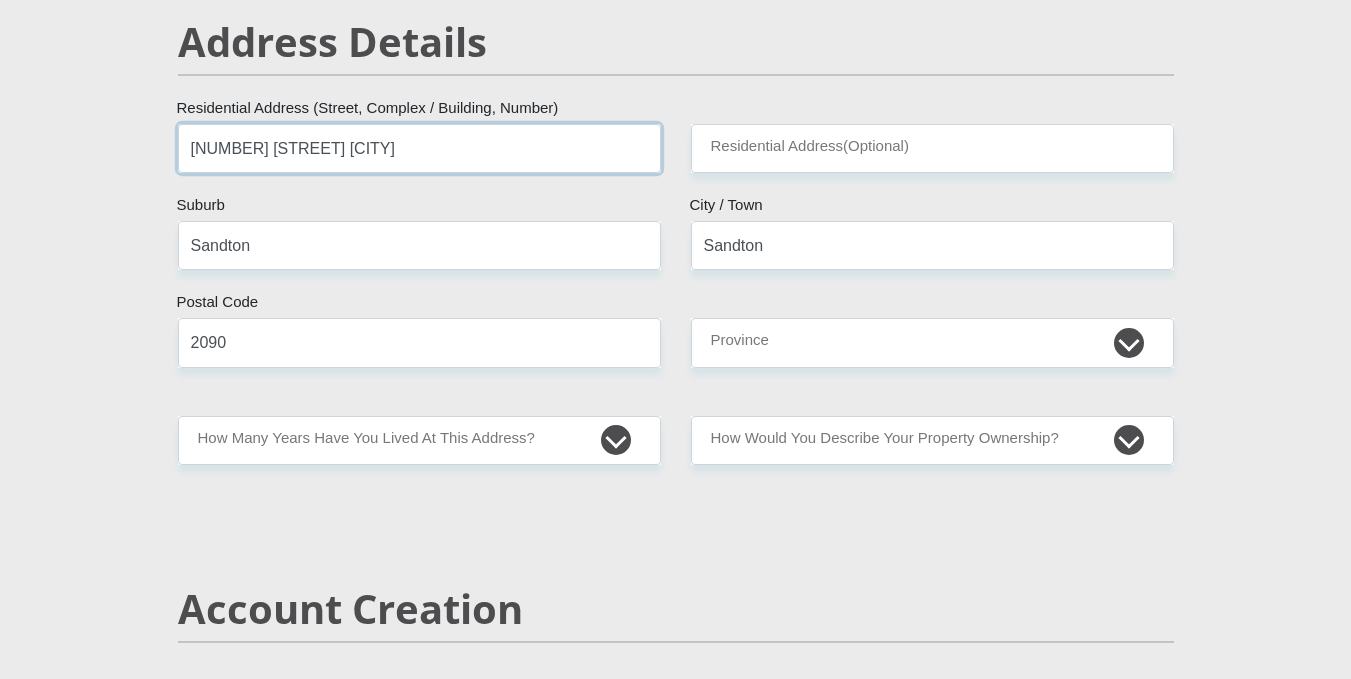 scroll, scrollTop: 900, scrollLeft: 0, axis: vertical 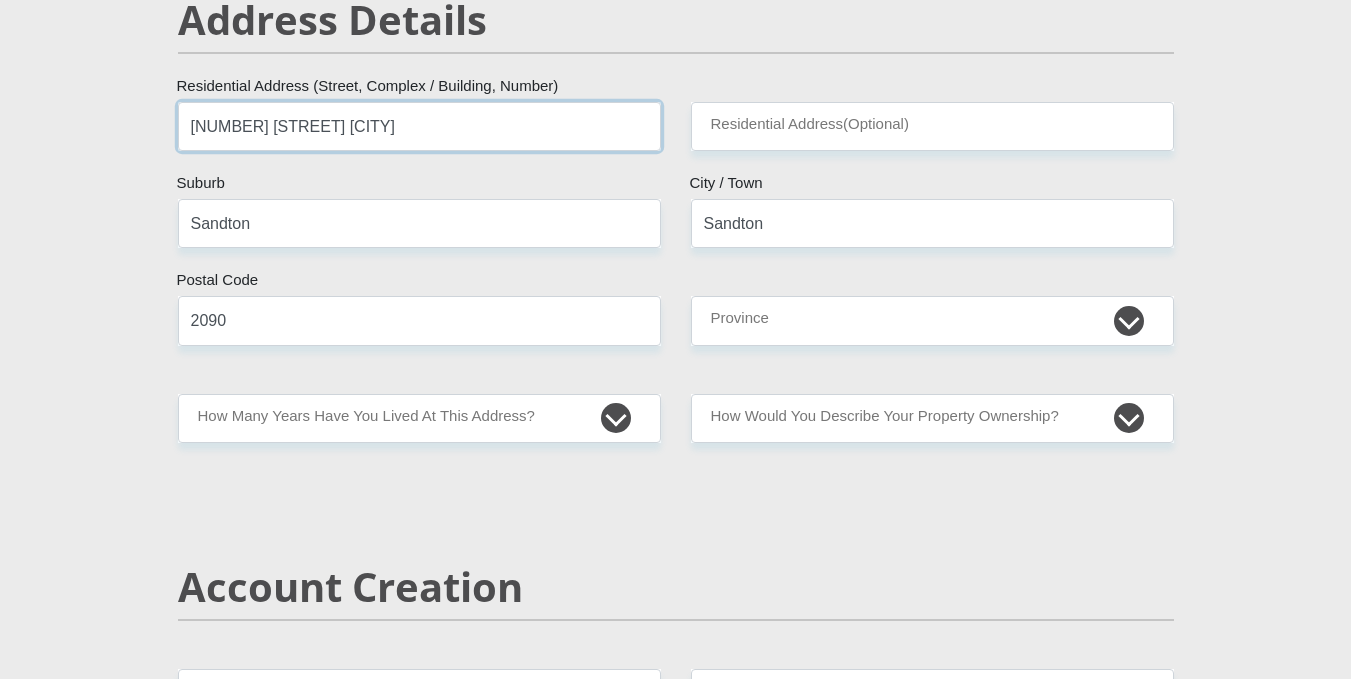 type on "4 Bridge Road Buccleuch" 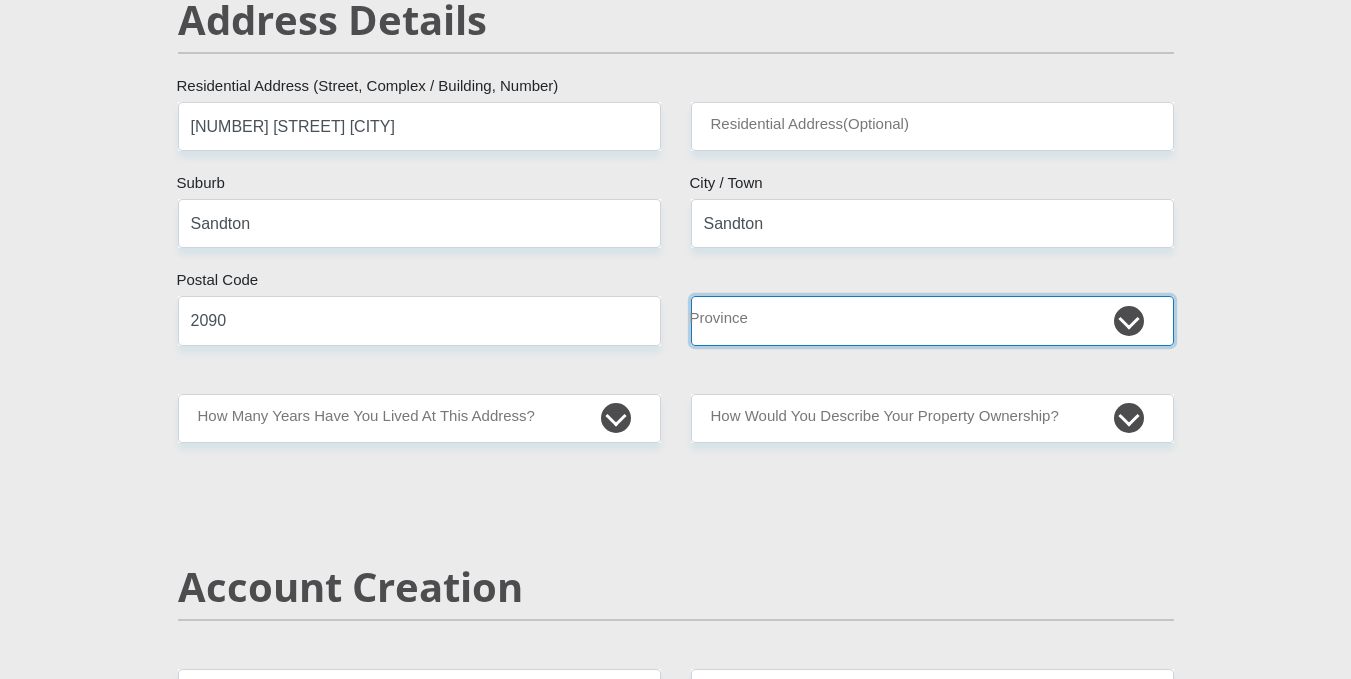 click on "Eastern Cape
Free State
Gauteng
KwaZulu-Natal
Limpopo
Mpumalanga
Northern Cape
North West
Western Cape" at bounding box center (932, 320) 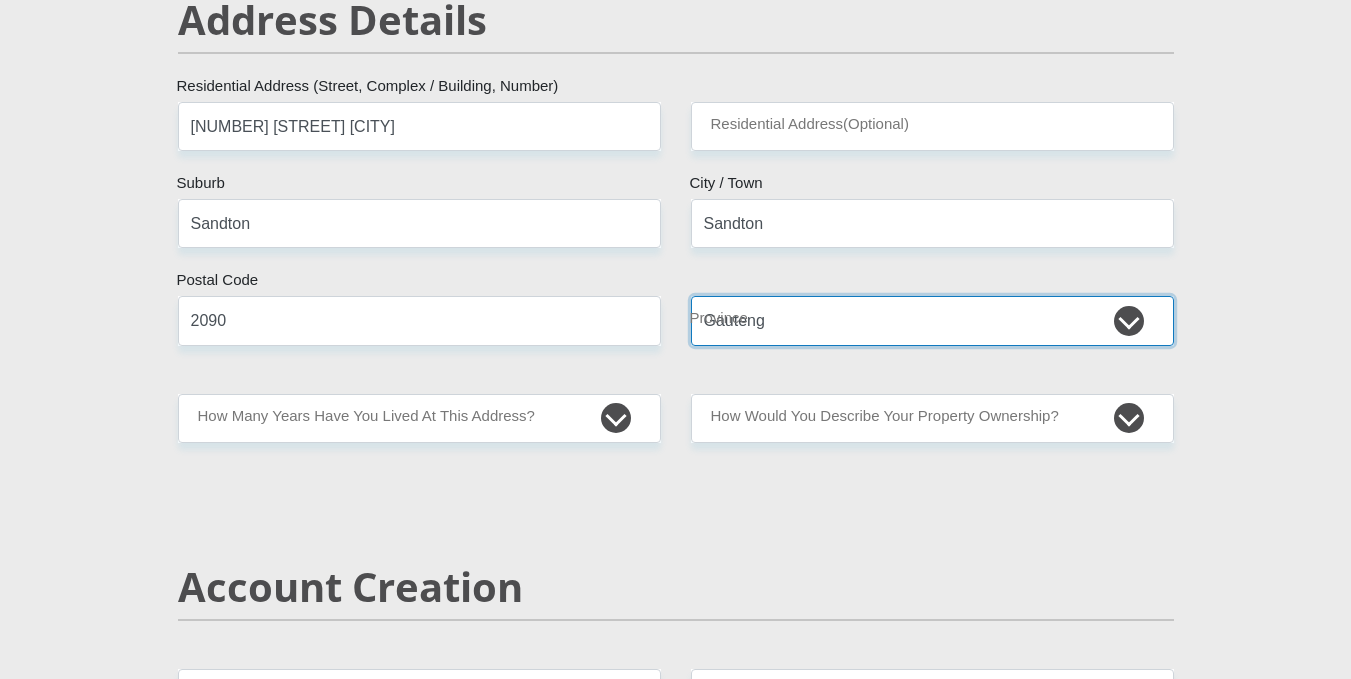 click on "Eastern Cape
Free State
Gauteng
KwaZulu-Natal
Limpopo
Mpumalanga
Northern Cape
North West
Western Cape" at bounding box center (932, 320) 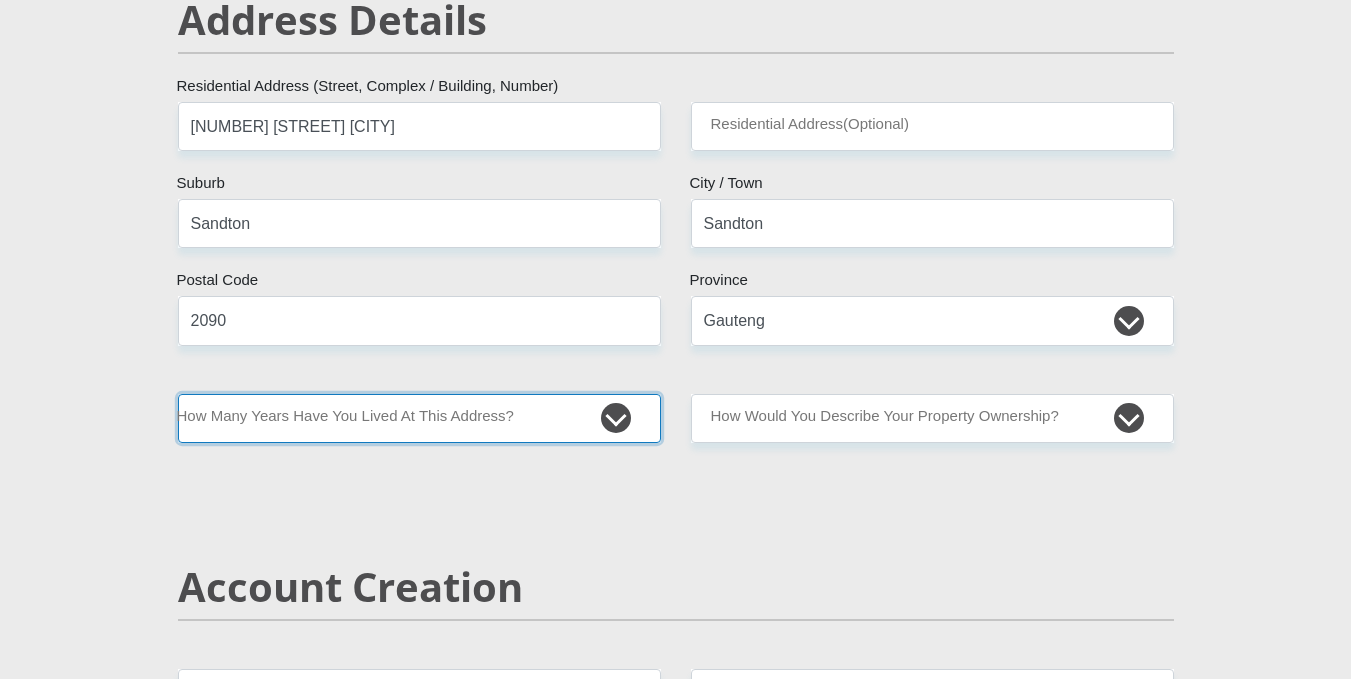 click on "less than 1 year
1-3 years
3-5 years
5+ years" at bounding box center (419, 418) 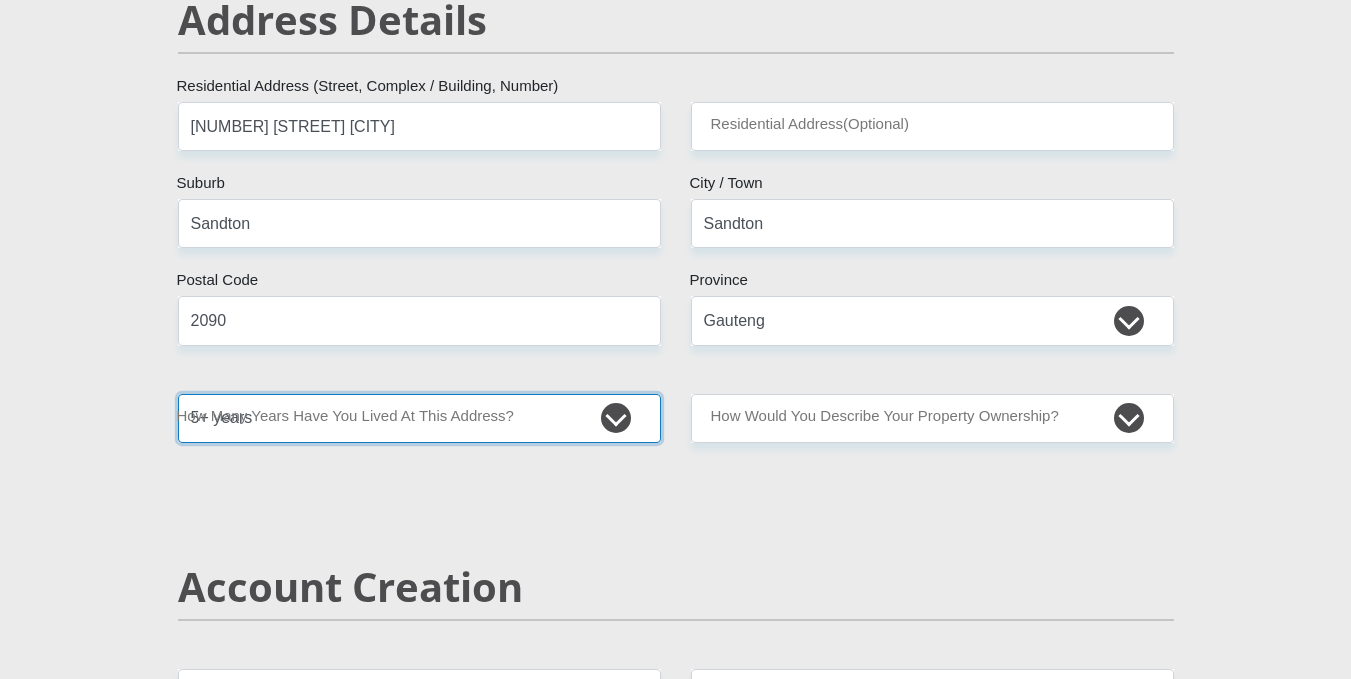 click on "less than 1 year
1-3 years
3-5 years
5+ years" at bounding box center [419, 418] 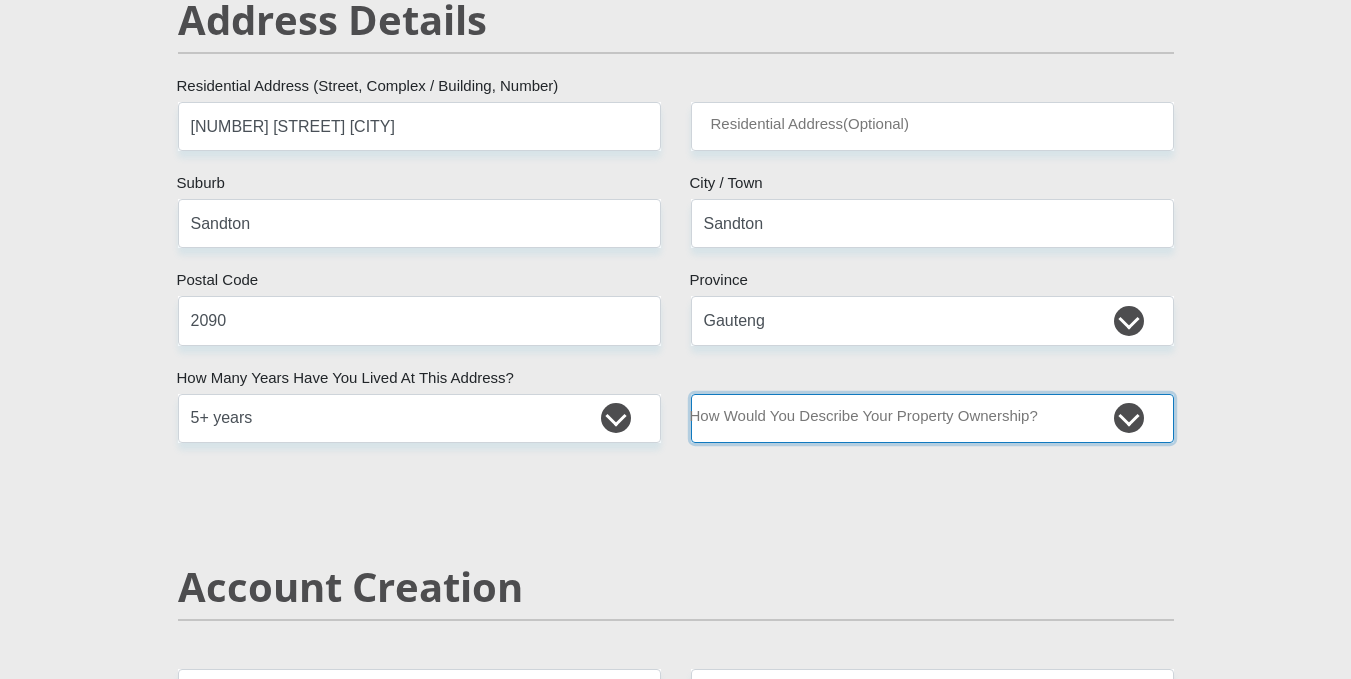 click on "Owned
Rented
Family Owned
Company Dwelling" at bounding box center [932, 418] 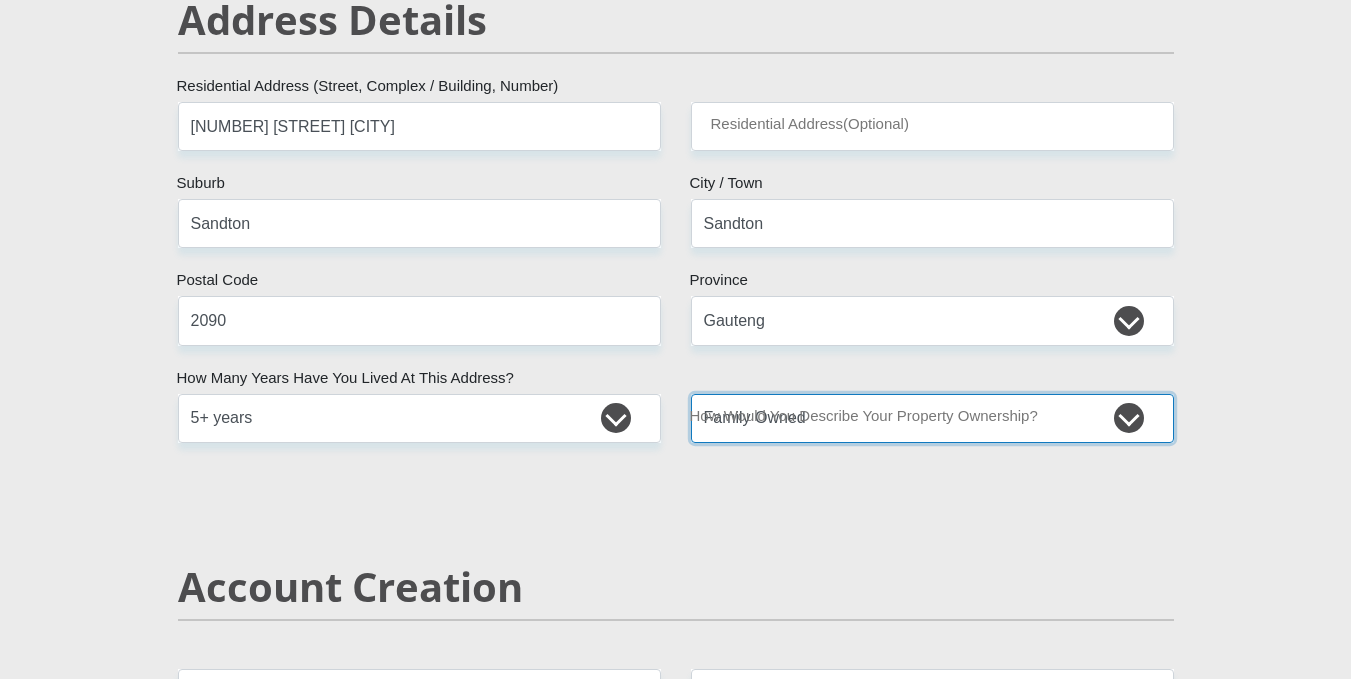 click on "Owned
Rented
Family Owned
Company Dwelling" at bounding box center [932, 418] 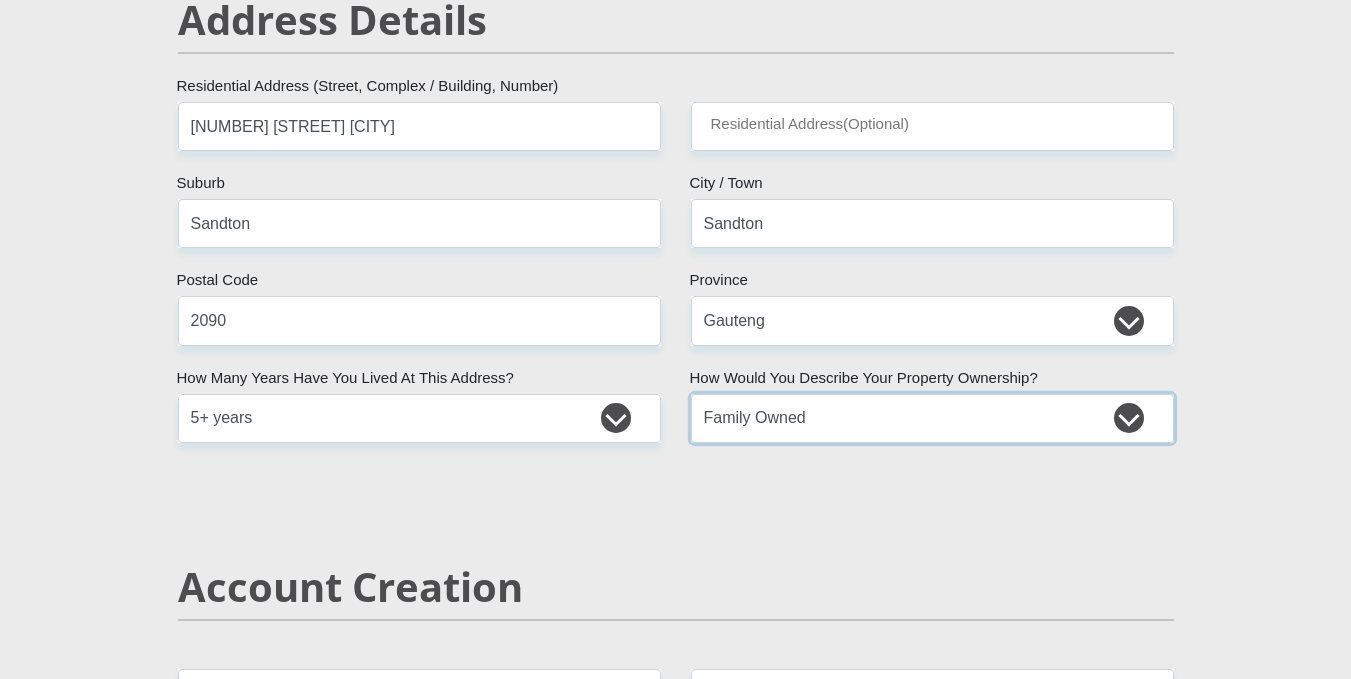 click on "Owned
Rented
Family Owned
Company Dwelling" at bounding box center (932, 418) 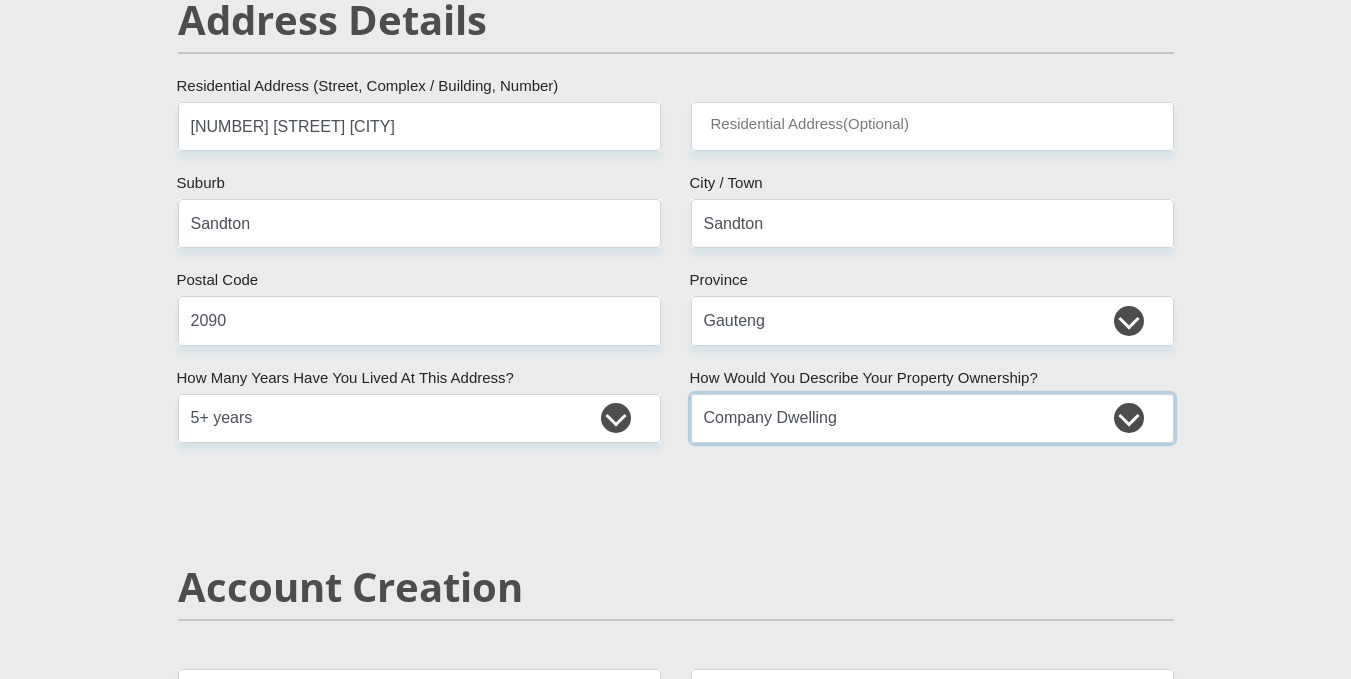 click on "Owned
Rented
Family Owned
Company Dwelling" at bounding box center (932, 418) 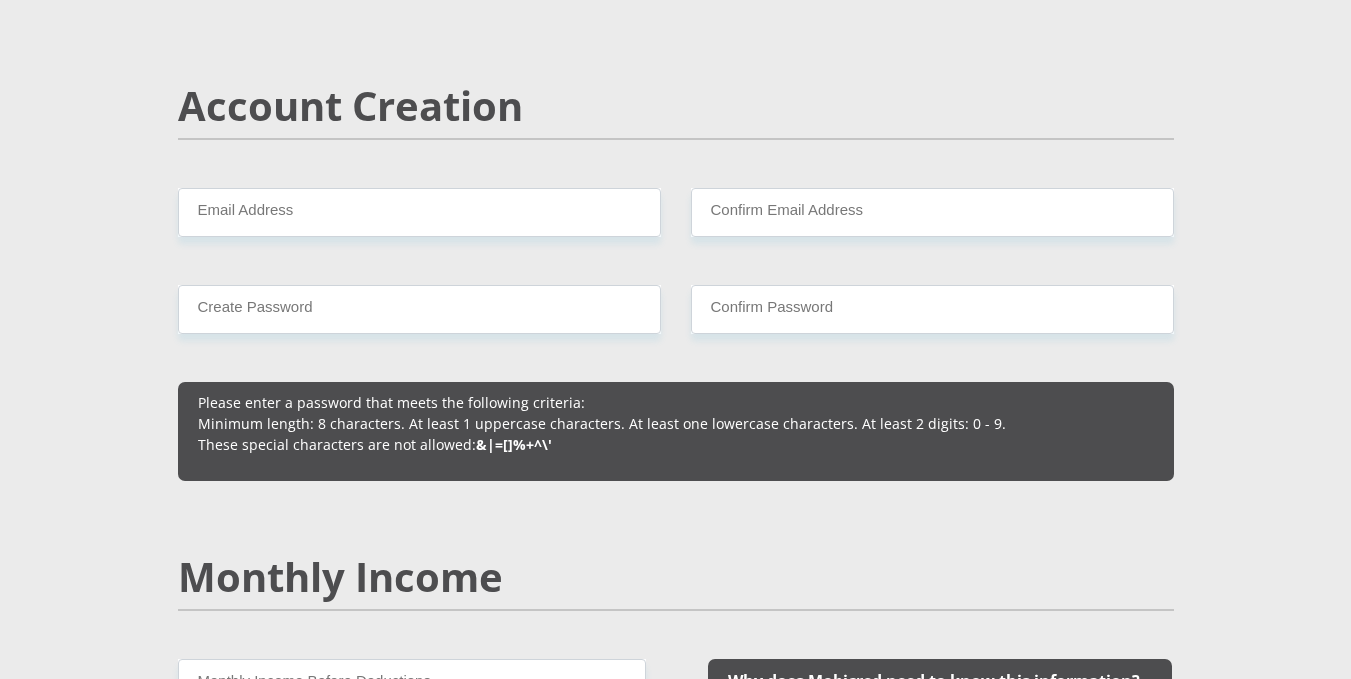 scroll, scrollTop: 1400, scrollLeft: 0, axis: vertical 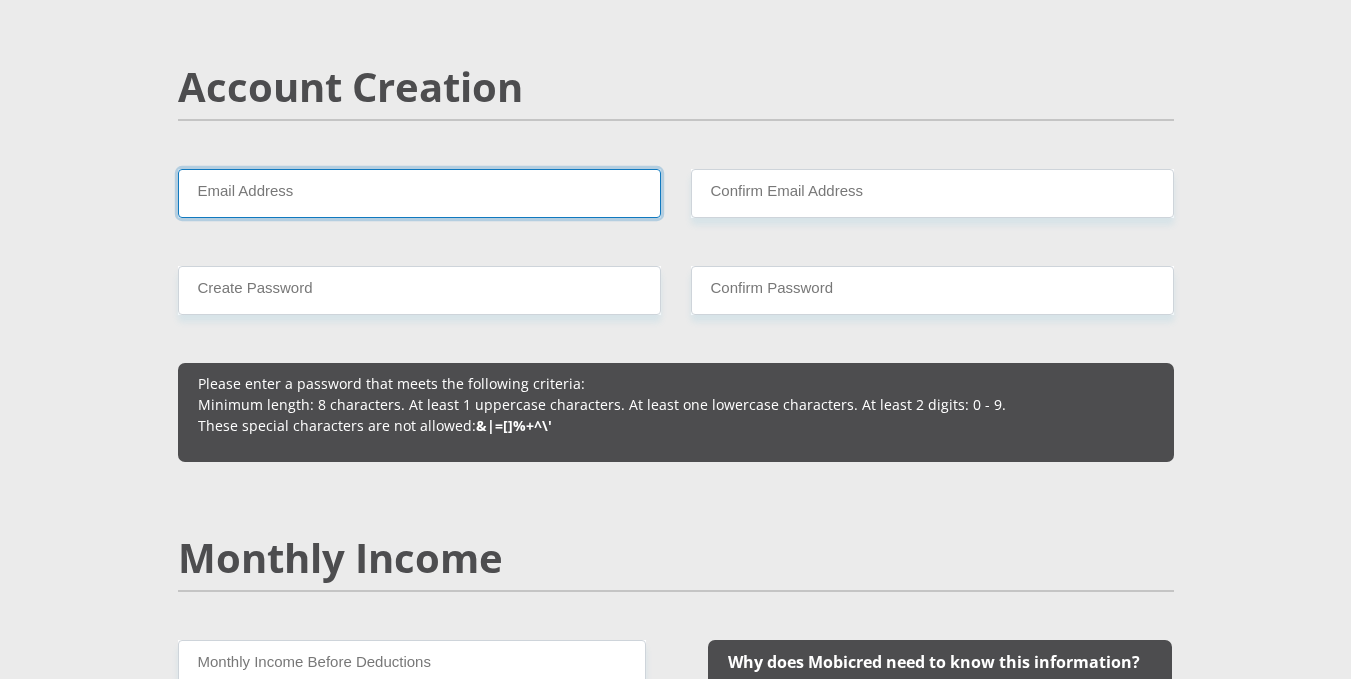 click on "Email Address" at bounding box center (419, 193) 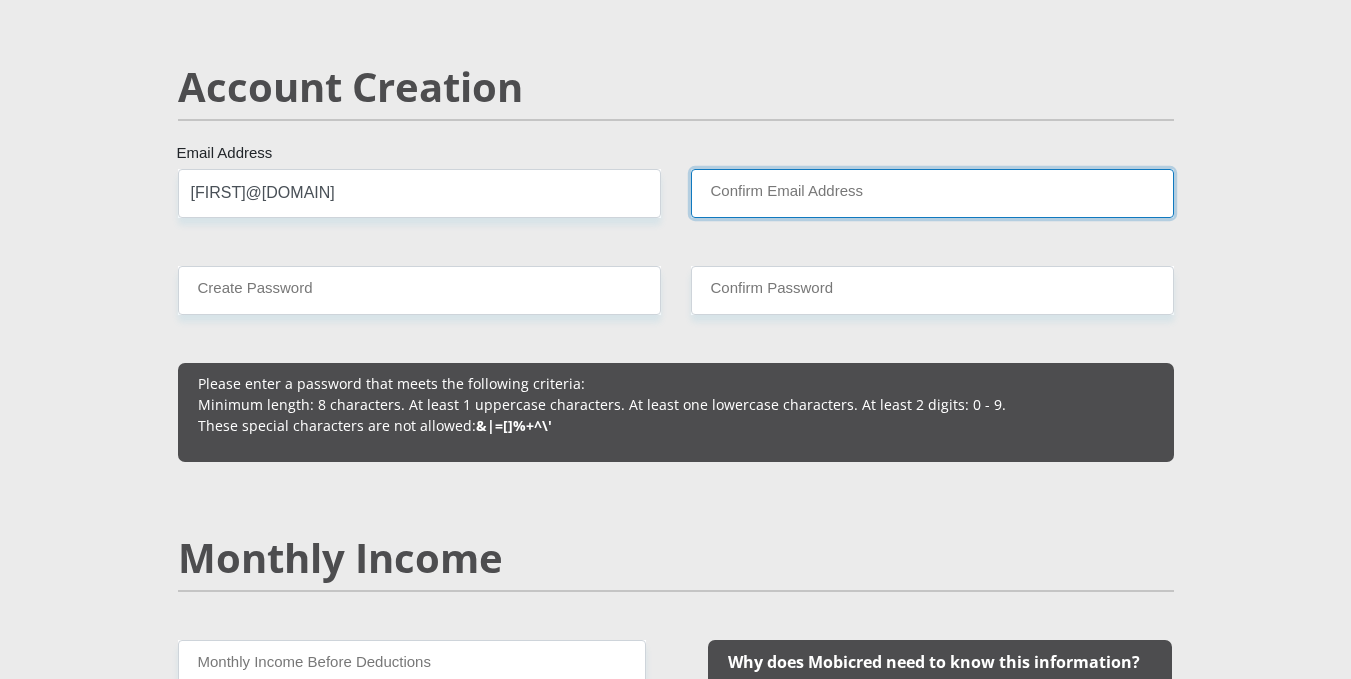 type on "mthembunhlanhla90@gmail.com" 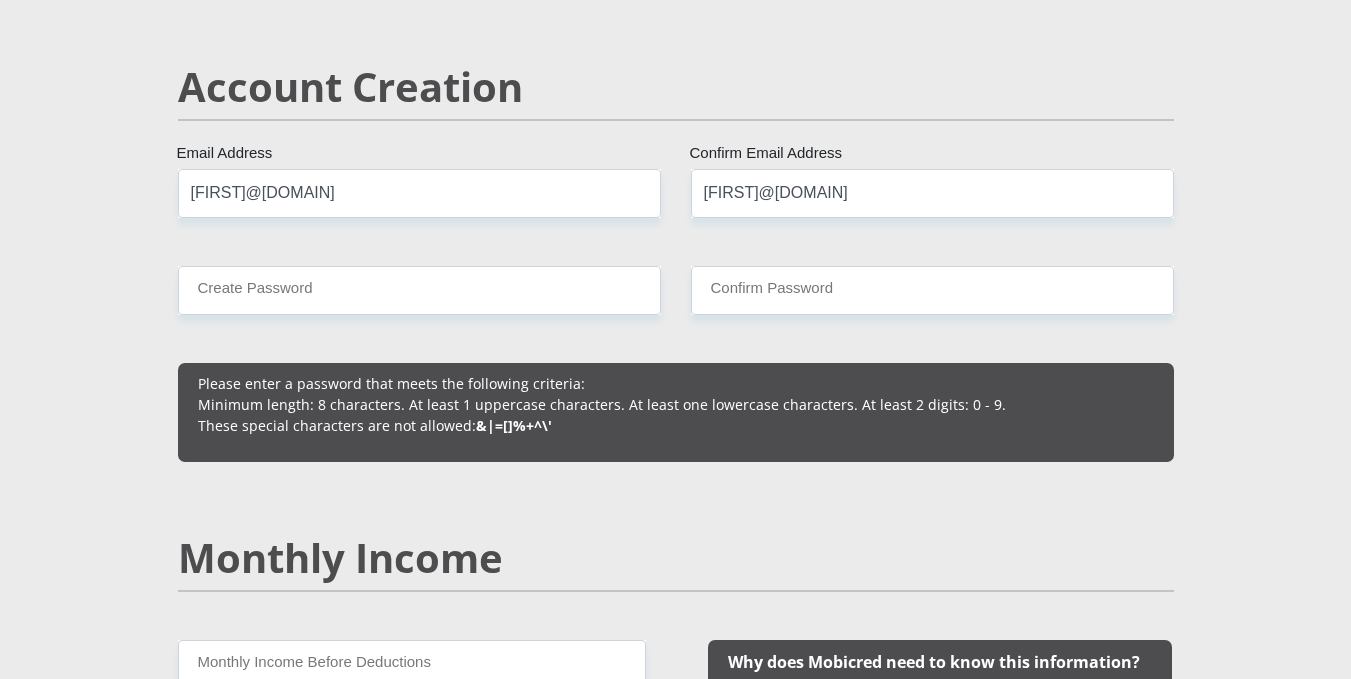 type 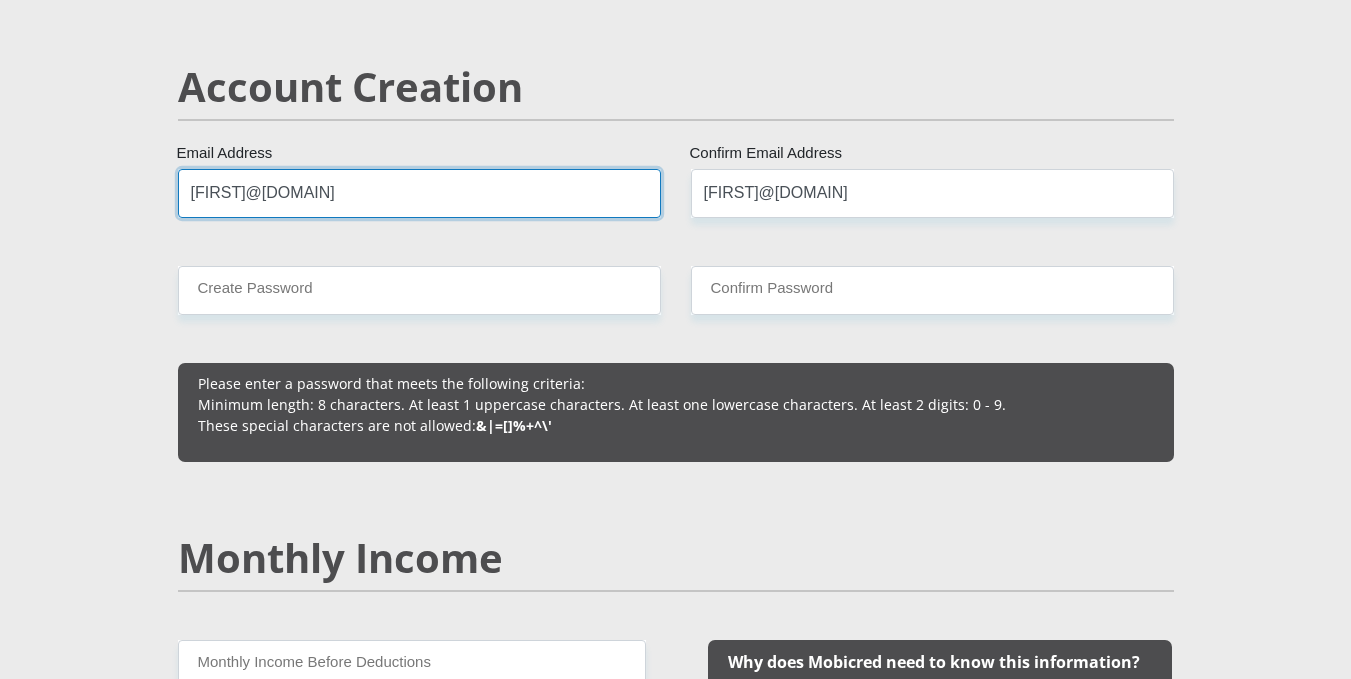 type 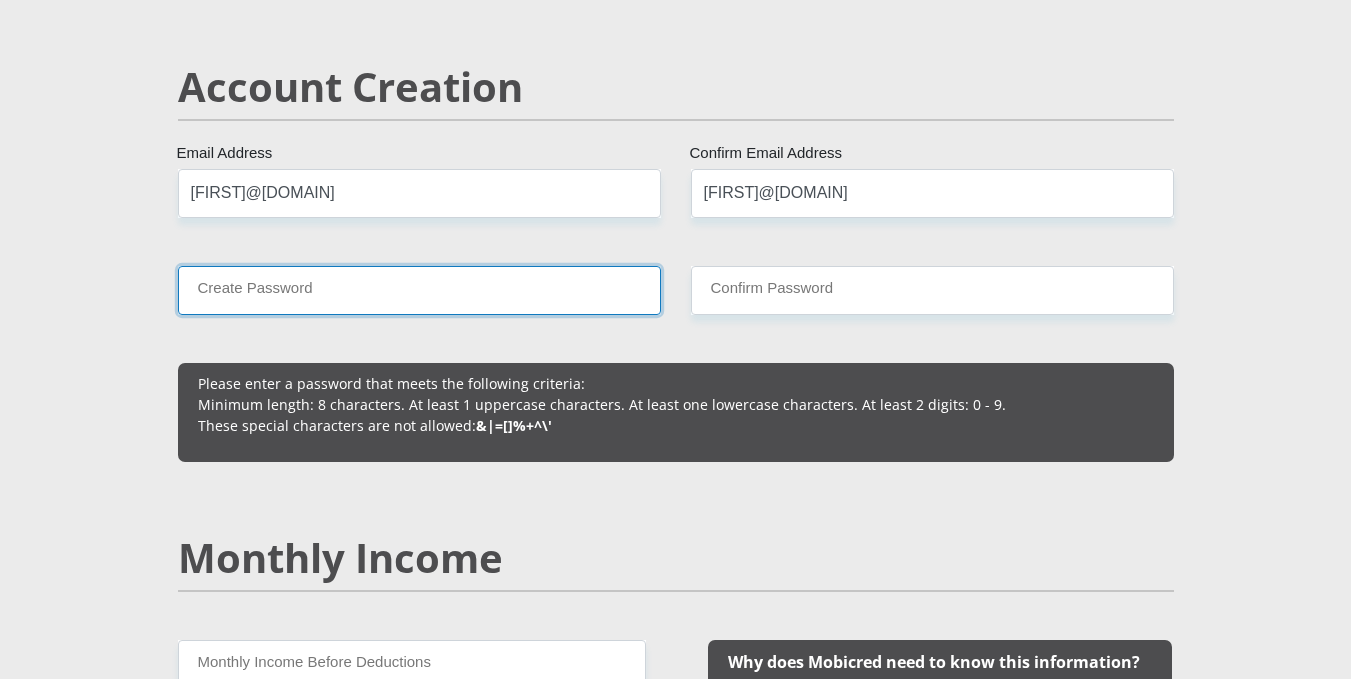 click on "Create Password" at bounding box center (419, 290) 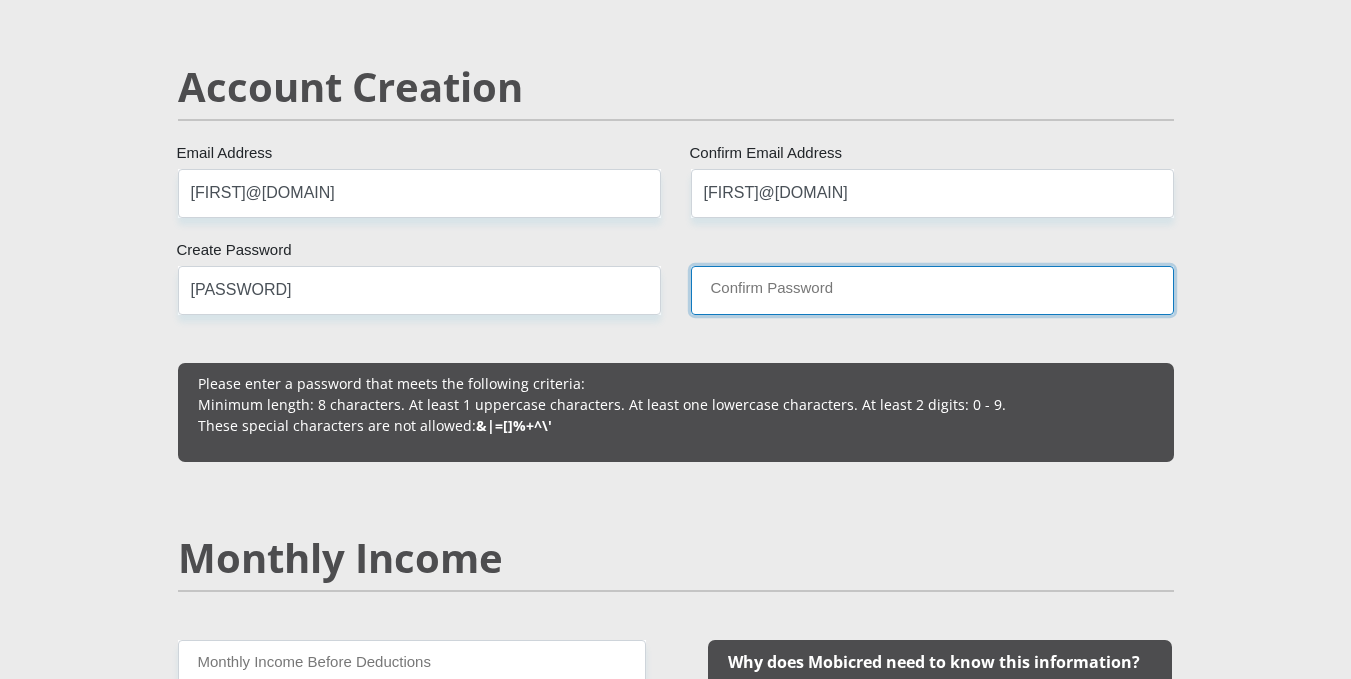 click on "Confirm Password" at bounding box center [932, 290] 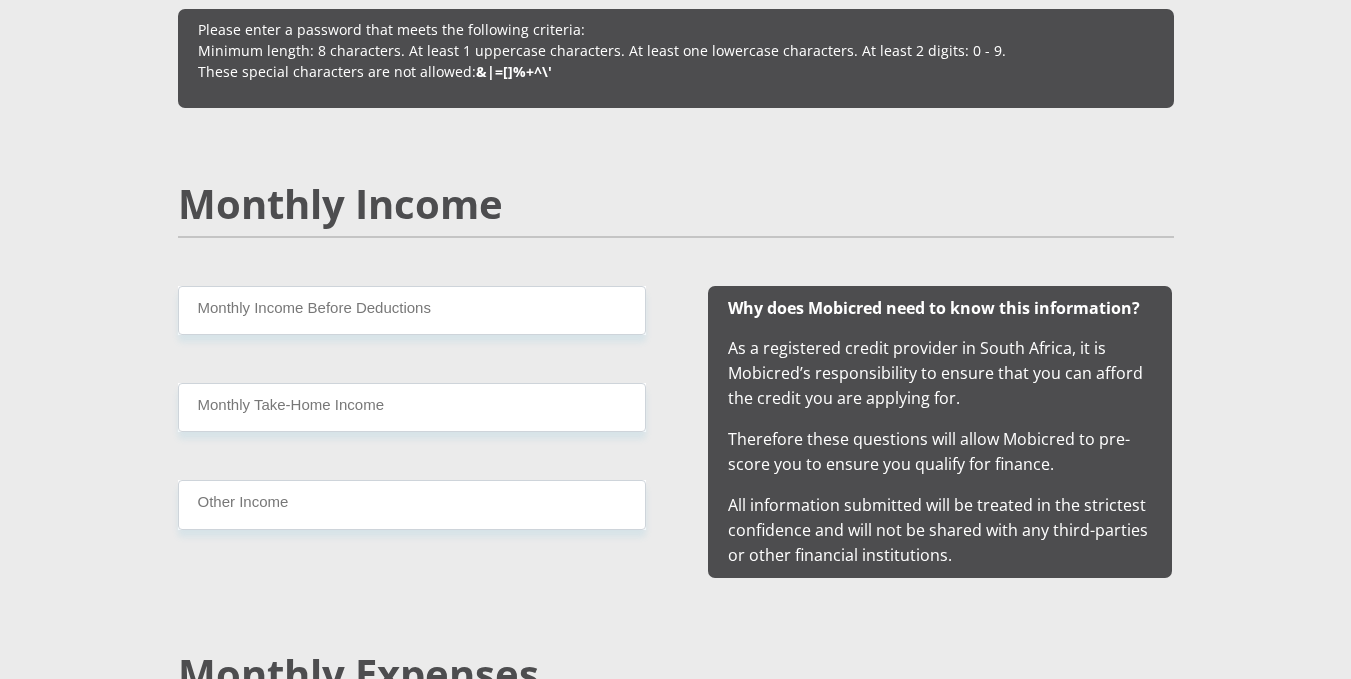 scroll, scrollTop: 1900, scrollLeft: 0, axis: vertical 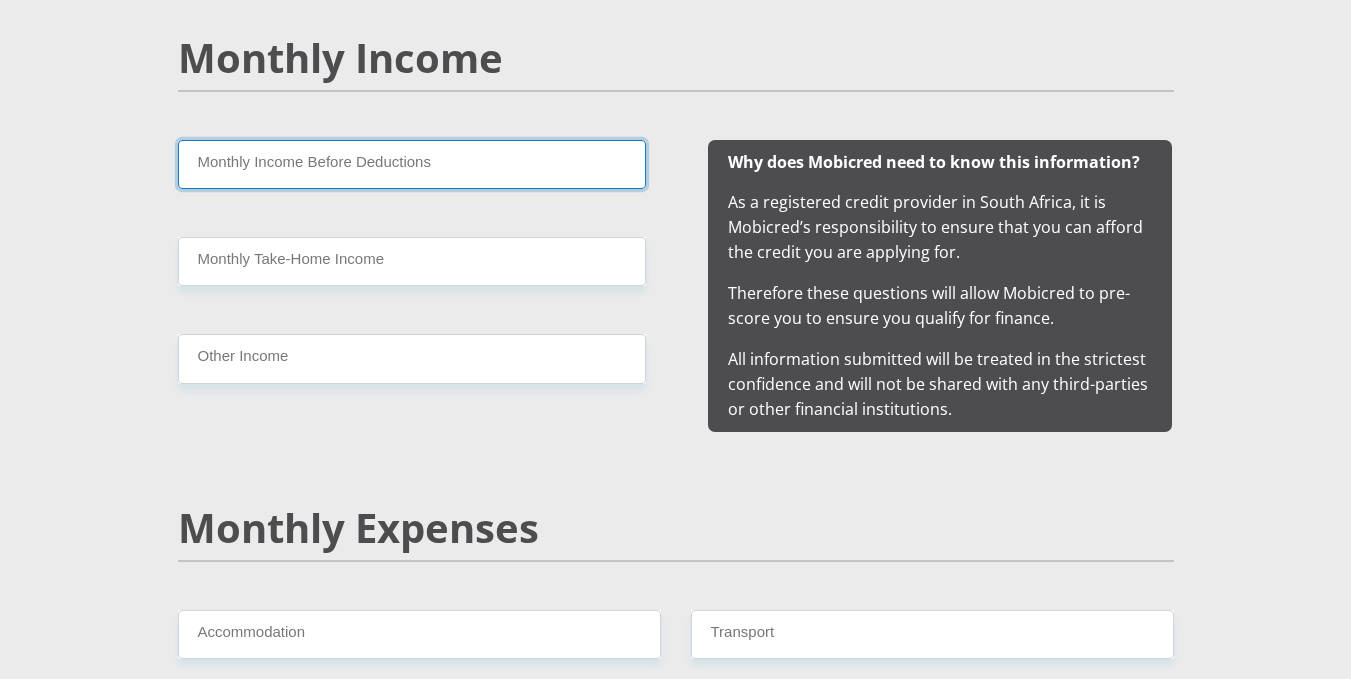 click on "Monthly Income Before Deductions" at bounding box center (412, 164) 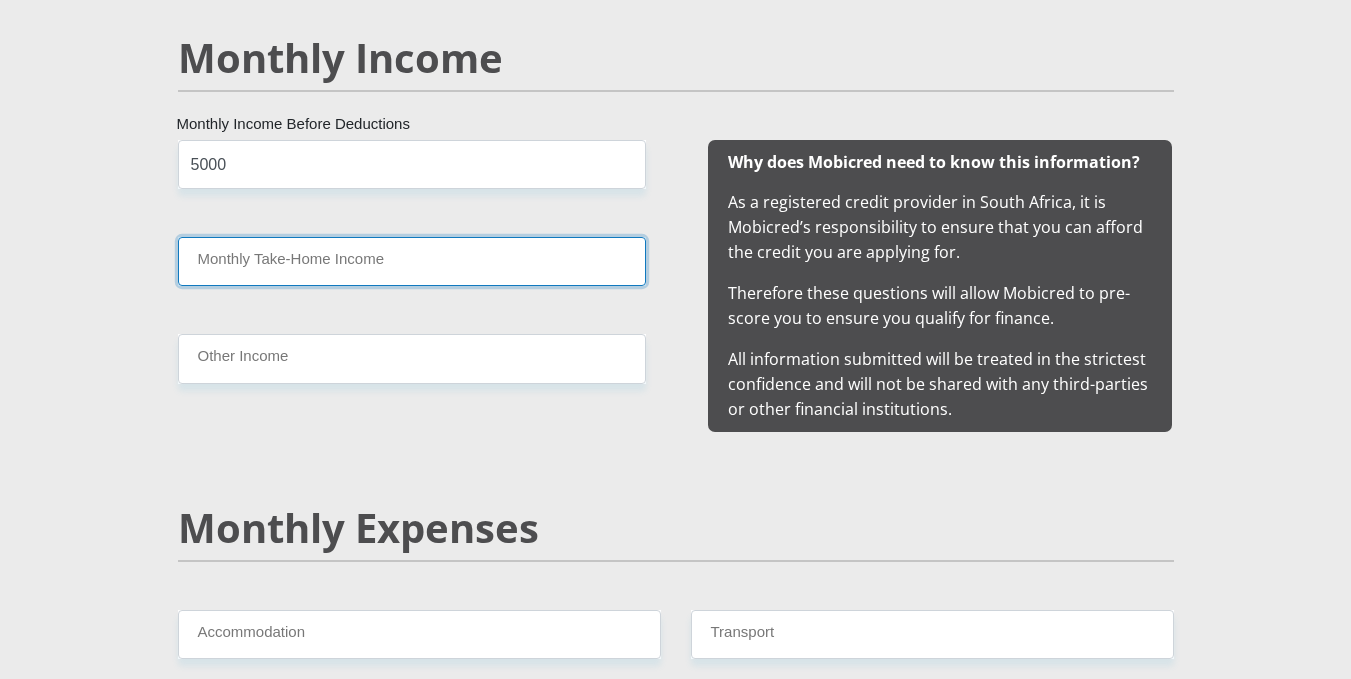 click on "Monthly Take-Home Income" at bounding box center (412, 261) 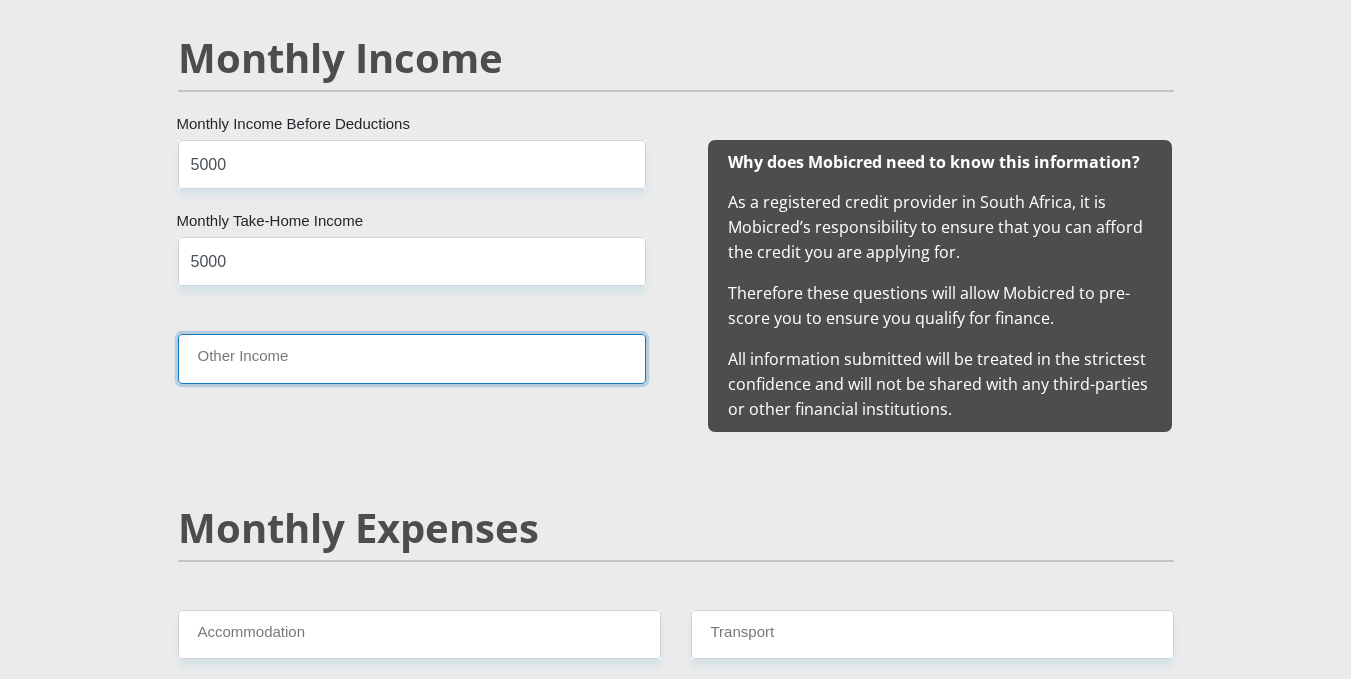 click on "Other Income" at bounding box center (412, 358) 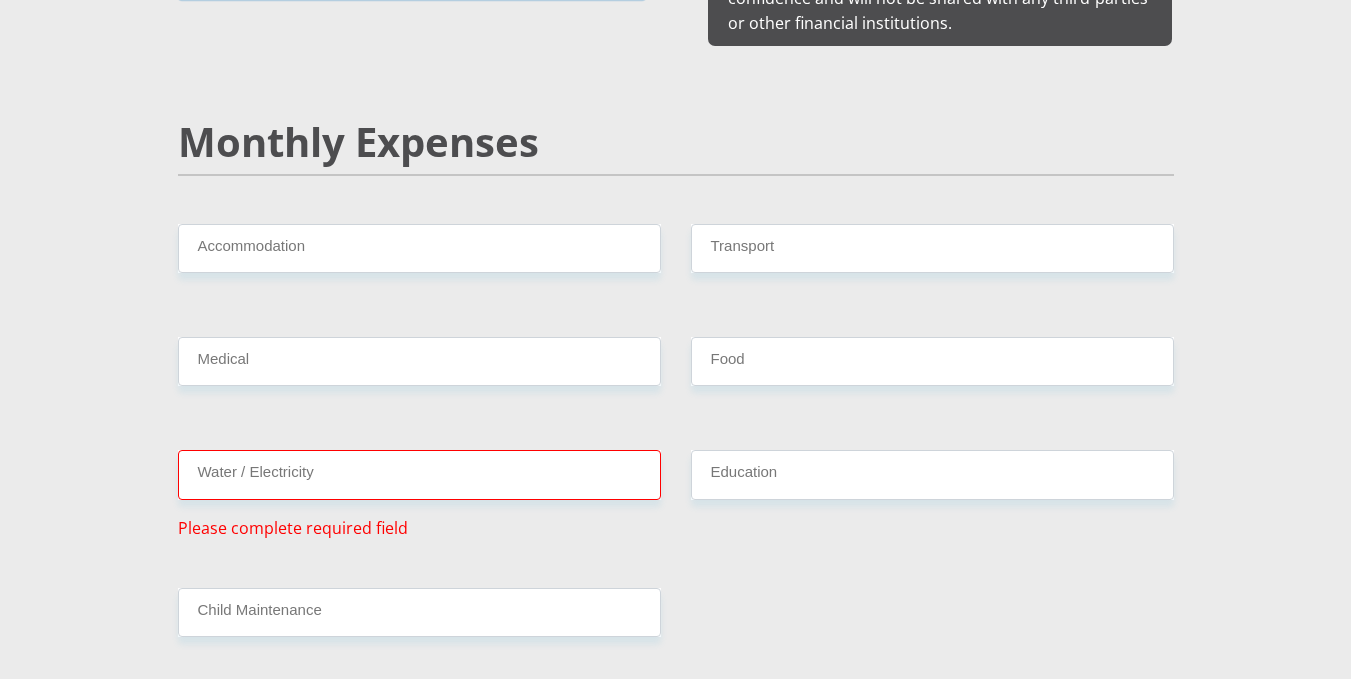 scroll, scrollTop: 2300, scrollLeft: 0, axis: vertical 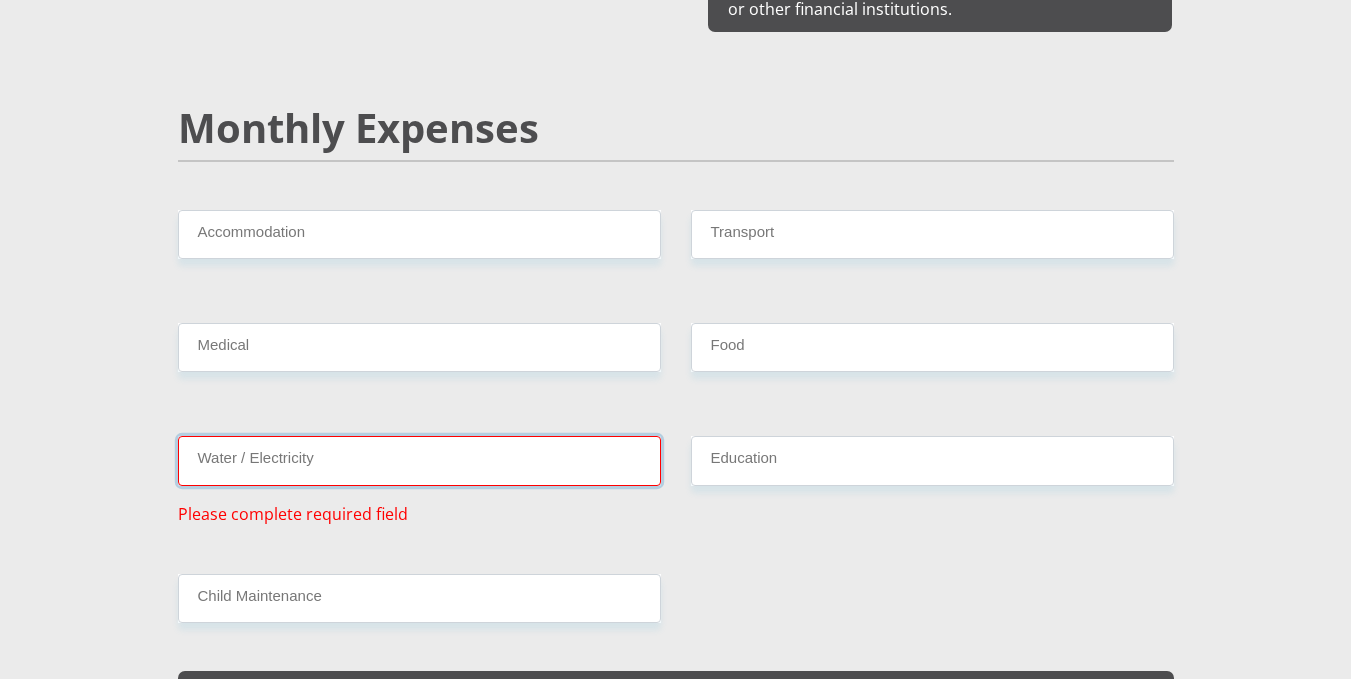 click on "Water / Electricity" at bounding box center [419, 460] 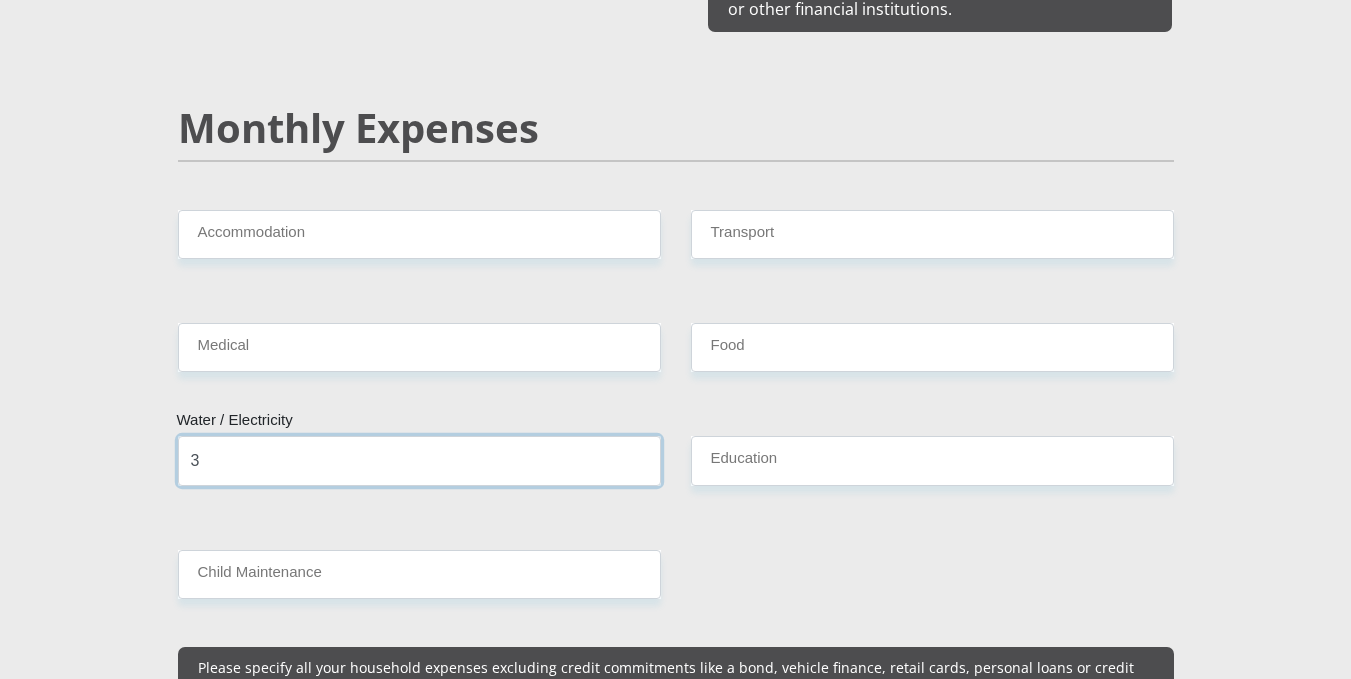 type on "300" 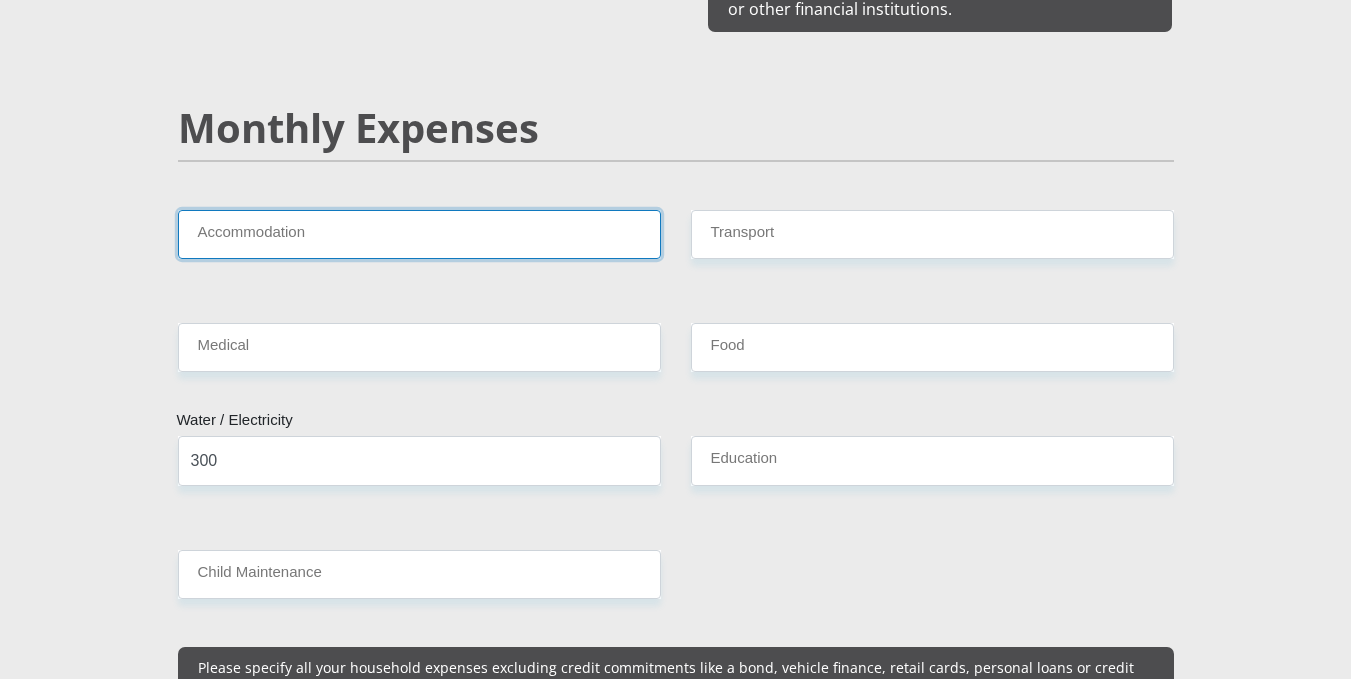 click on "Accommodation" at bounding box center [419, 234] 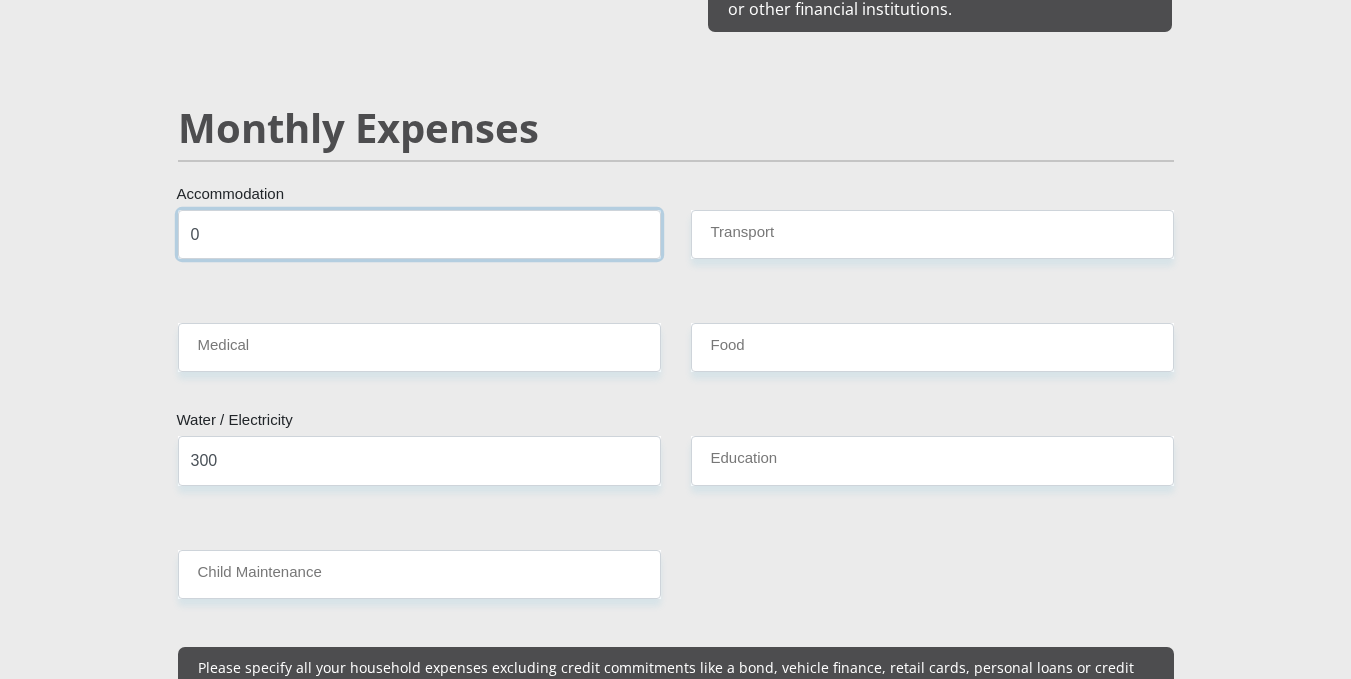 type on "0" 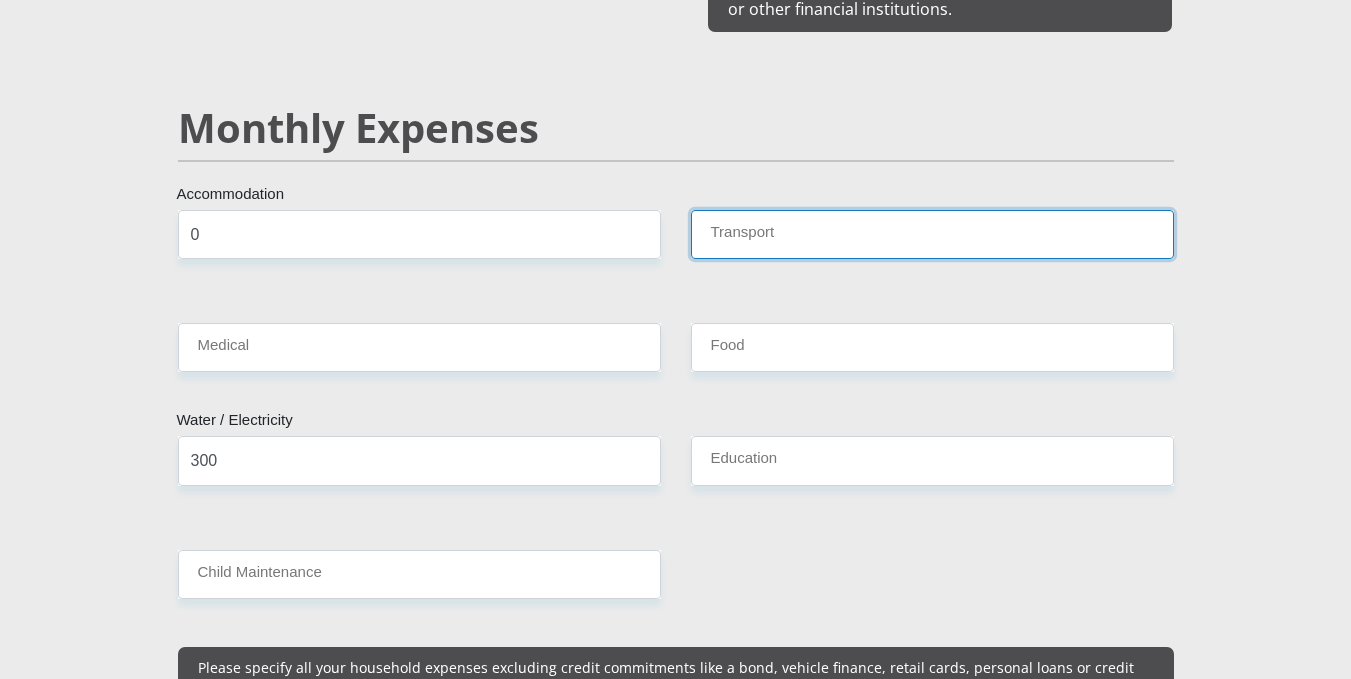 click on "Transport" at bounding box center (932, 234) 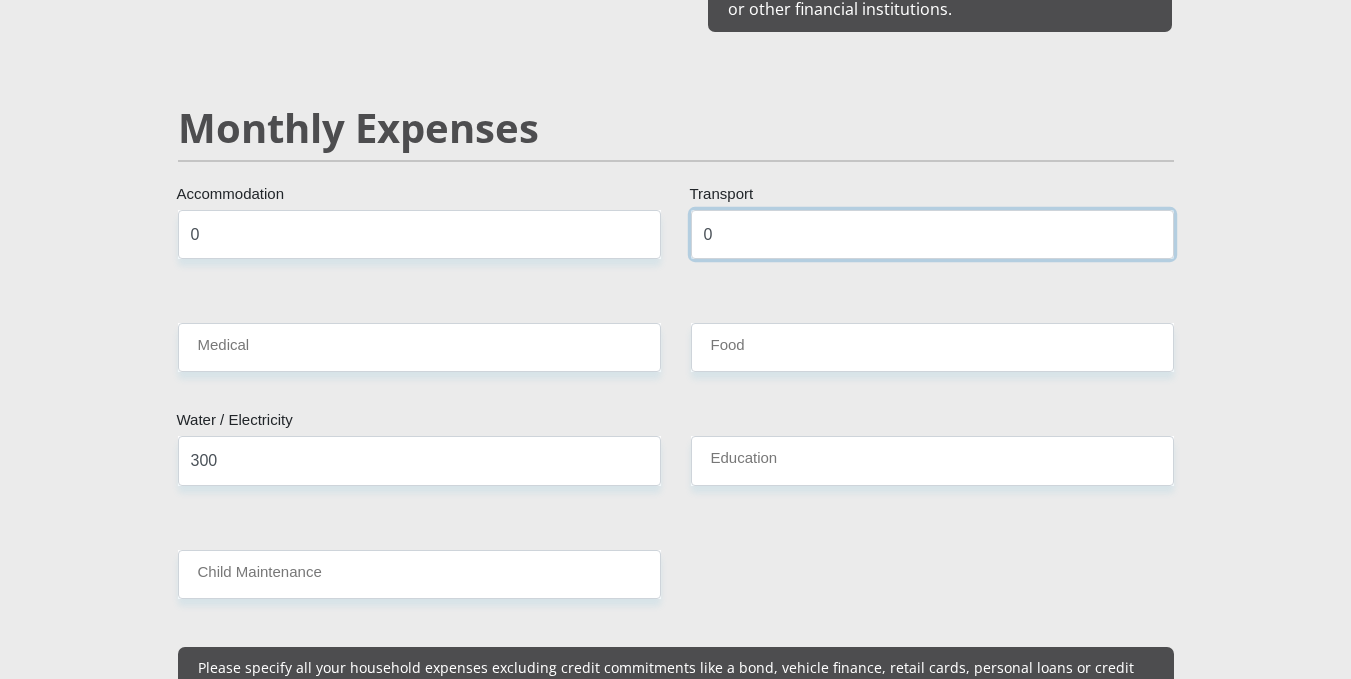 type on "0" 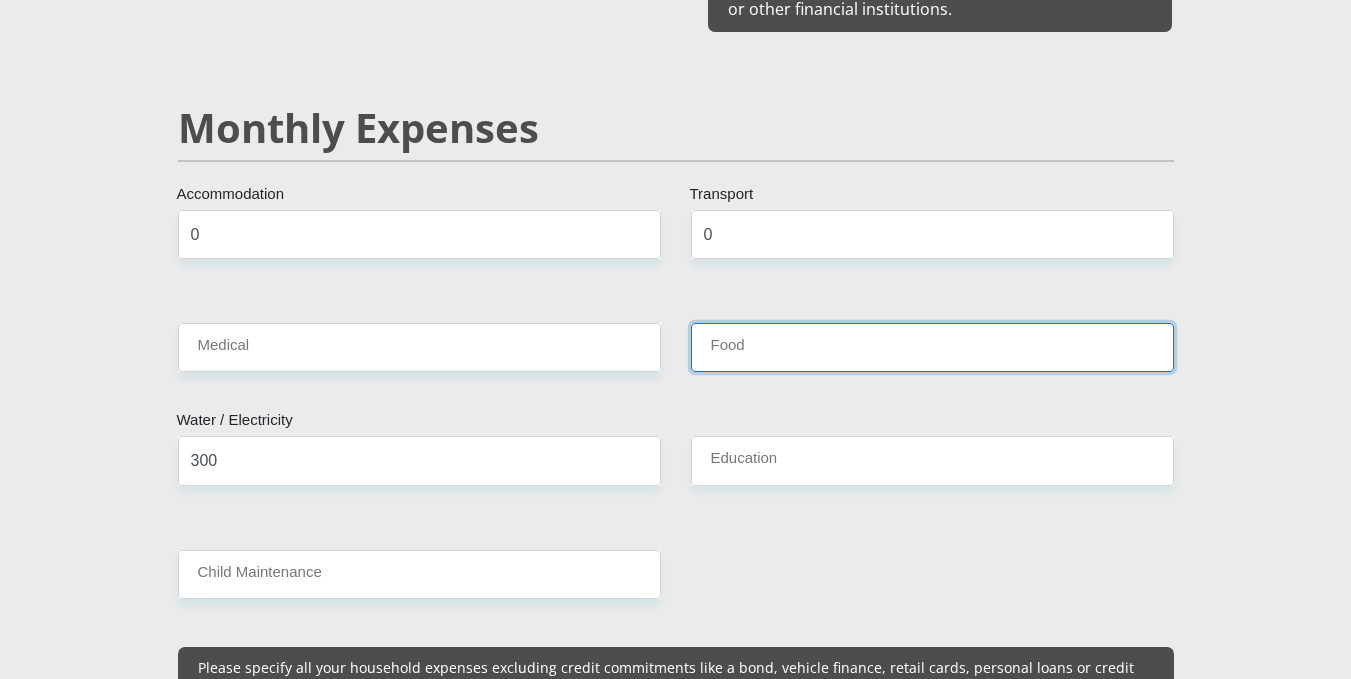click on "Food" at bounding box center (932, 347) 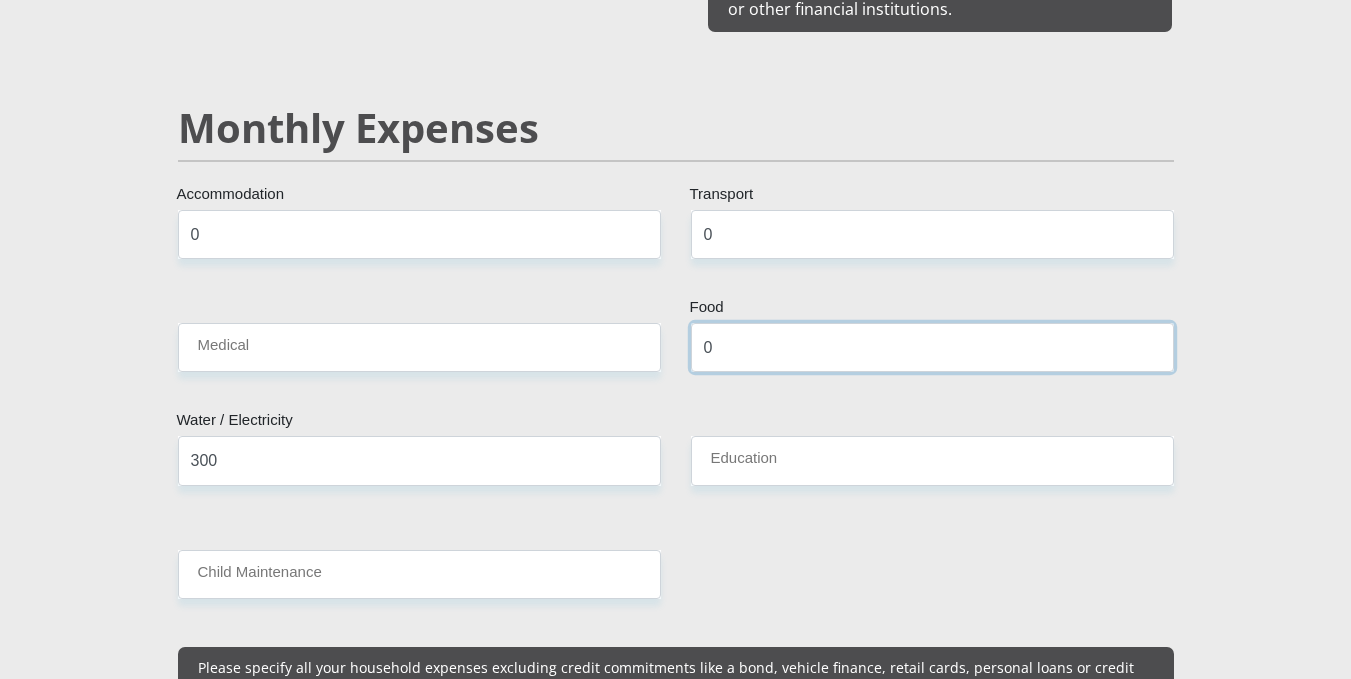 type on "0" 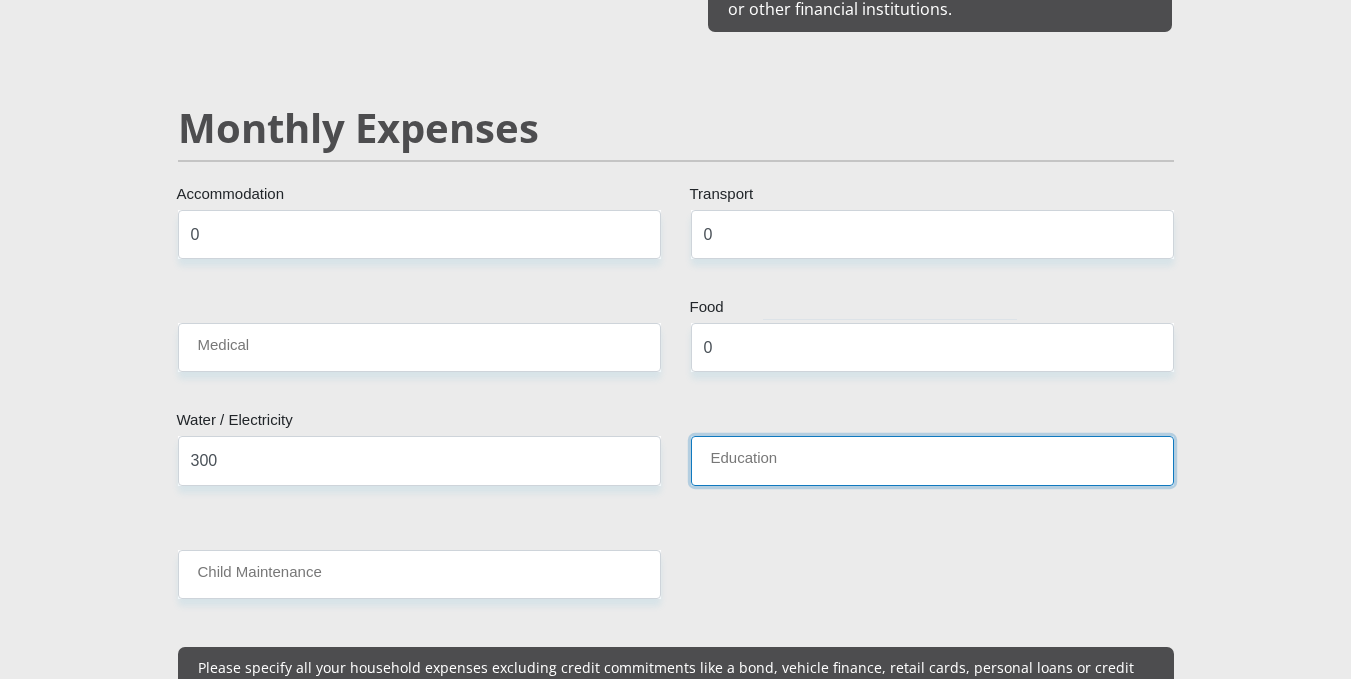 click on "Education" at bounding box center (932, 460) 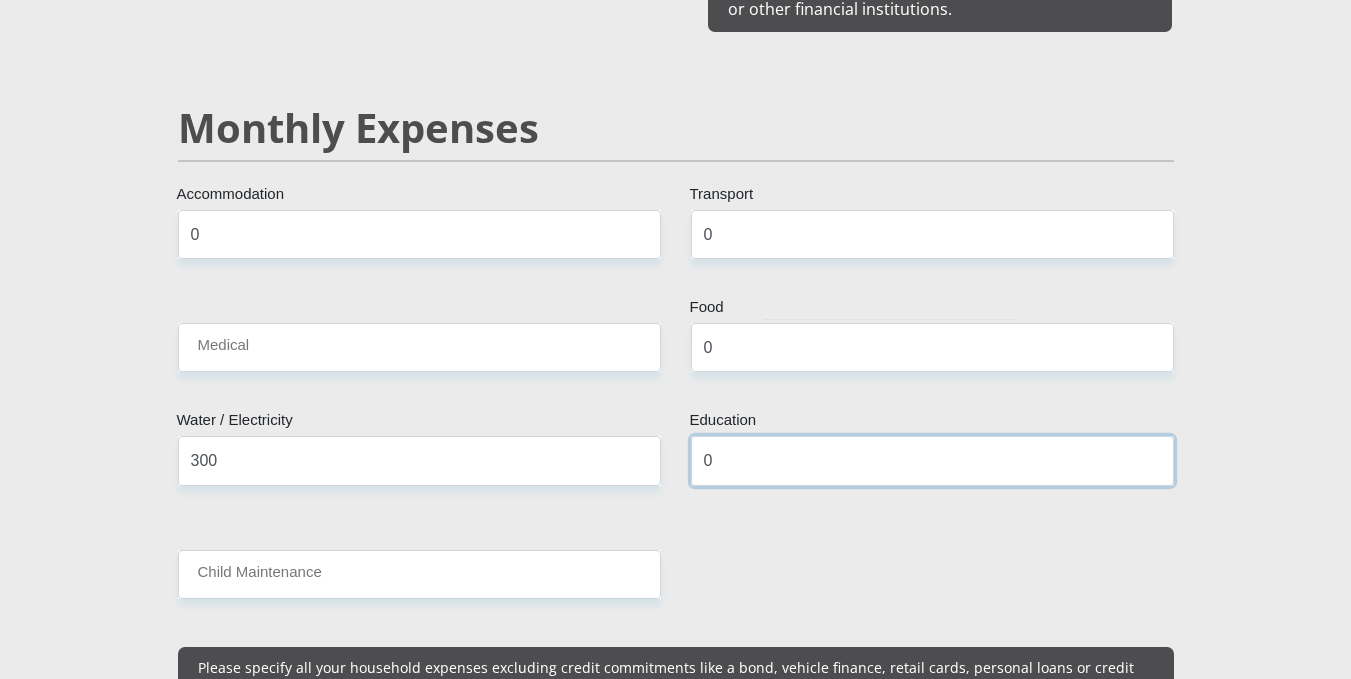 type on "0" 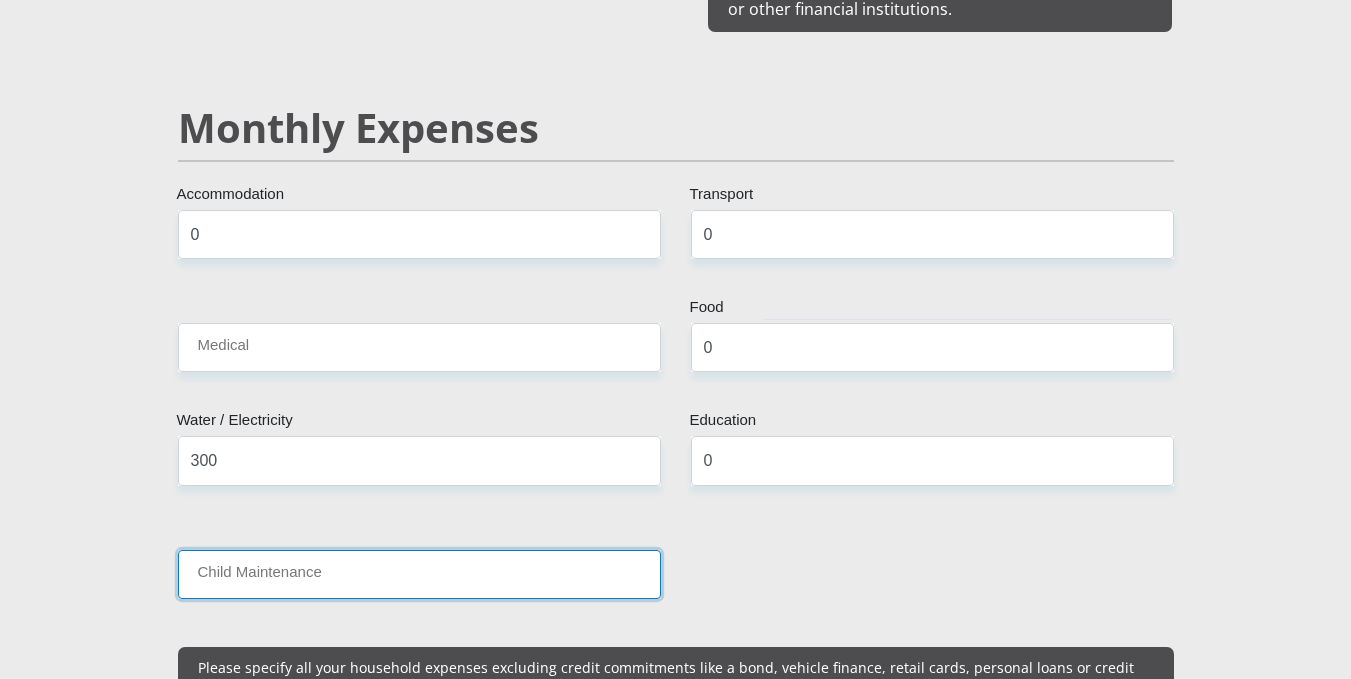 click on "Child Maintenance" at bounding box center (419, 574) 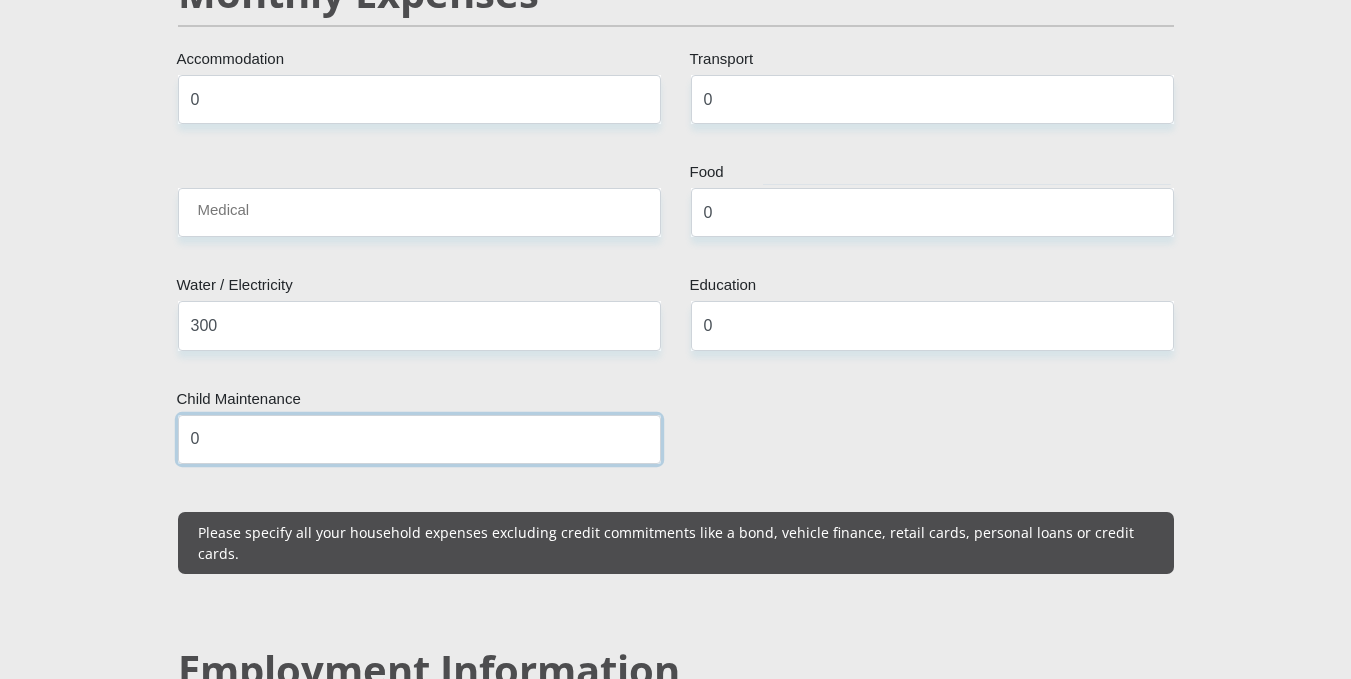 scroll, scrollTop: 2700, scrollLeft: 0, axis: vertical 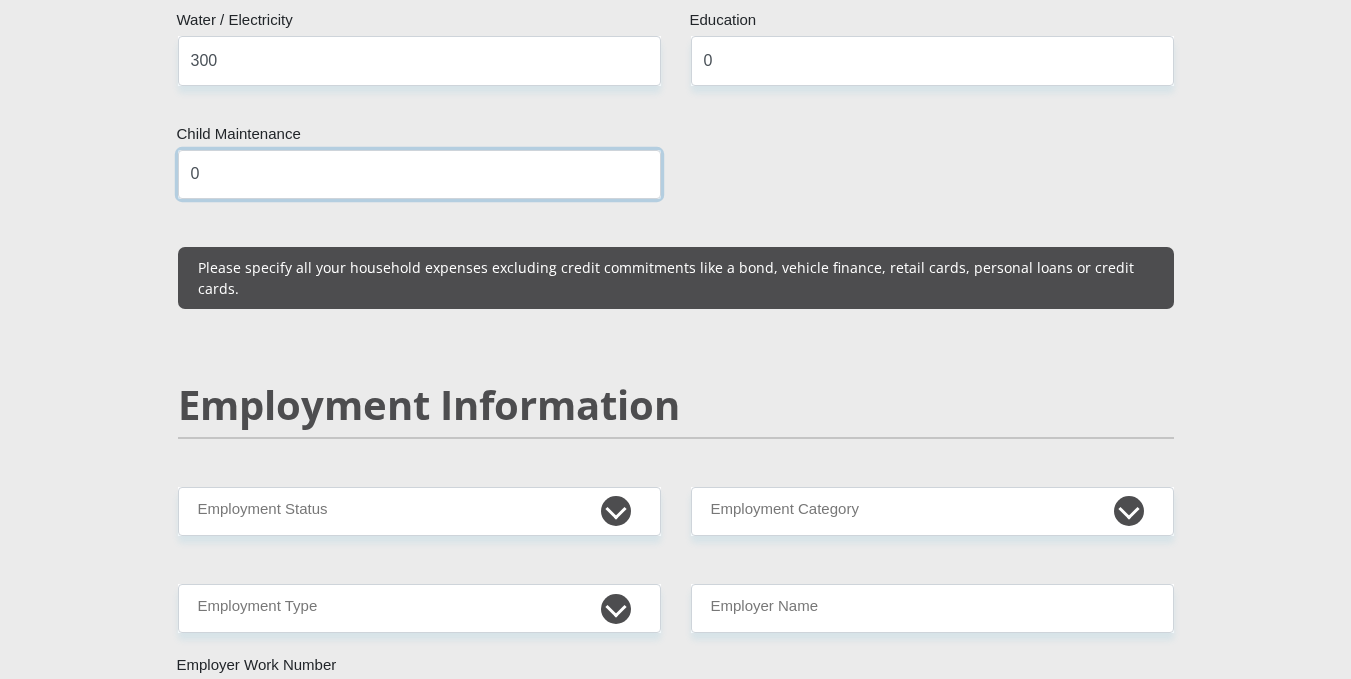 type on "0" 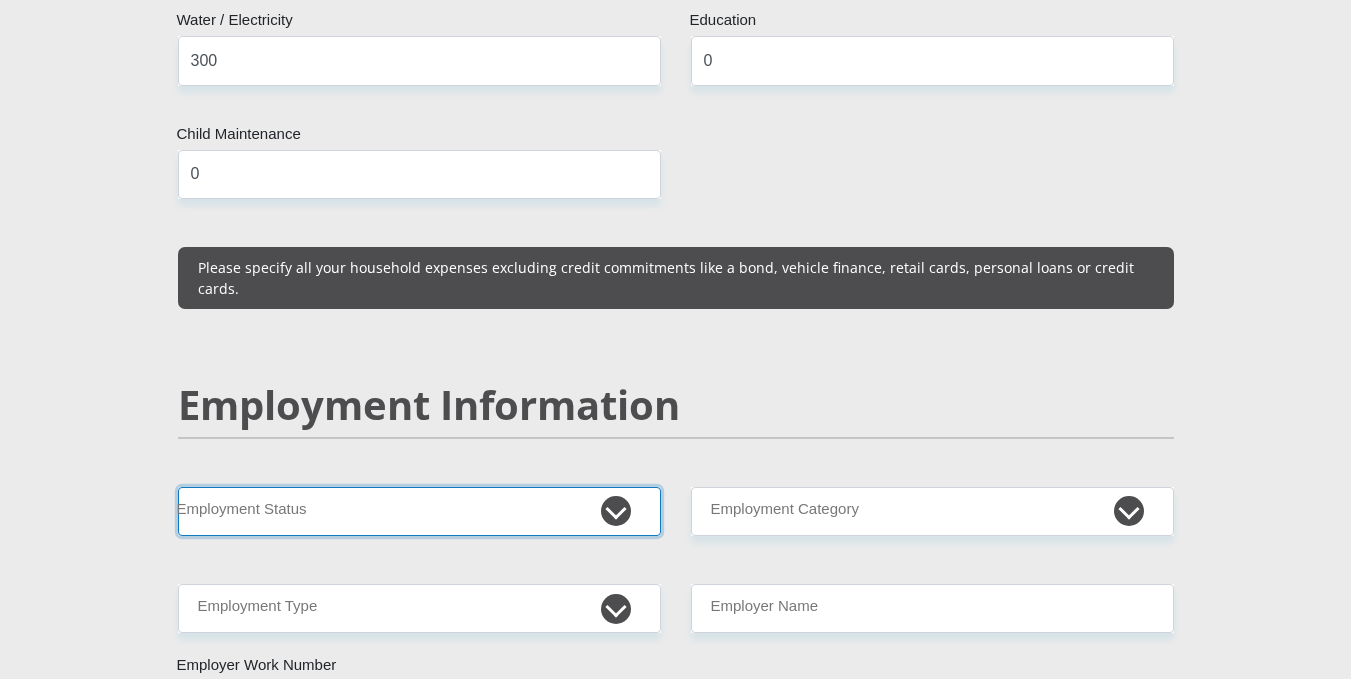 click on "Permanent/Full-time
Part-time/Casual
Contract Worker
Self-Employed
Housewife
Retired
Student
Medically Boarded
Disability
Unemployed" at bounding box center [419, 511] 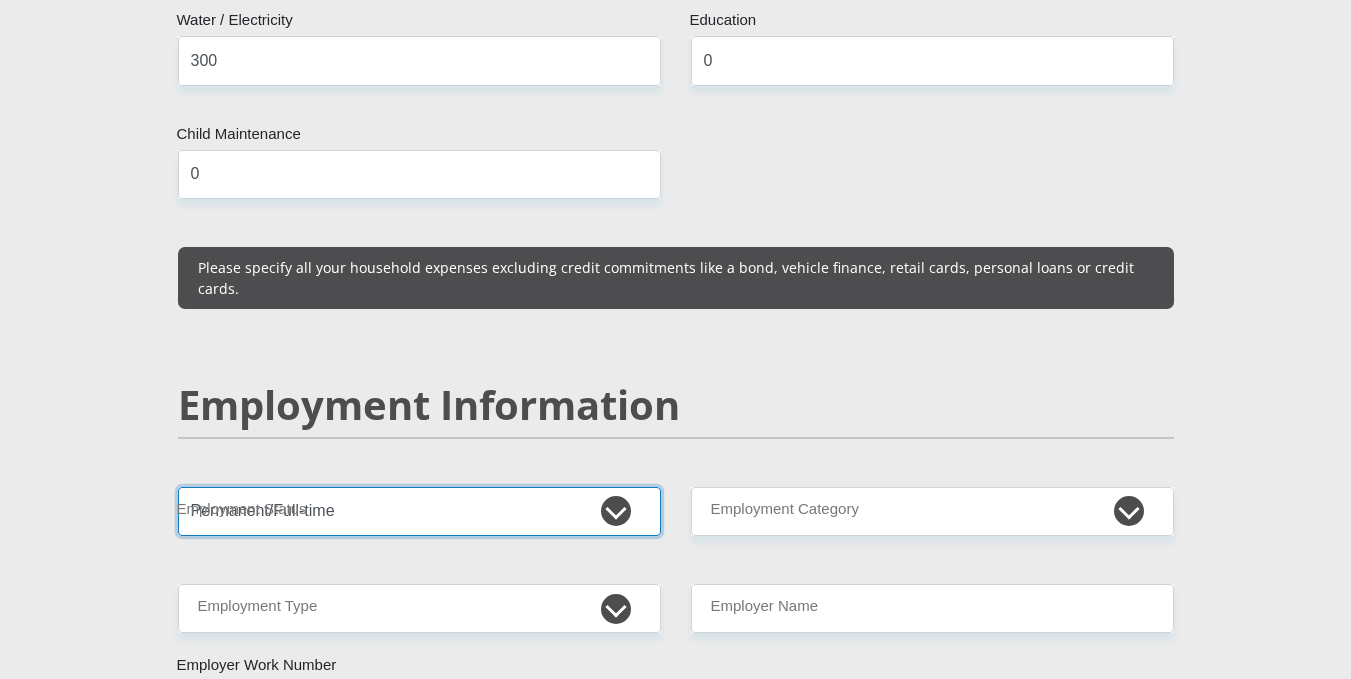 click on "Permanent/Full-time
Part-time/Casual
Contract Worker
Self-Employed
Housewife
Retired
Student
Medically Boarded
Disability
Unemployed" at bounding box center [419, 511] 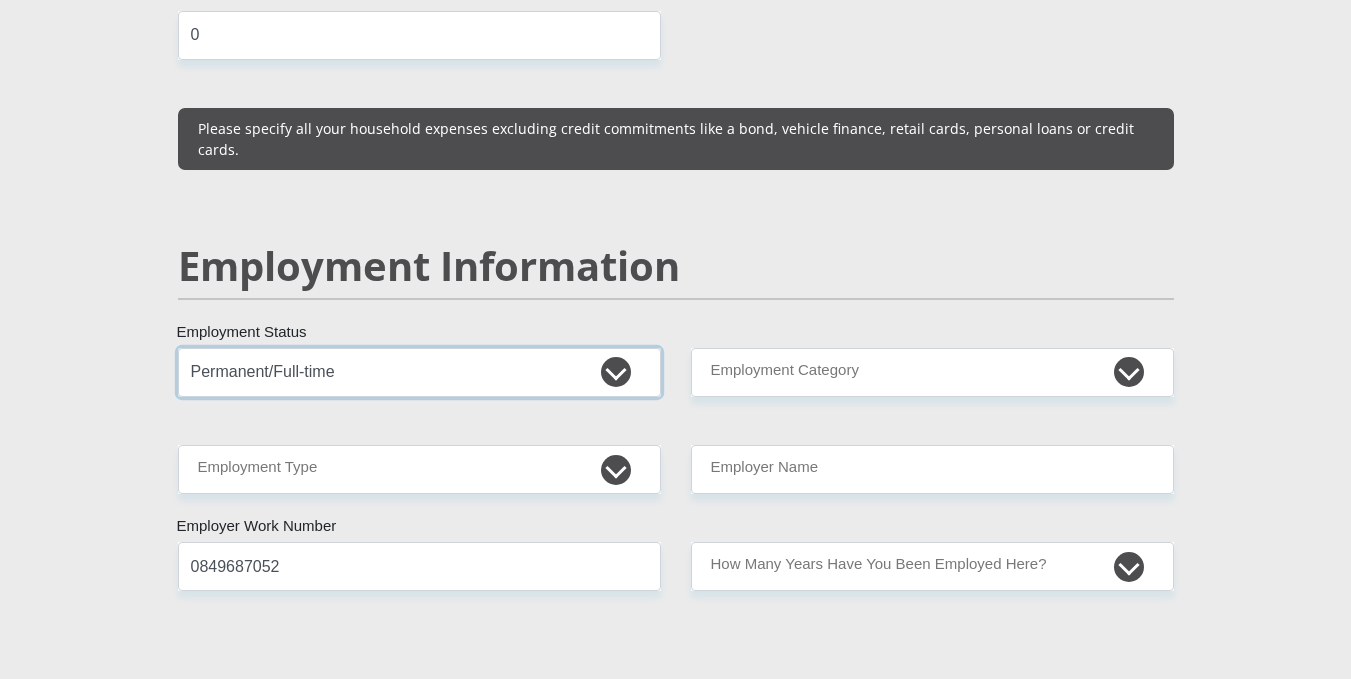 scroll, scrollTop: 2900, scrollLeft: 0, axis: vertical 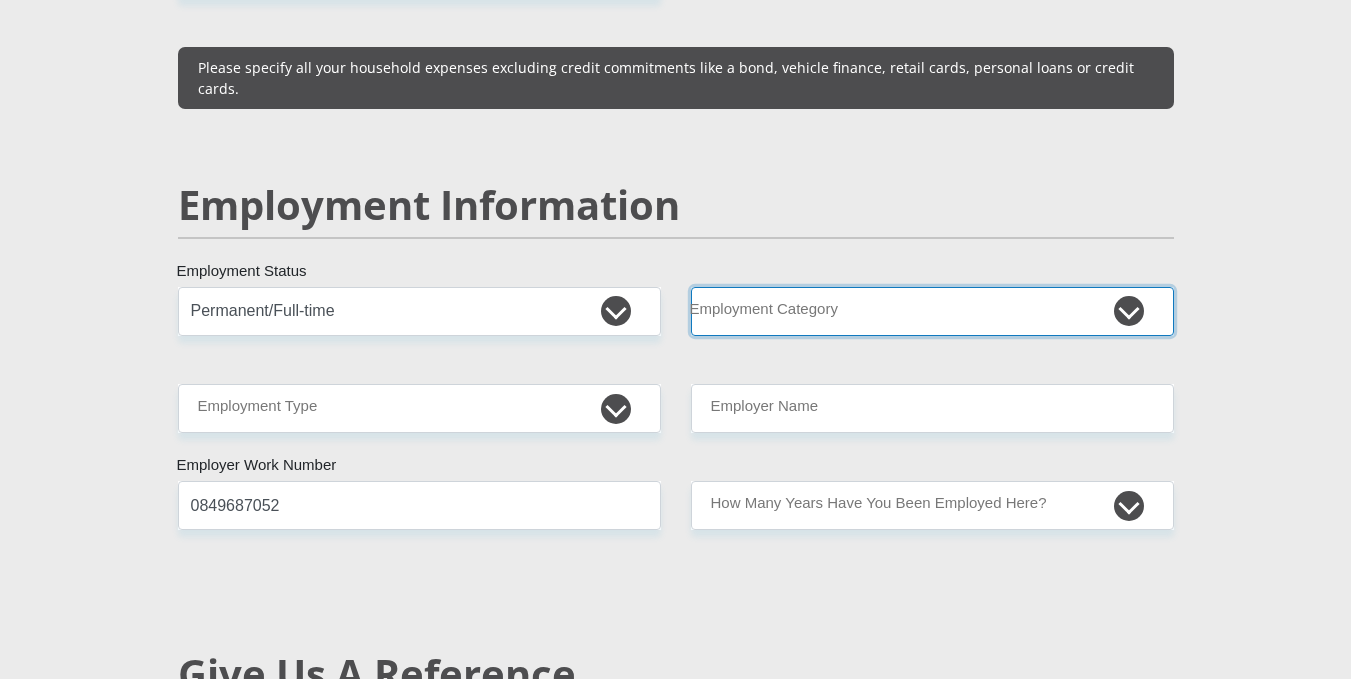 click on "AGRICULTURE
ALCOHOL & TOBACCO
CONSTRUCTION MATERIALS
METALLURGY
EQUIPMENT FOR RENEWABLE ENERGY
SPECIALIZED CONTRACTORS
CAR
GAMING (INCL. INTERNET
OTHER WHOLESALE
UNLICENSED PHARMACEUTICALS
CURRENCY EXCHANGE HOUSES
OTHER FINANCIAL INSTITUTIONS & INSURANCE
REAL ESTATE AGENTS
OIL & GAS
OTHER MATERIALS (E.G. IRON ORE)
PRECIOUS STONES & PRECIOUS METALS
POLITICAL ORGANIZATIONS
RELIGIOUS ORGANIZATIONS(NOT SECTS)
ACTI. HAVING BUSINESS DEAL WITH PUBLIC ADMINISTRATION
LAUNDROMATS" at bounding box center [932, 311] 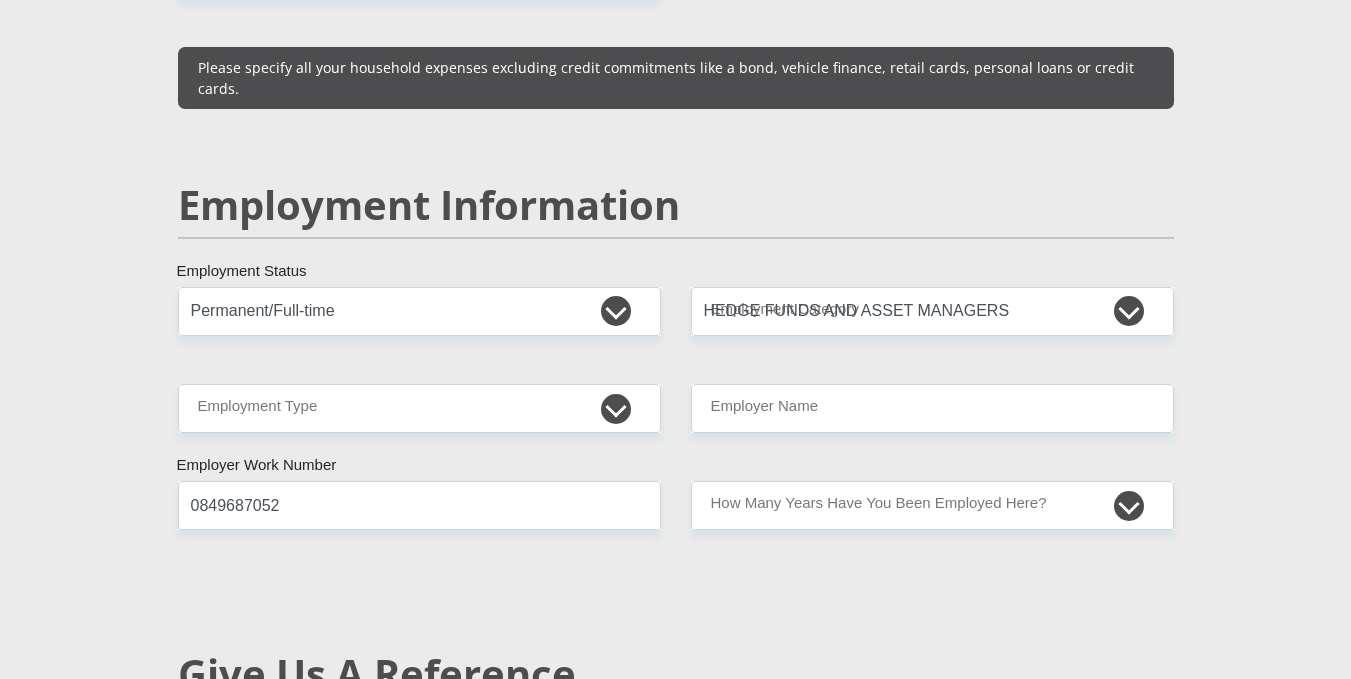 click on "Personal Details
Mr
Ms
Mrs
Dr
Other
Title
Nhlanhla
First Name
Mthembu
Surname
0511206422087
South African ID Number
Please input valid ID number
South Africa
Afghanistan
Aland Islands
Albania
Algeria
America Samoa
American Virgin Islands
Andorra
Angola
Anguilla  Antarctica" at bounding box center (676, 292) 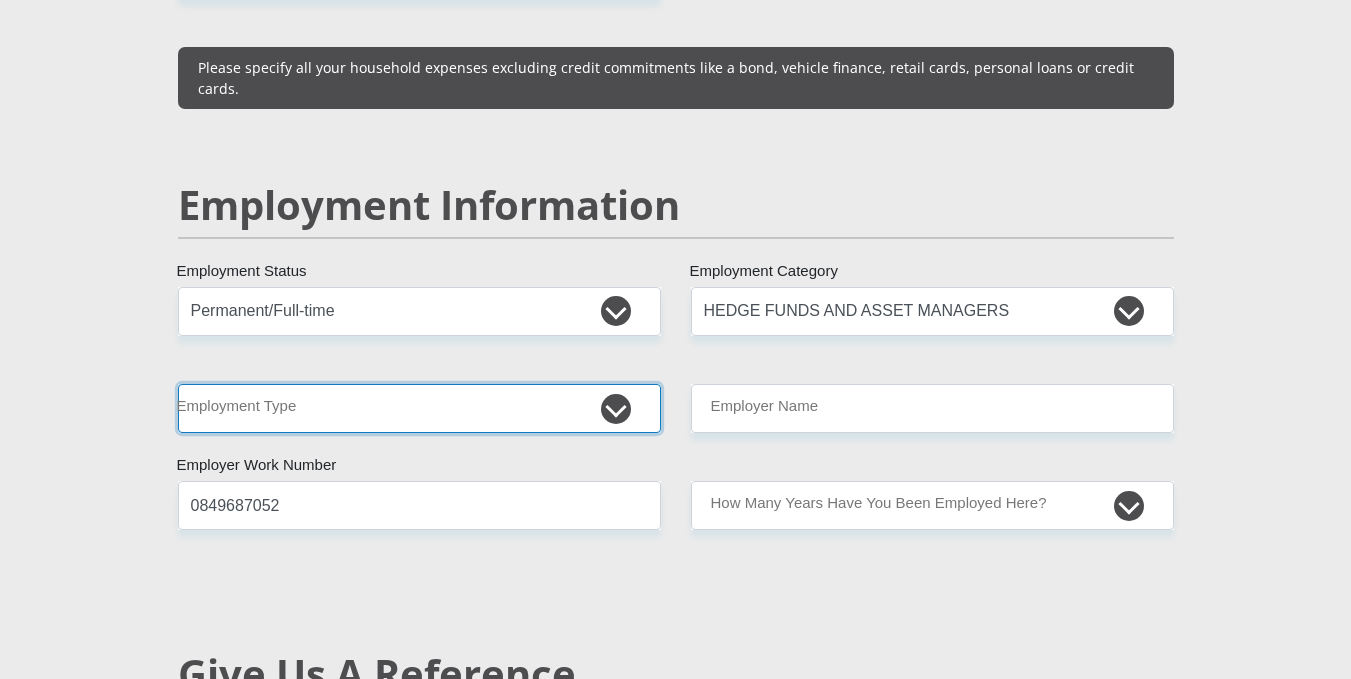 click on "College/Lecturer
Craft Seller
Creative
Driver
Executive
Farmer
Forces - Non Commissioned
Forces - Officer
Hawker
Housewife
Labourer
Licenced Professional
Manager
Miner
Non Licenced Professional
Office Staff/Clerk
Outside Worker
Pensioner
Permanent Teacher
Production/Manufacturing
Sales
Self-Employed
Semi-Professional Worker
Service Industry  Social Worker  Student" at bounding box center (419, 408) 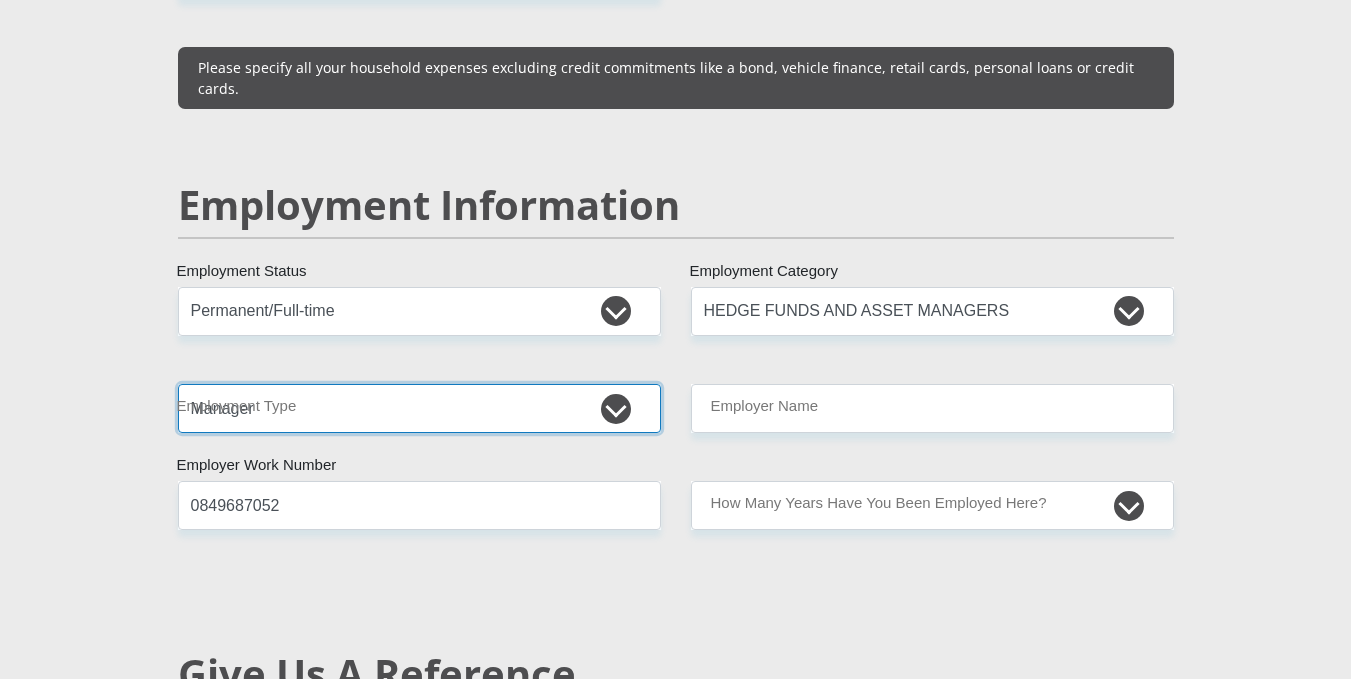 click on "College/Lecturer
Craft Seller
Creative
Driver
Executive
Farmer
Forces - Non Commissioned
Forces - Officer
Hawker
Housewife
Labourer
Licenced Professional
Manager
Miner
Non Licenced Professional
Office Staff/Clerk
Outside Worker
Pensioner
Permanent Teacher
Production/Manufacturing
Sales
Self-Employed
Semi-Professional Worker
Service Industry  Social Worker  Student" at bounding box center (419, 408) 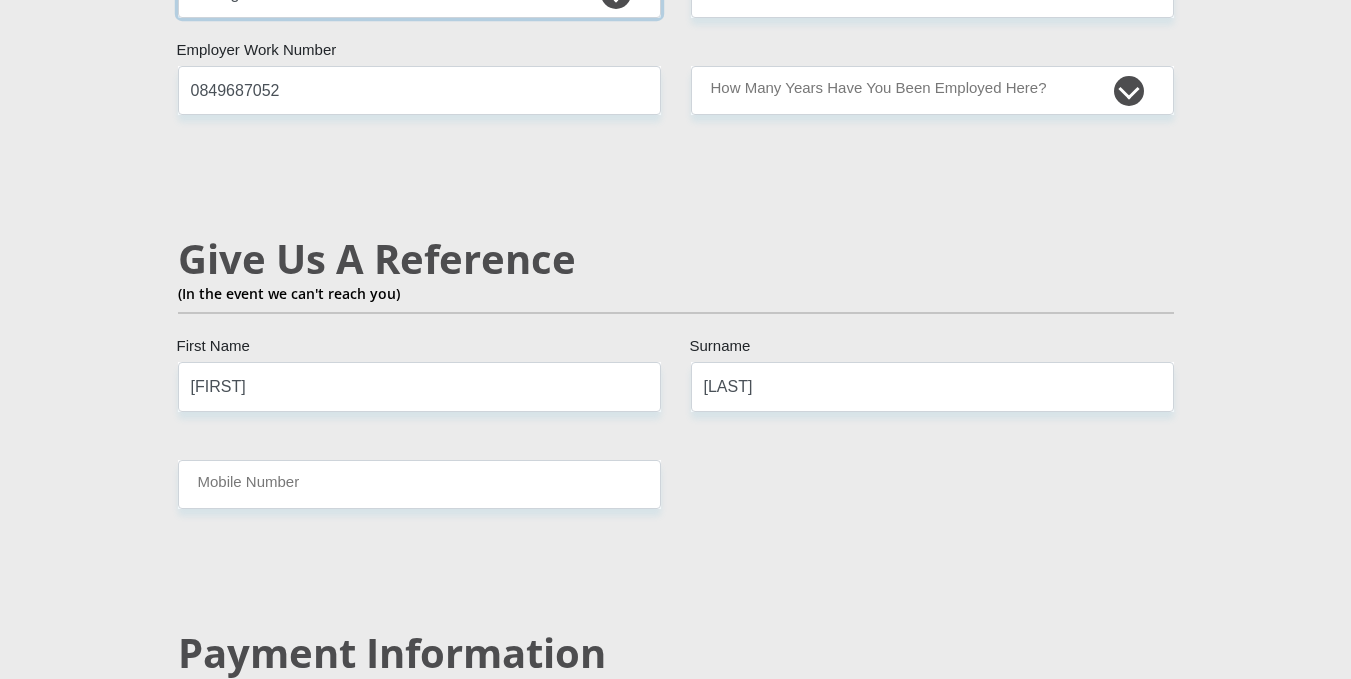scroll, scrollTop: 3400, scrollLeft: 0, axis: vertical 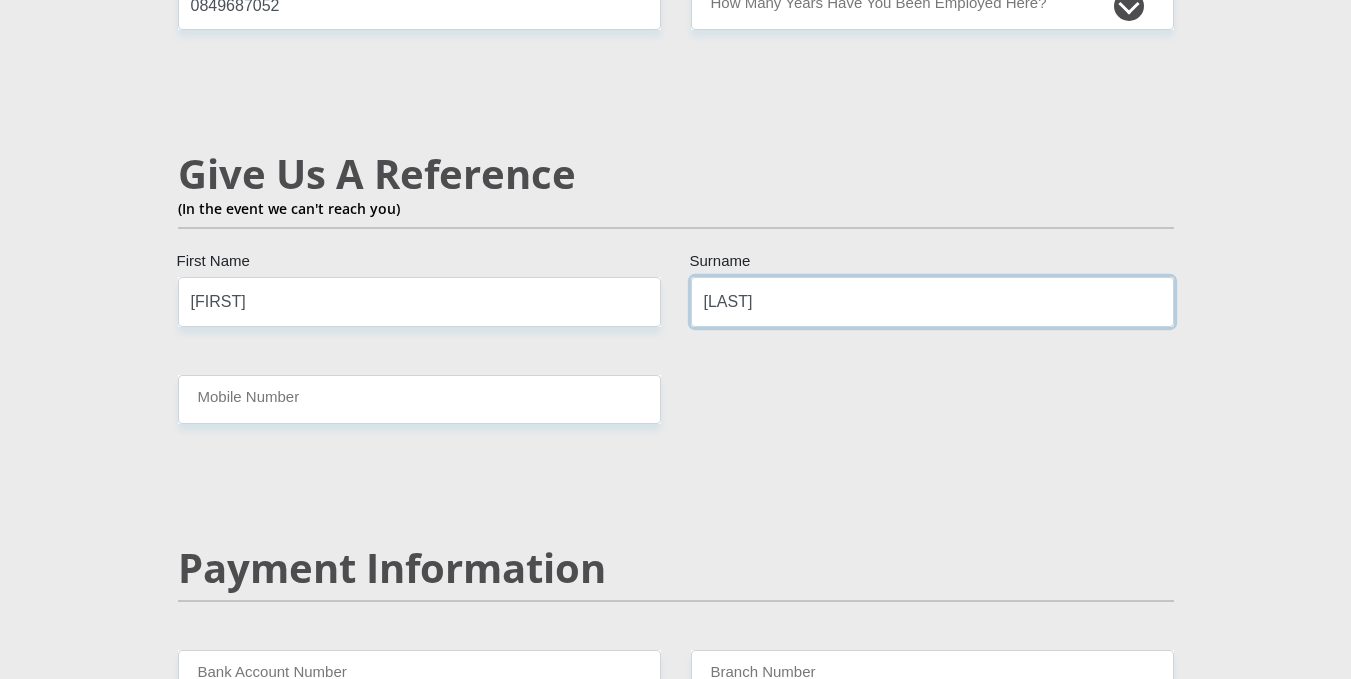 click on "Mthembu" at bounding box center (932, 301) 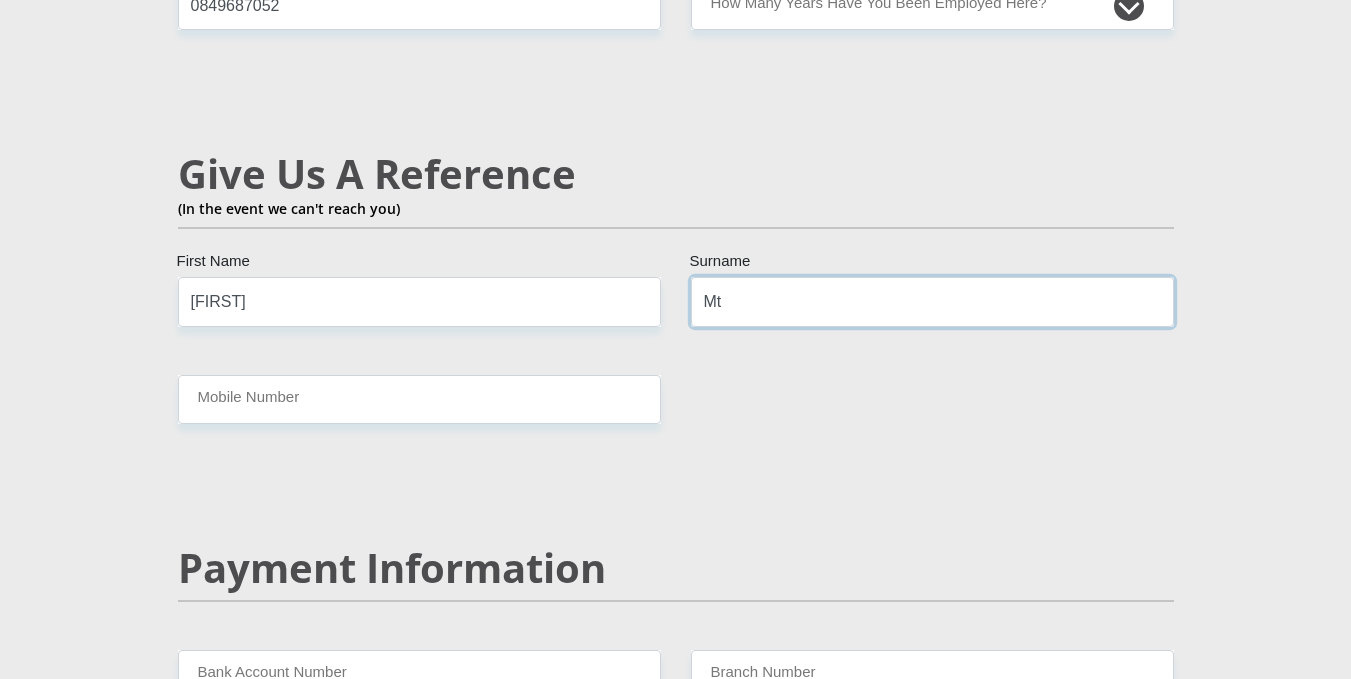 type on "M" 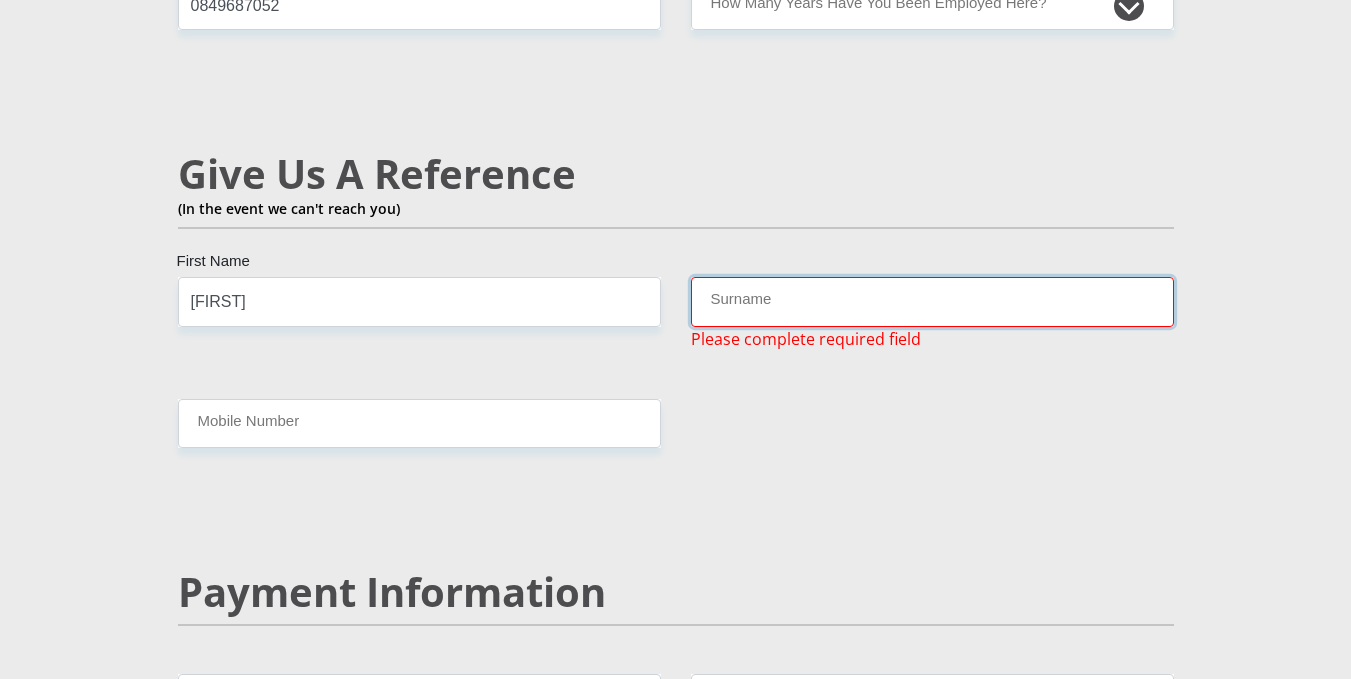 type 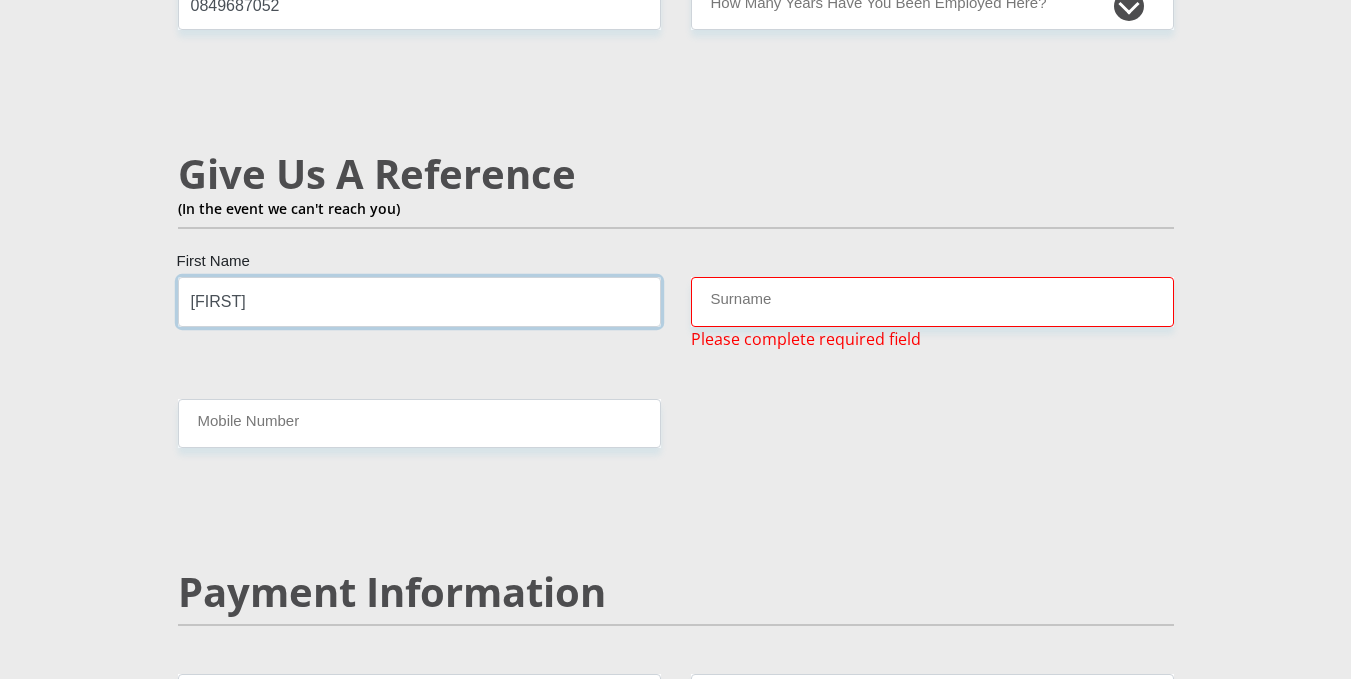 click on "Nhlanhla" at bounding box center (419, 301) 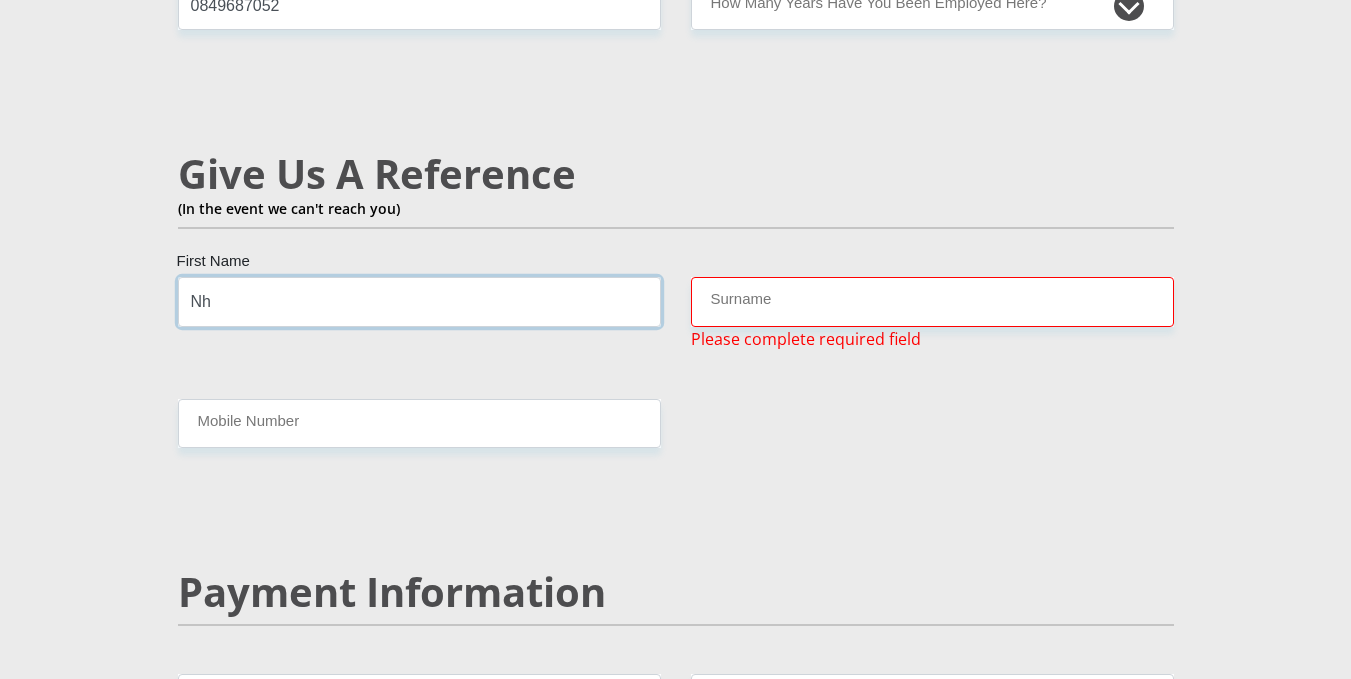 type on "N" 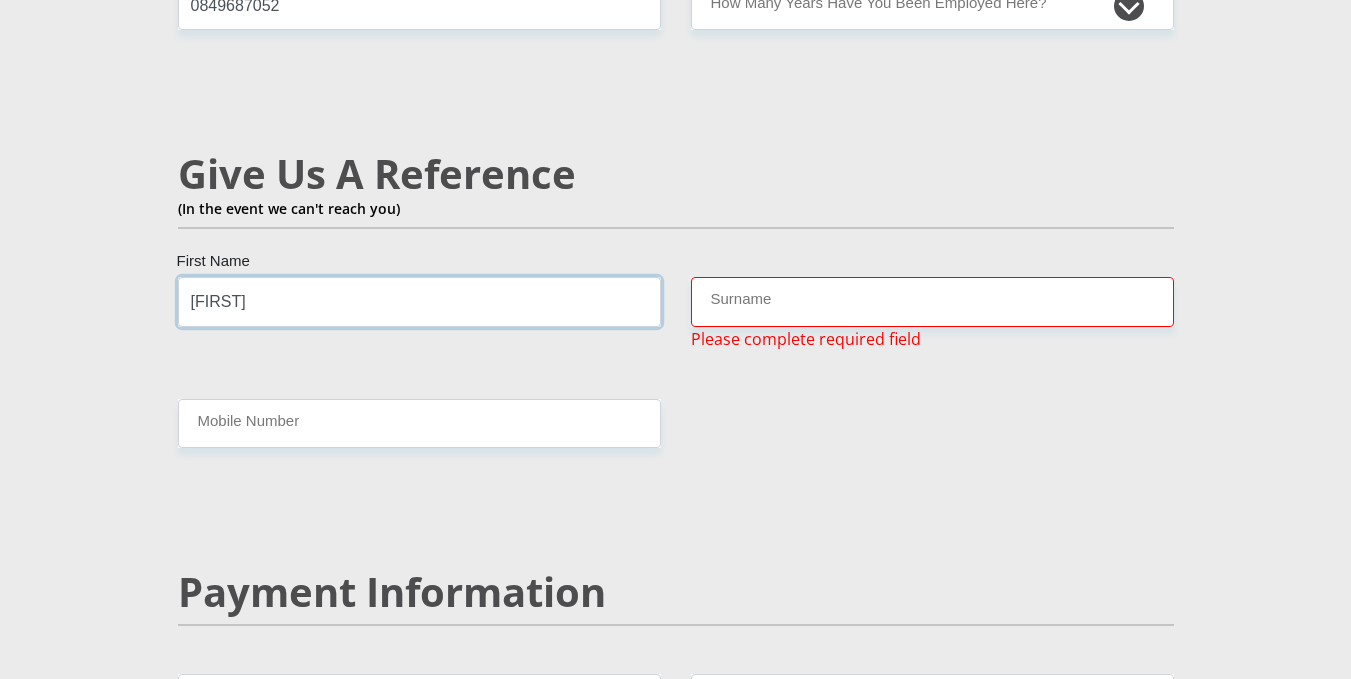 type on "Ntombi" 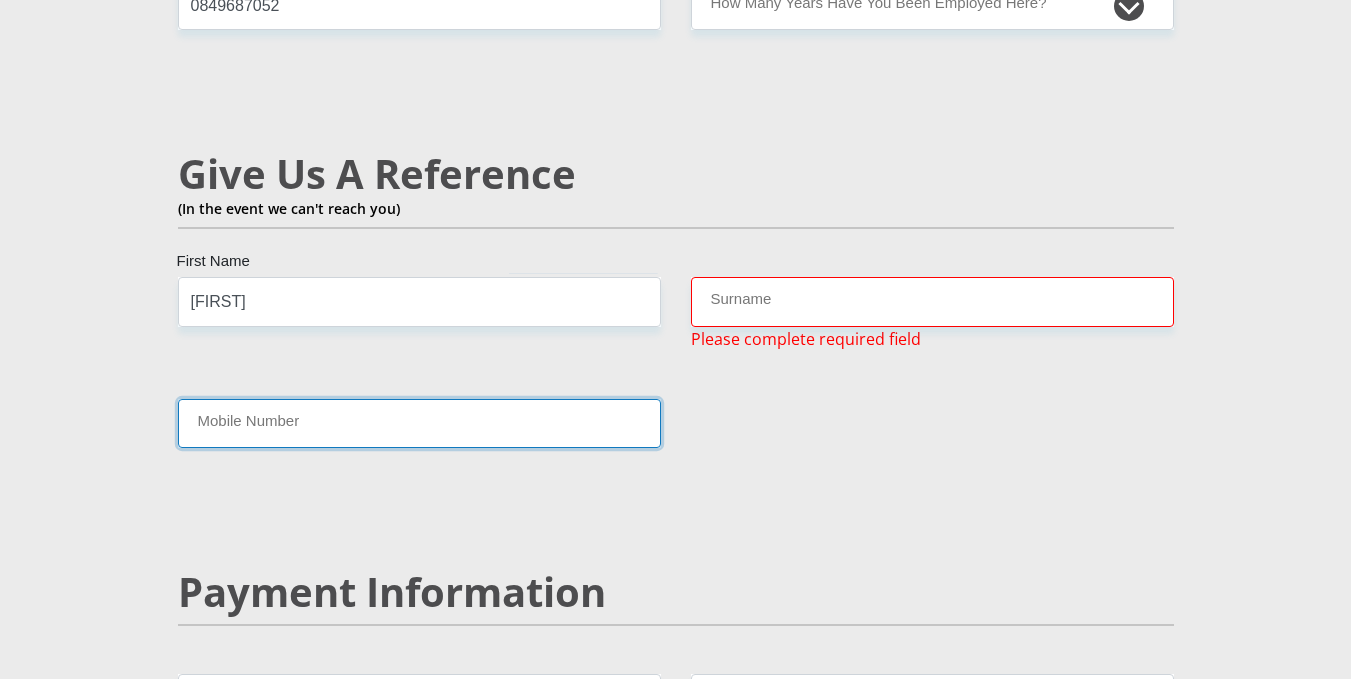 click on "Mobile Number" at bounding box center (419, 423) 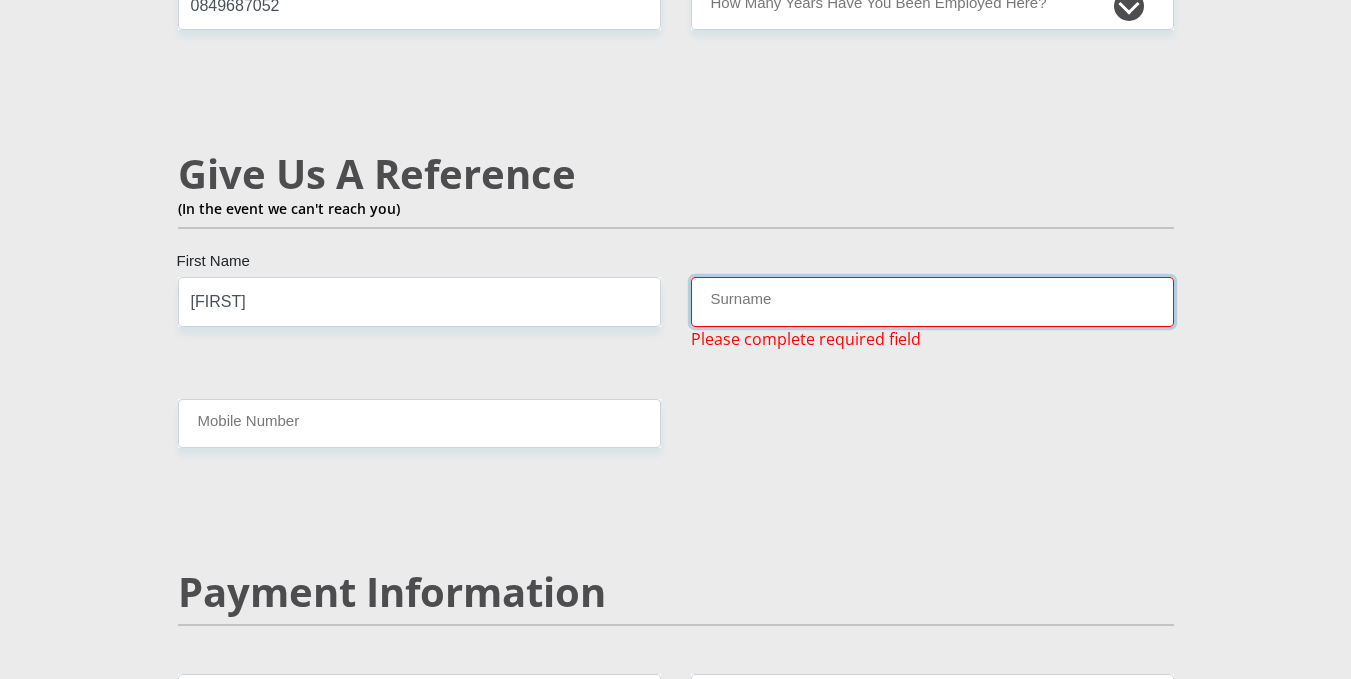 click on "Surname" at bounding box center (932, 301) 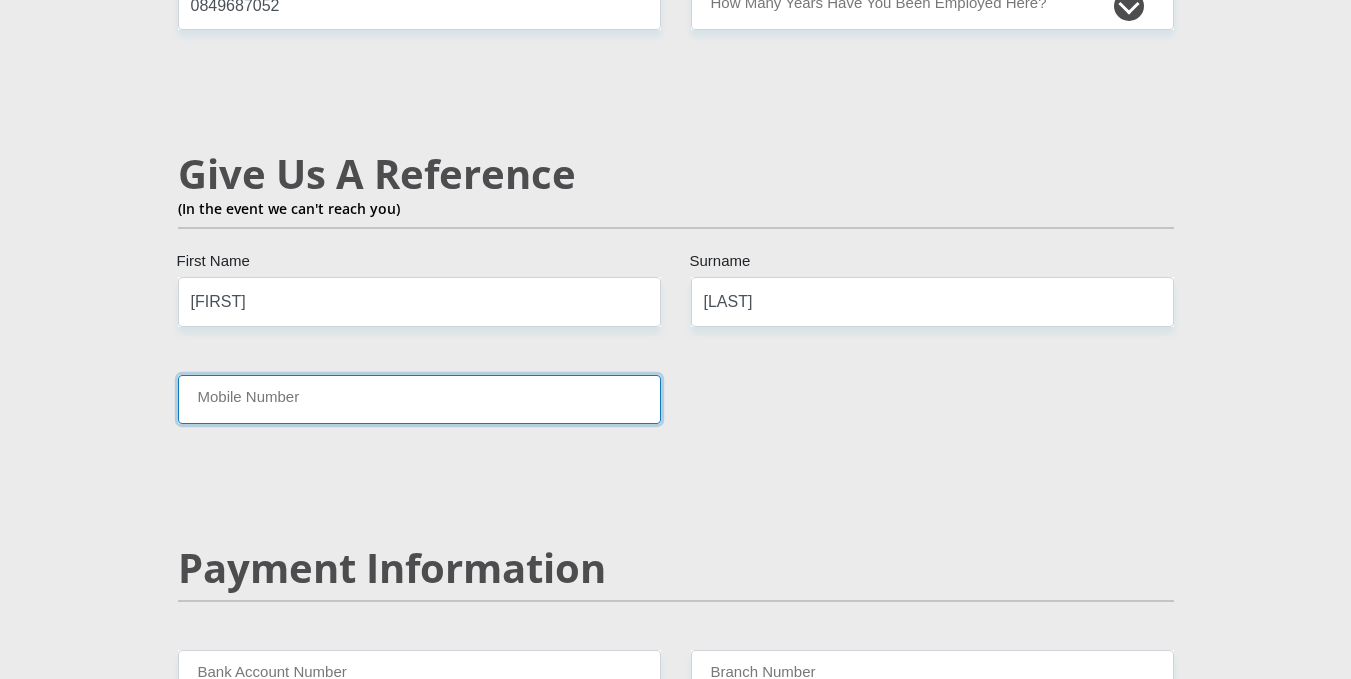 click on "Mobile Number" at bounding box center (419, 399) 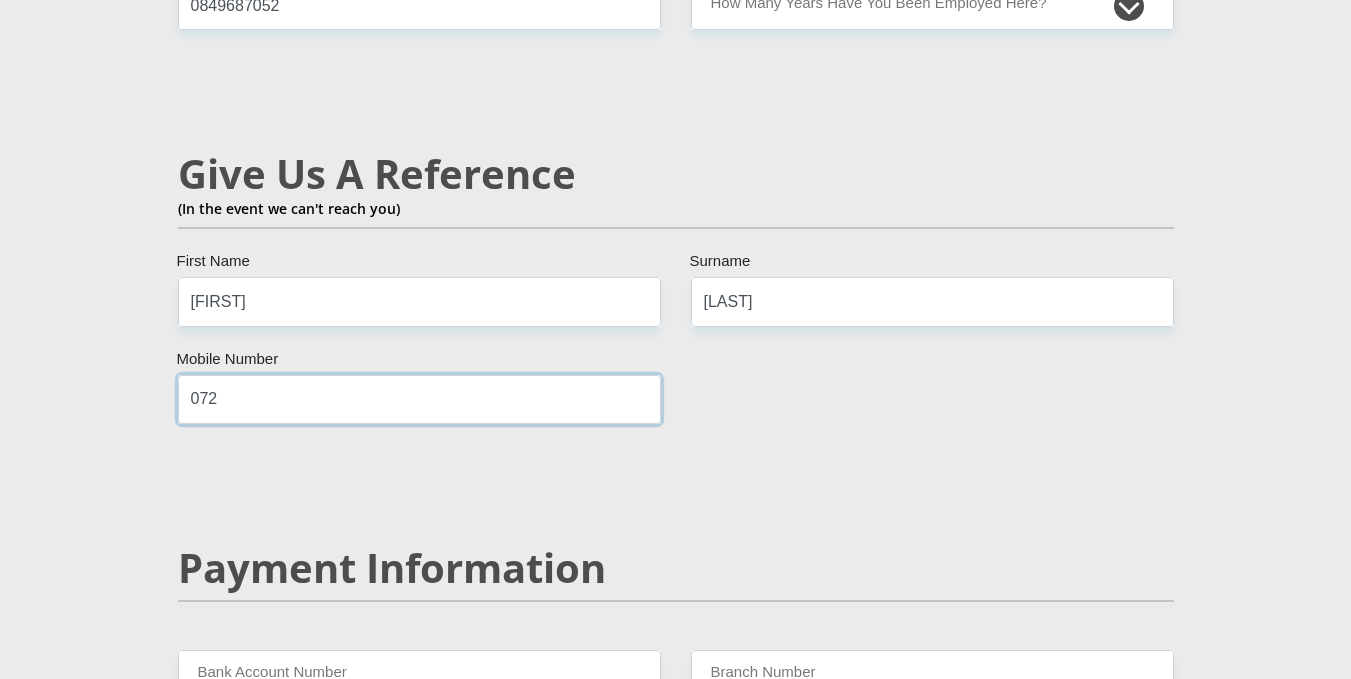 type on "0720534196" 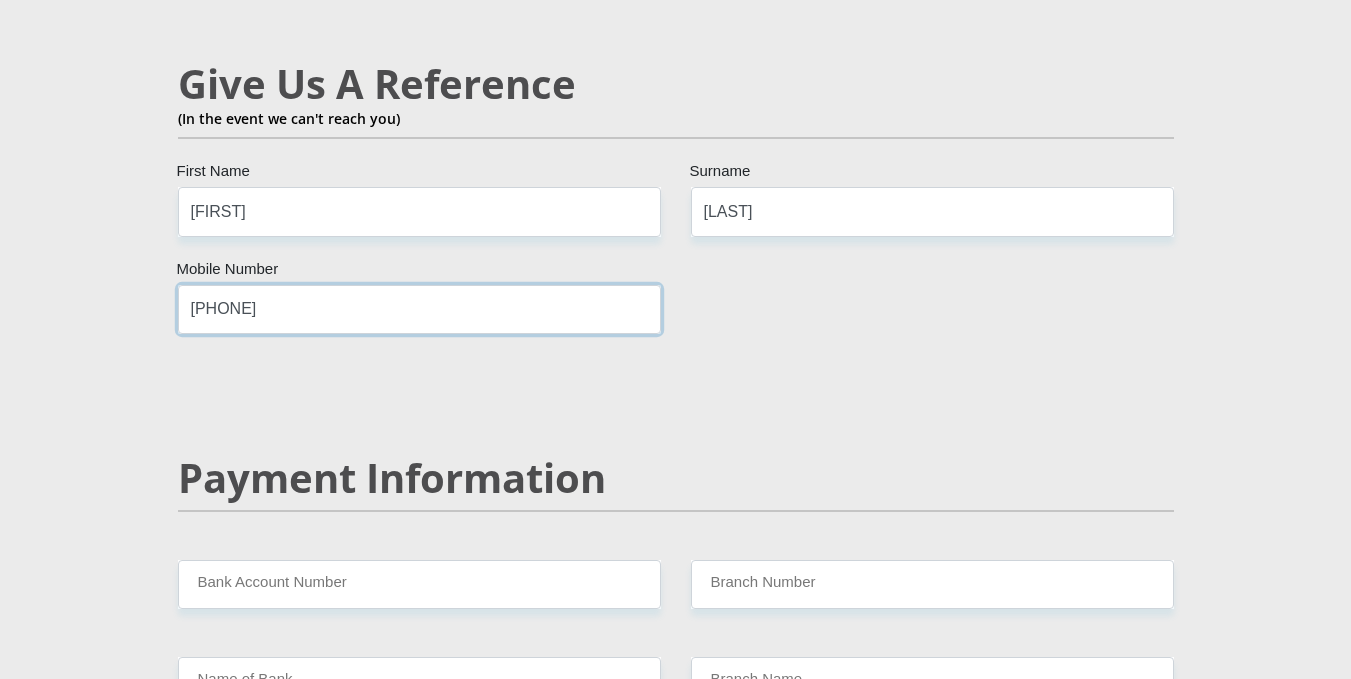 scroll, scrollTop: 3500, scrollLeft: 0, axis: vertical 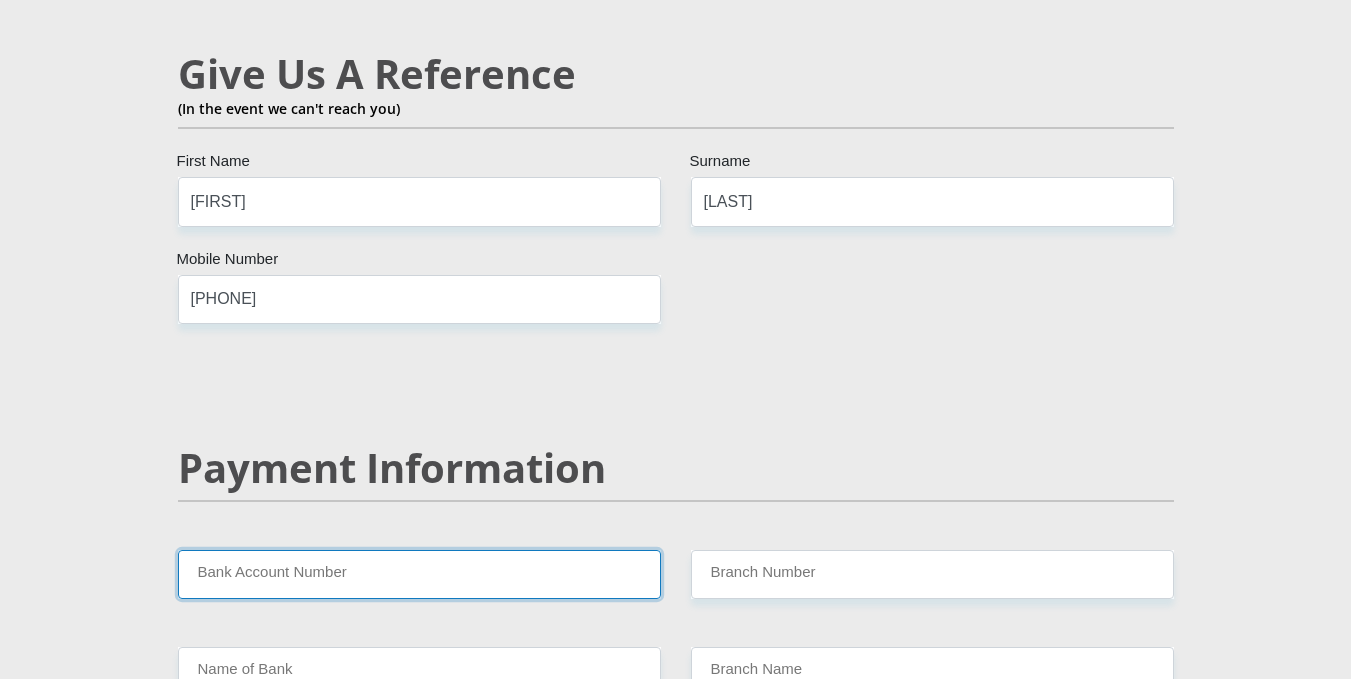 click on "Bank Account Number" at bounding box center (419, 574) 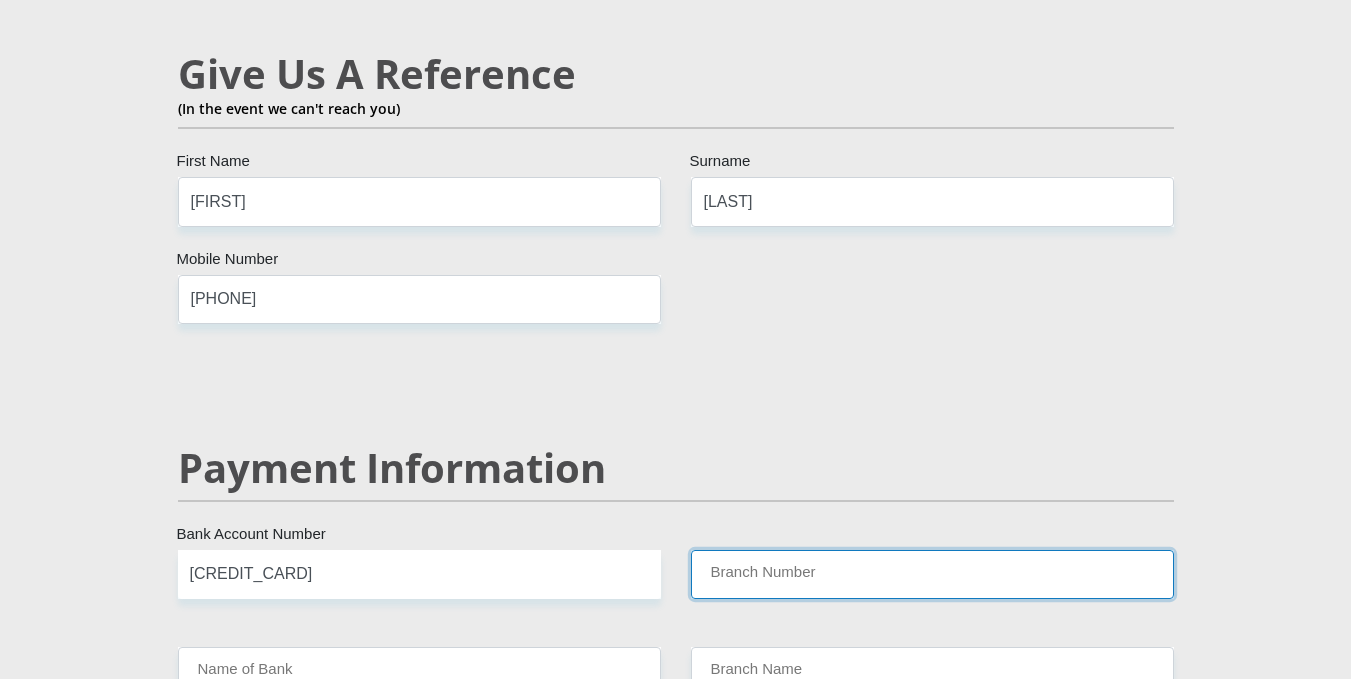 click on "Branch Number" at bounding box center [932, 574] 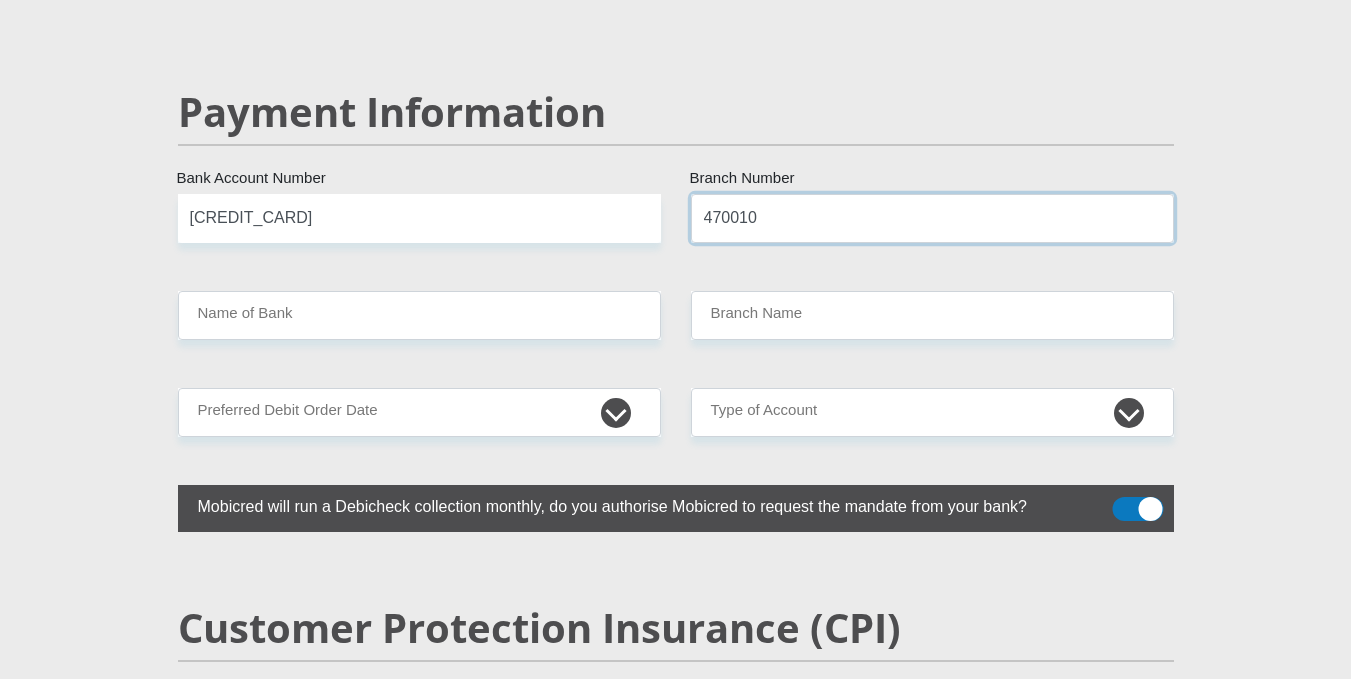 scroll, scrollTop: 3900, scrollLeft: 0, axis: vertical 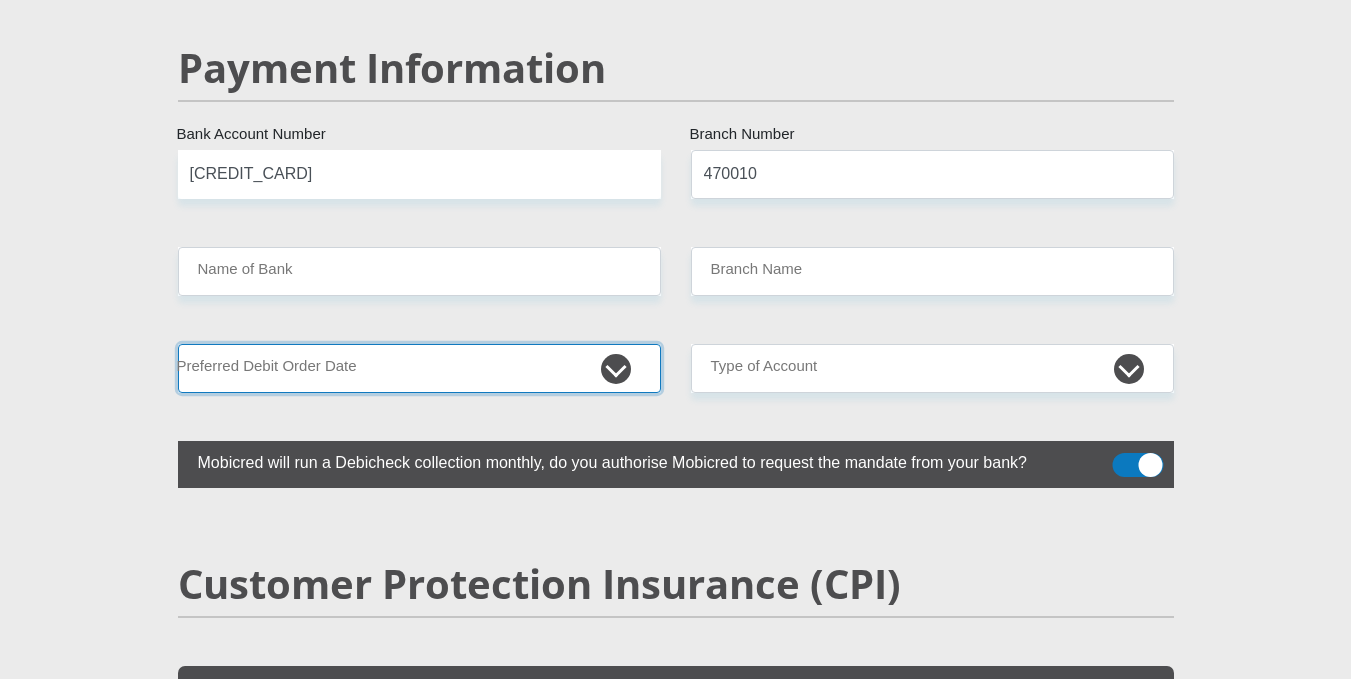 click on "1st
2nd
3rd
4th
5th
7th
18th
19th
20th
21st
22nd
23rd
24th
25th
26th
27th
28th
29th
30th" at bounding box center [419, 368] 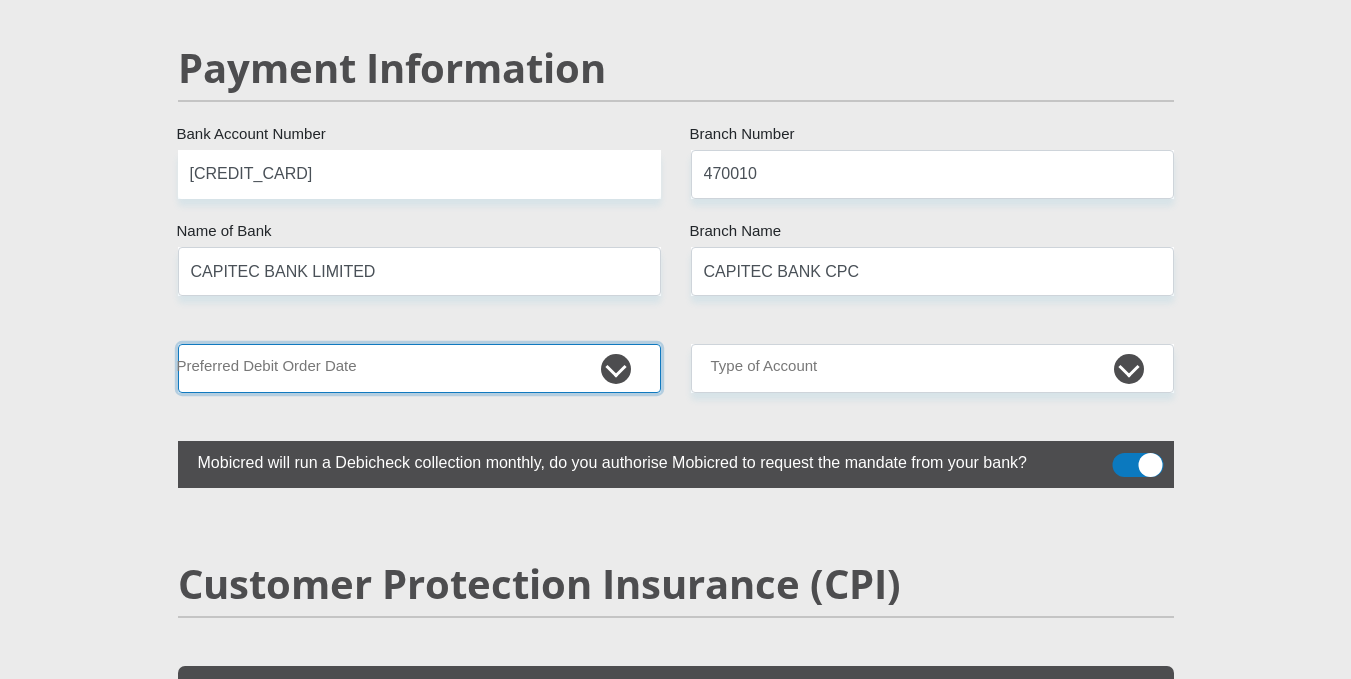 select on "7" 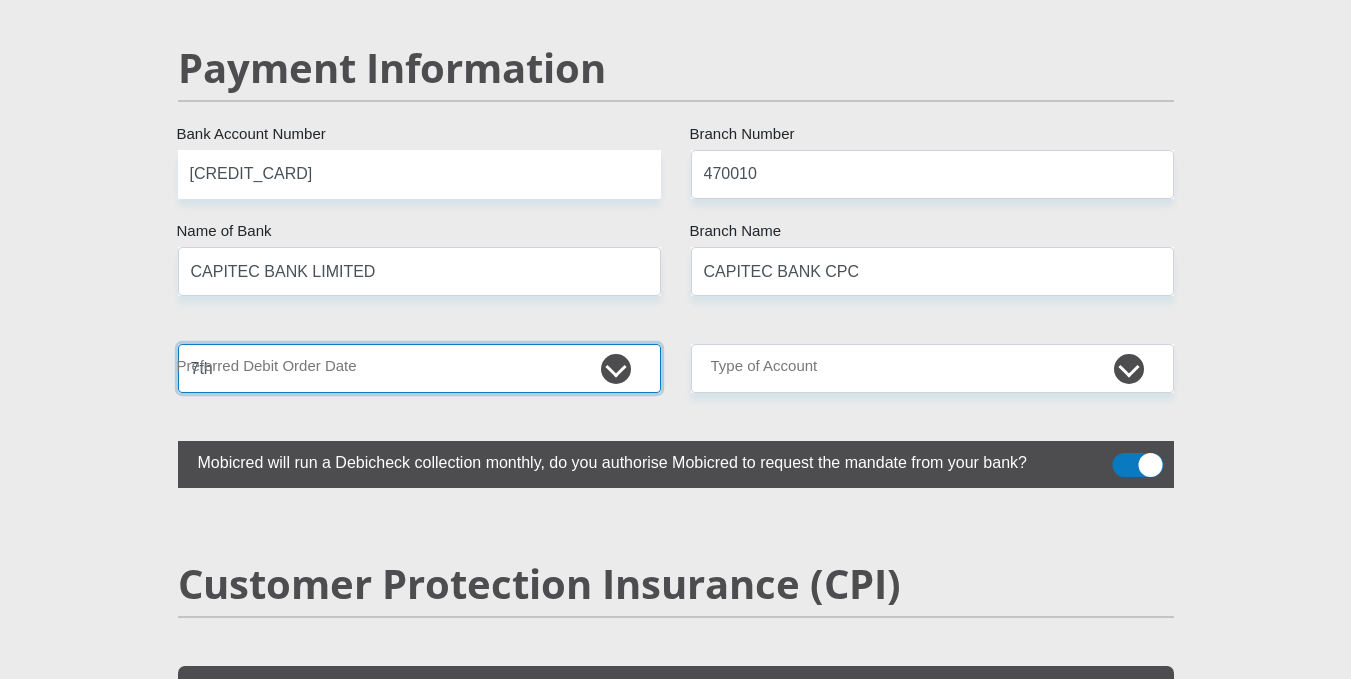 click on "1st
2nd
3rd
4th
5th
7th
18th
19th
20th
21st
22nd
23rd
24th
25th
26th
27th
28th
29th
30th" at bounding box center [419, 368] 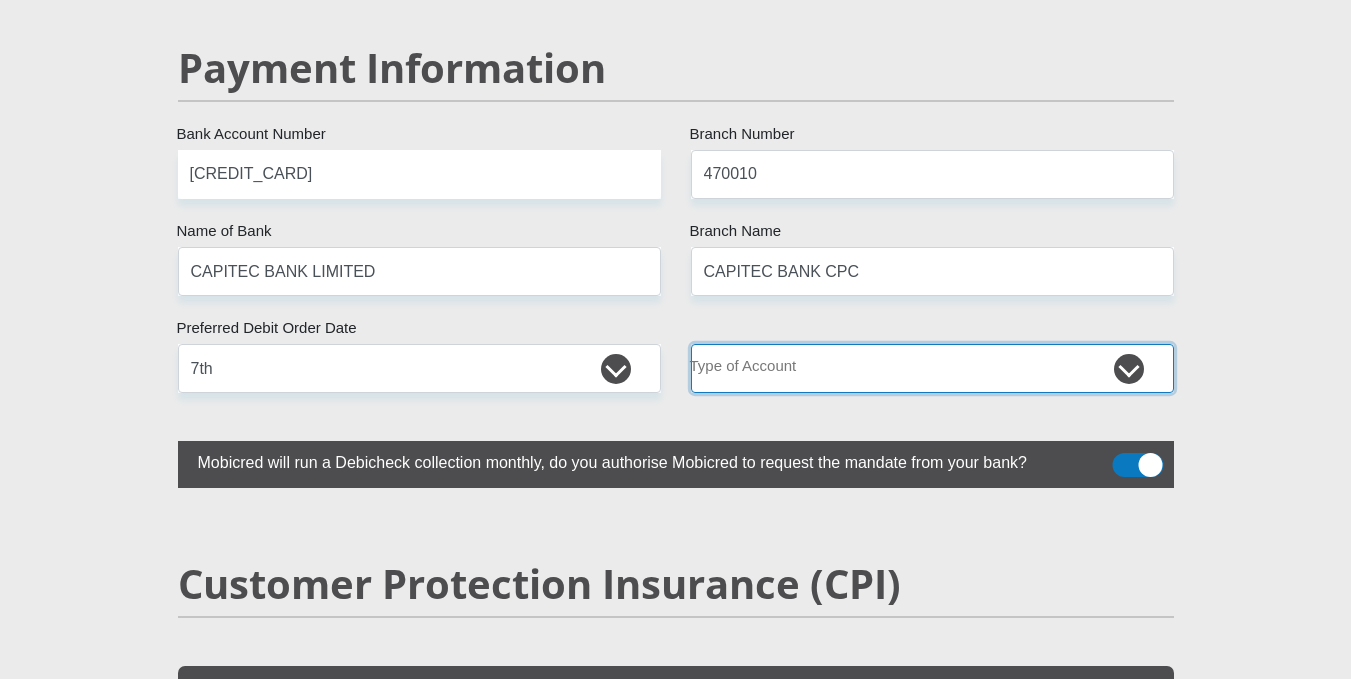 click on "Cheque
Savings" at bounding box center (932, 368) 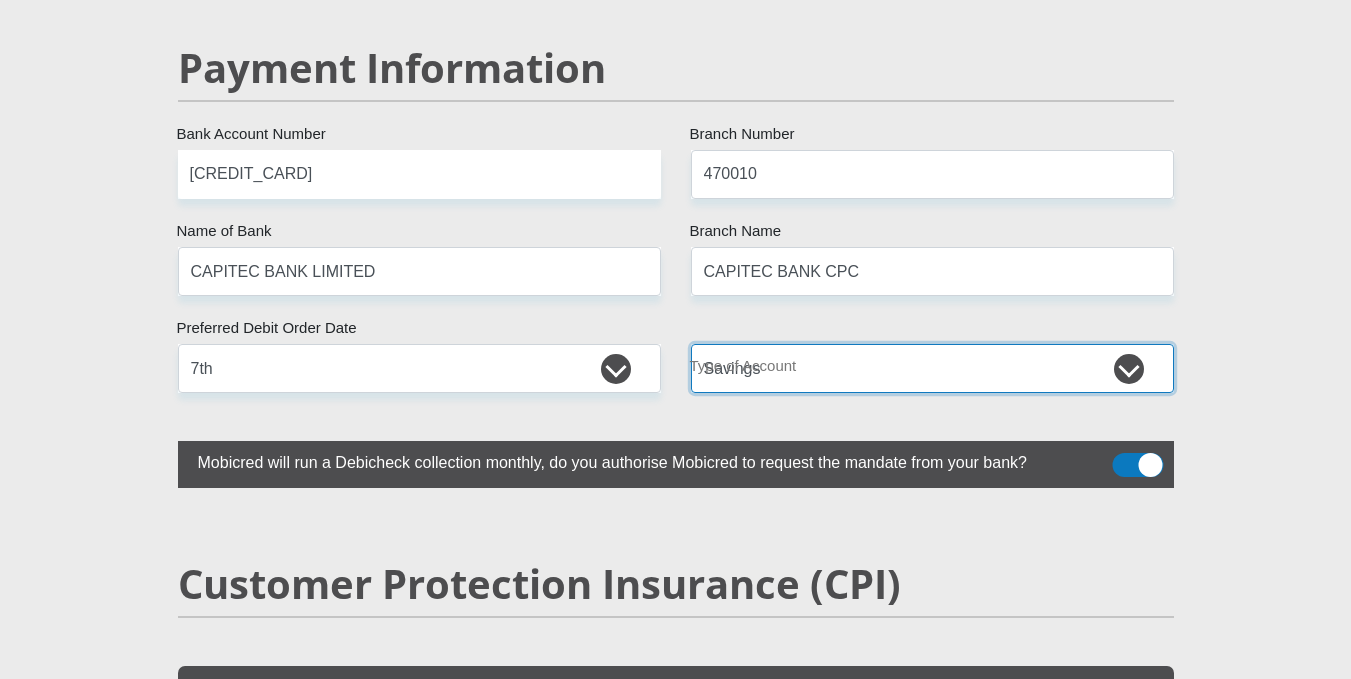 click on "Cheque
Savings" at bounding box center (932, 368) 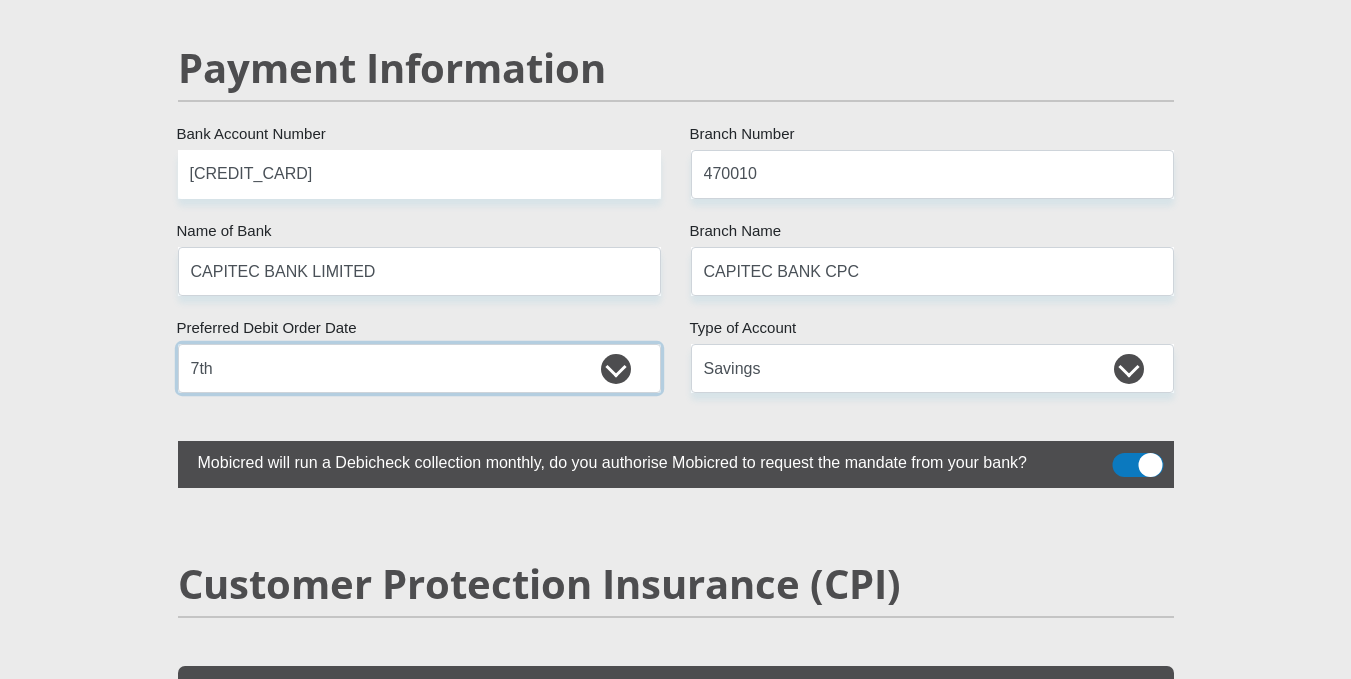 click on "1st
2nd
3rd
4th
5th
7th
18th
19th
20th
21st
22nd
23rd
24th
25th
26th
27th
28th
29th
30th" at bounding box center [419, 368] 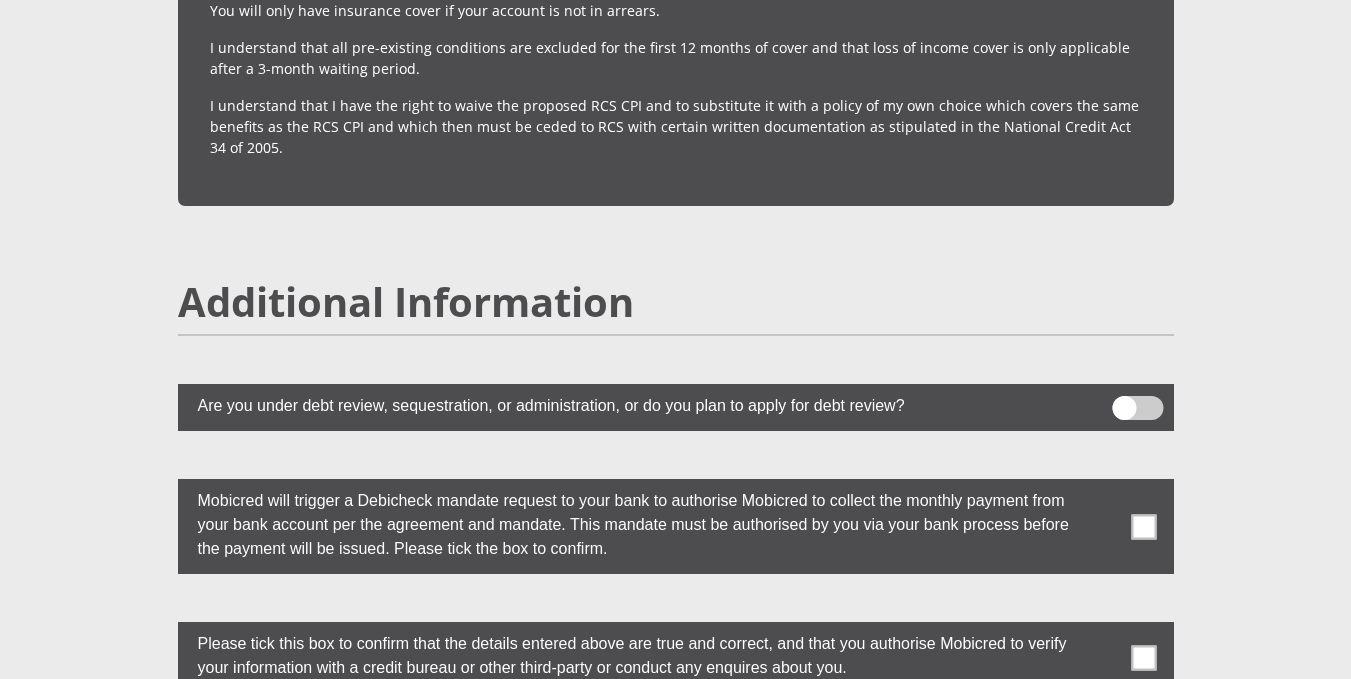 scroll, scrollTop: 5200, scrollLeft: 0, axis: vertical 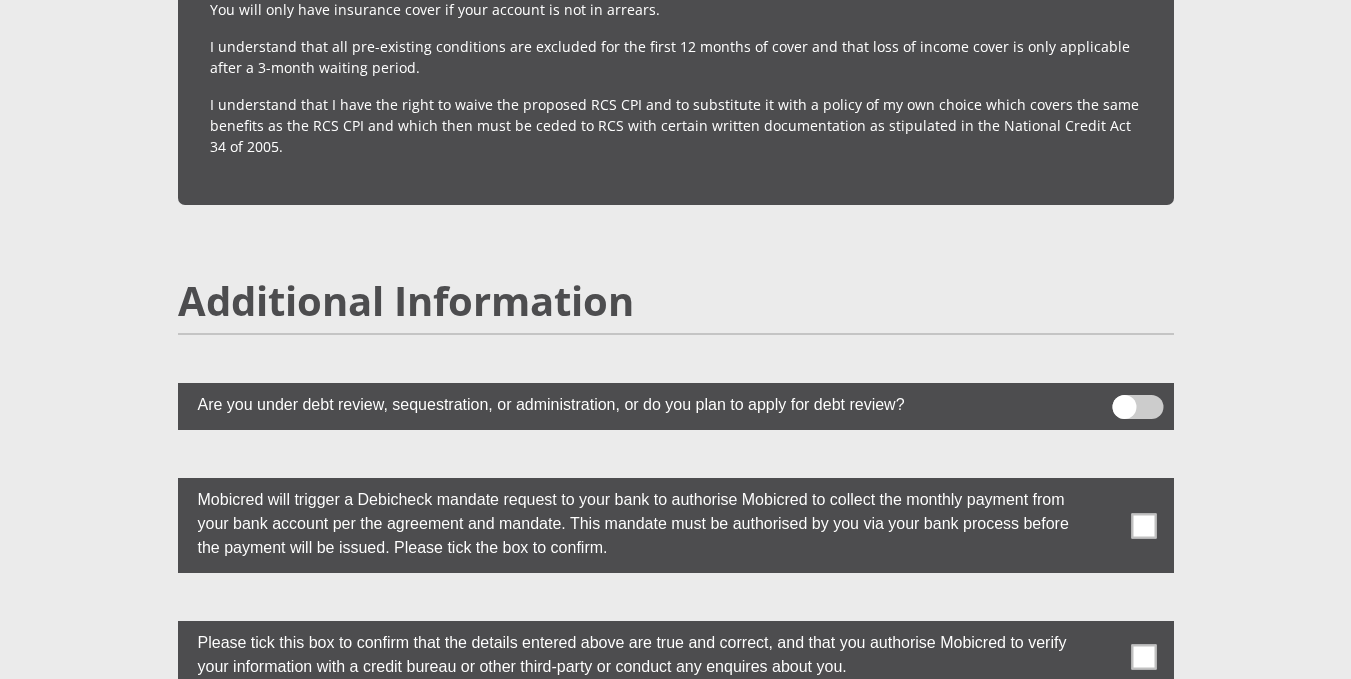 click at bounding box center [1143, 525] 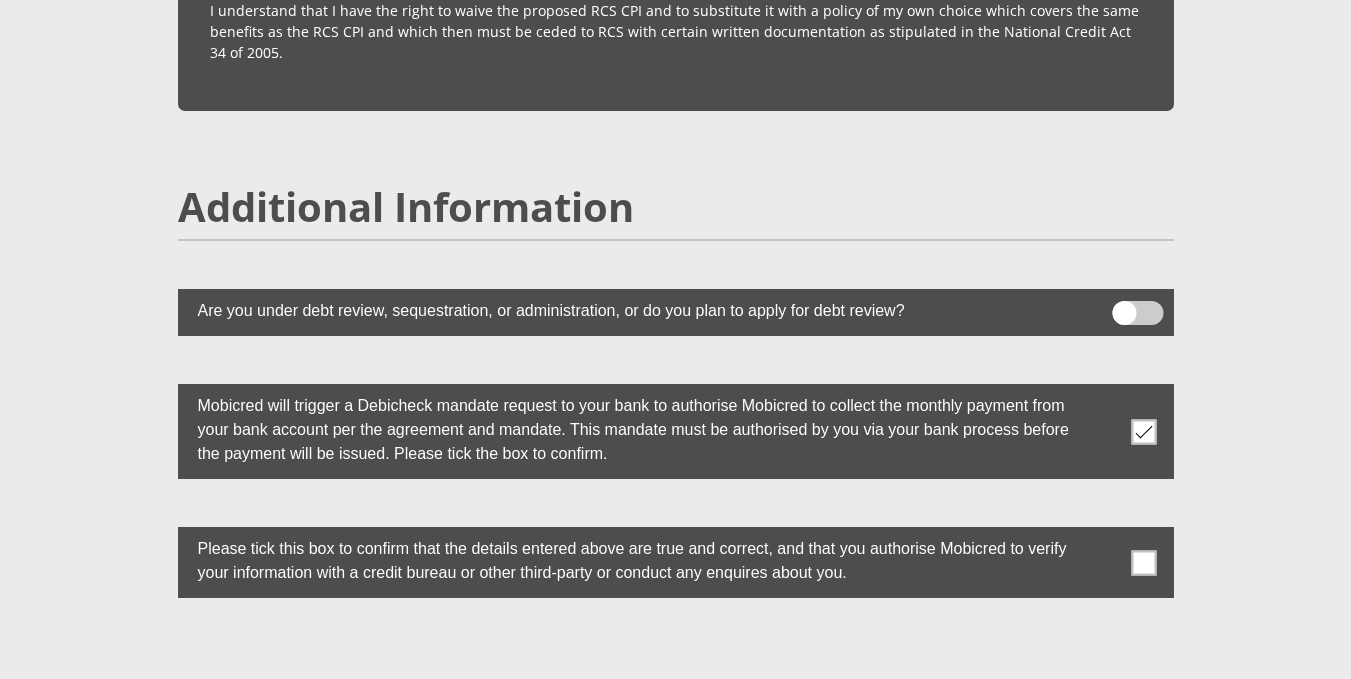 scroll, scrollTop: 5300, scrollLeft: 0, axis: vertical 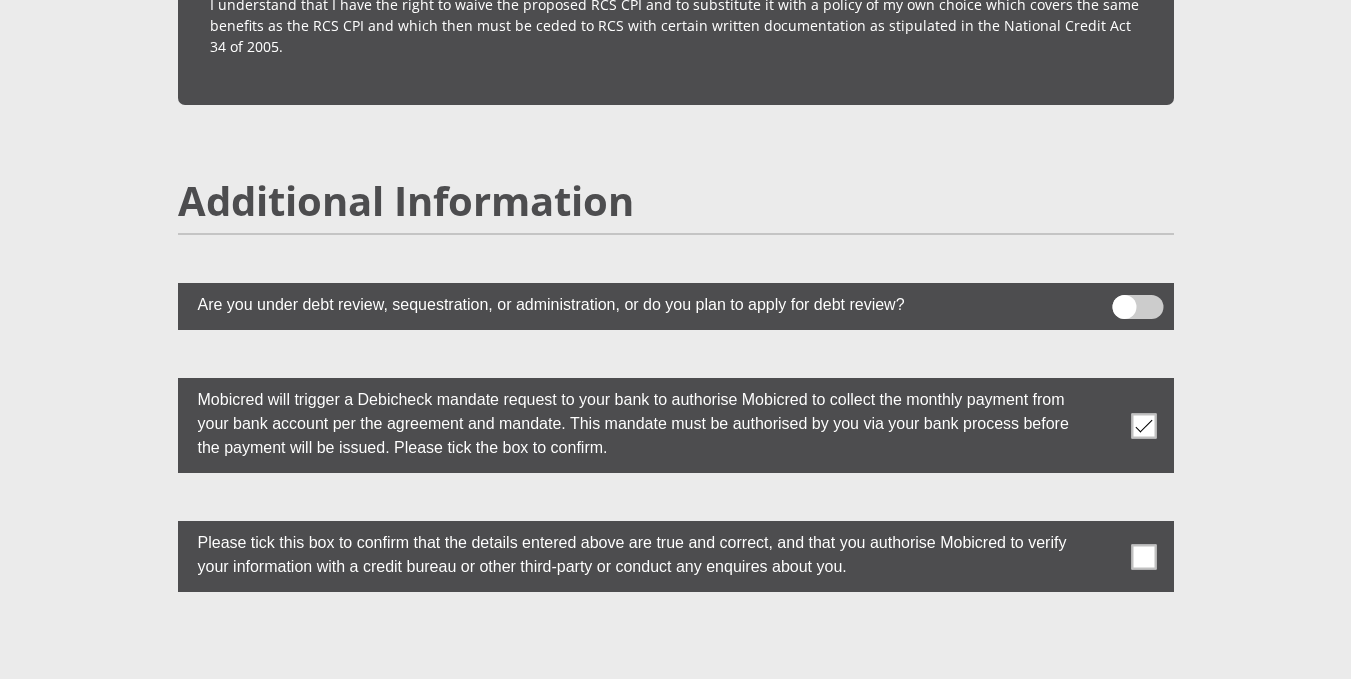 click at bounding box center (1143, 556) 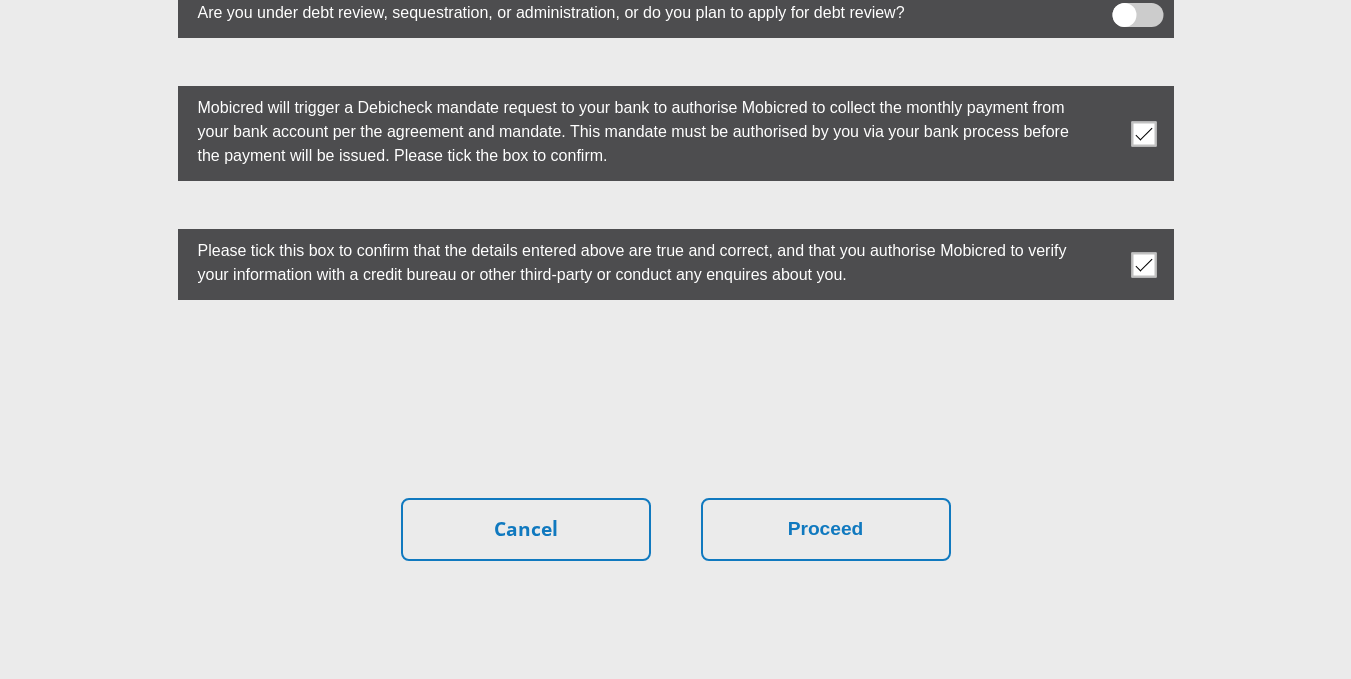scroll, scrollTop: 5600, scrollLeft: 0, axis: vertical 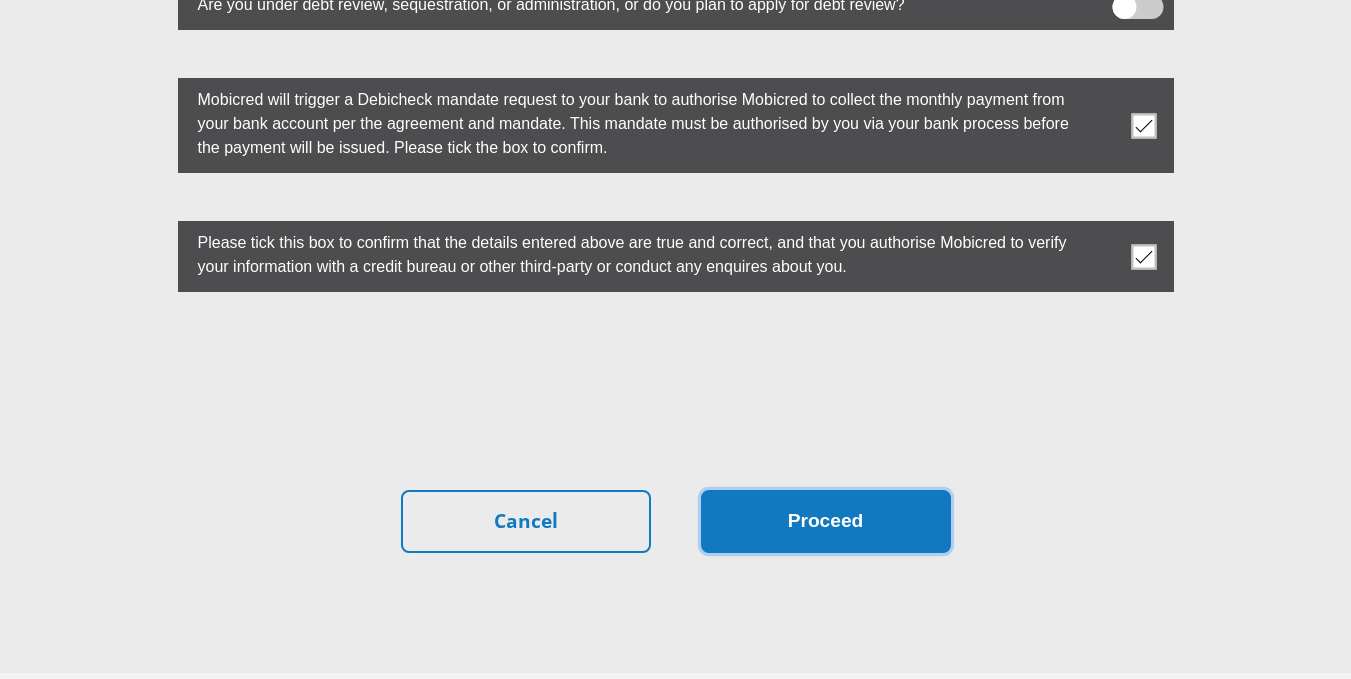 click on "Proceed" at bounding box center (826, 521) 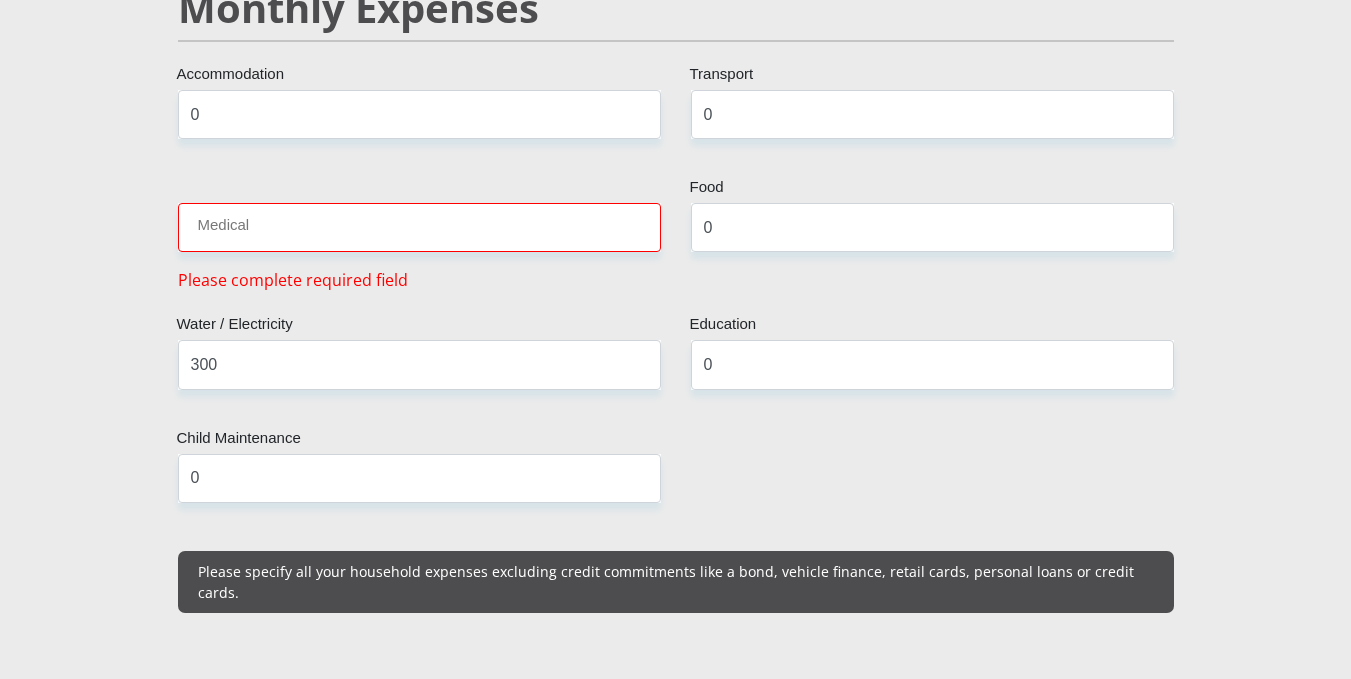 scroll, scrollTop: 2388, scrollLeft: 0, axis: vertical 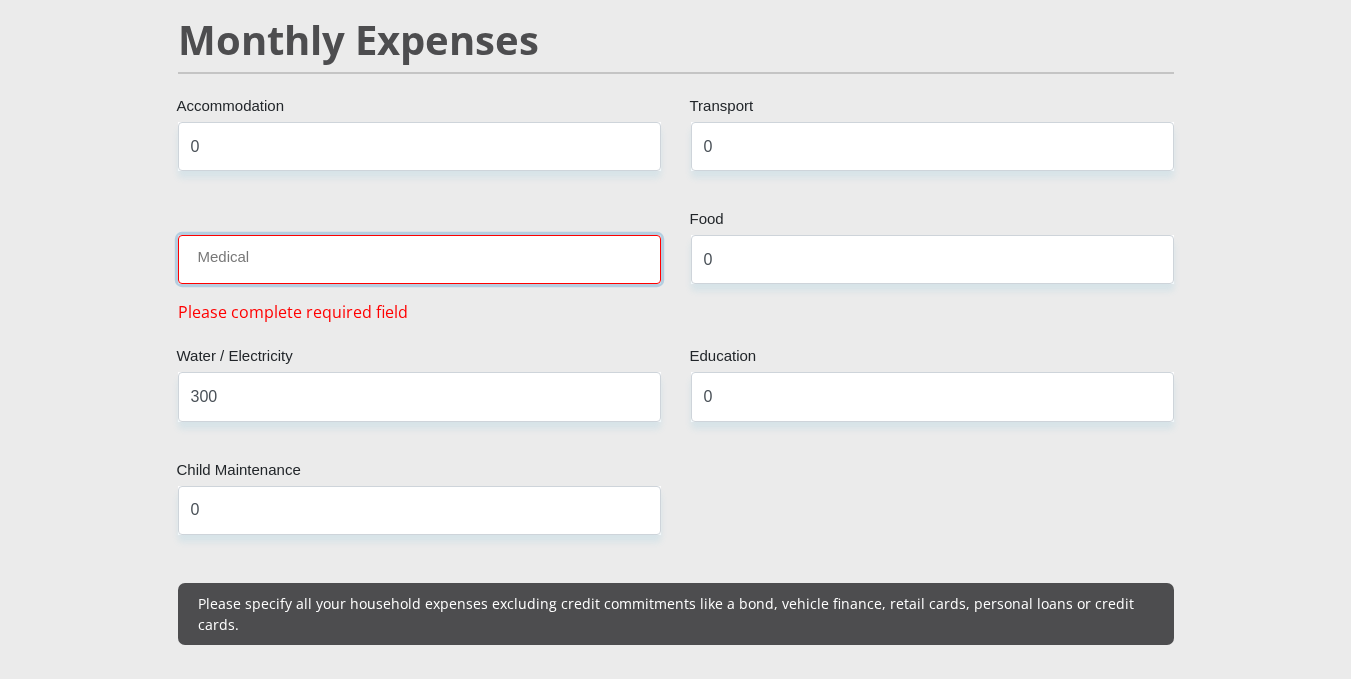 click on "Medical" at bounding box center (419, 259) 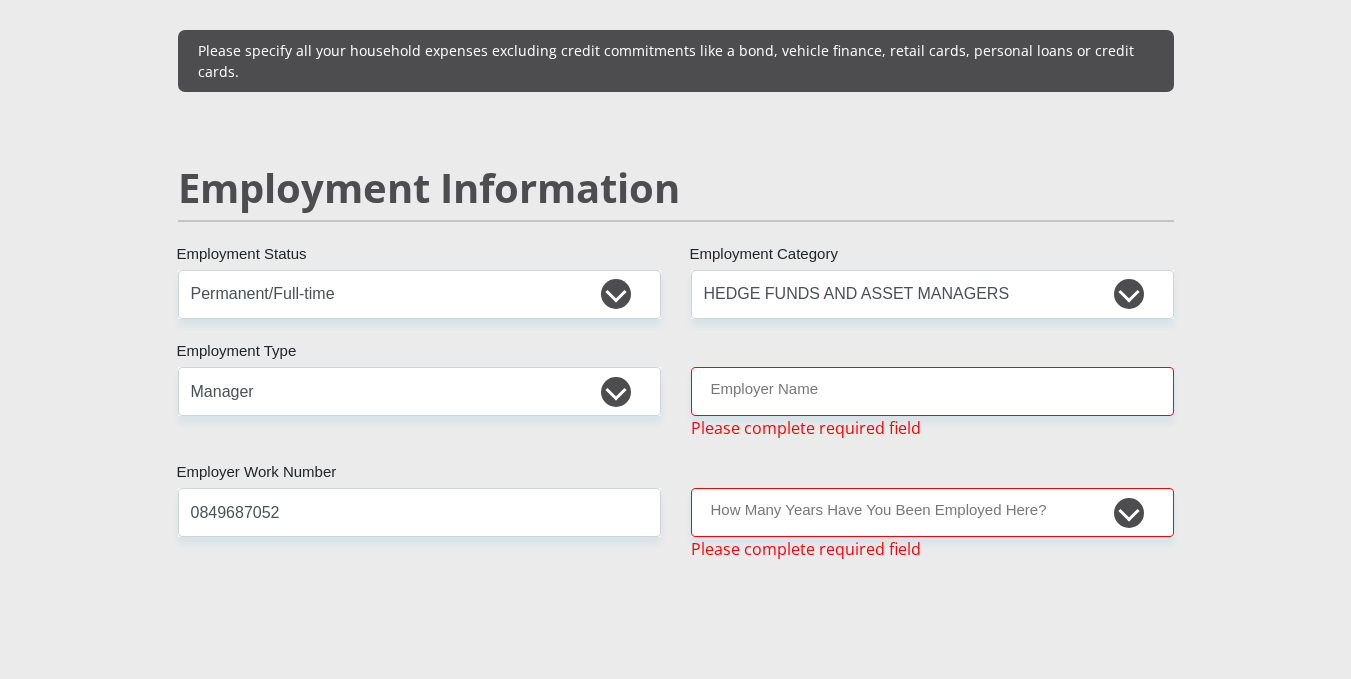 scroll, scrollTop: 2988, scrollLeft: 0, axis: vertical 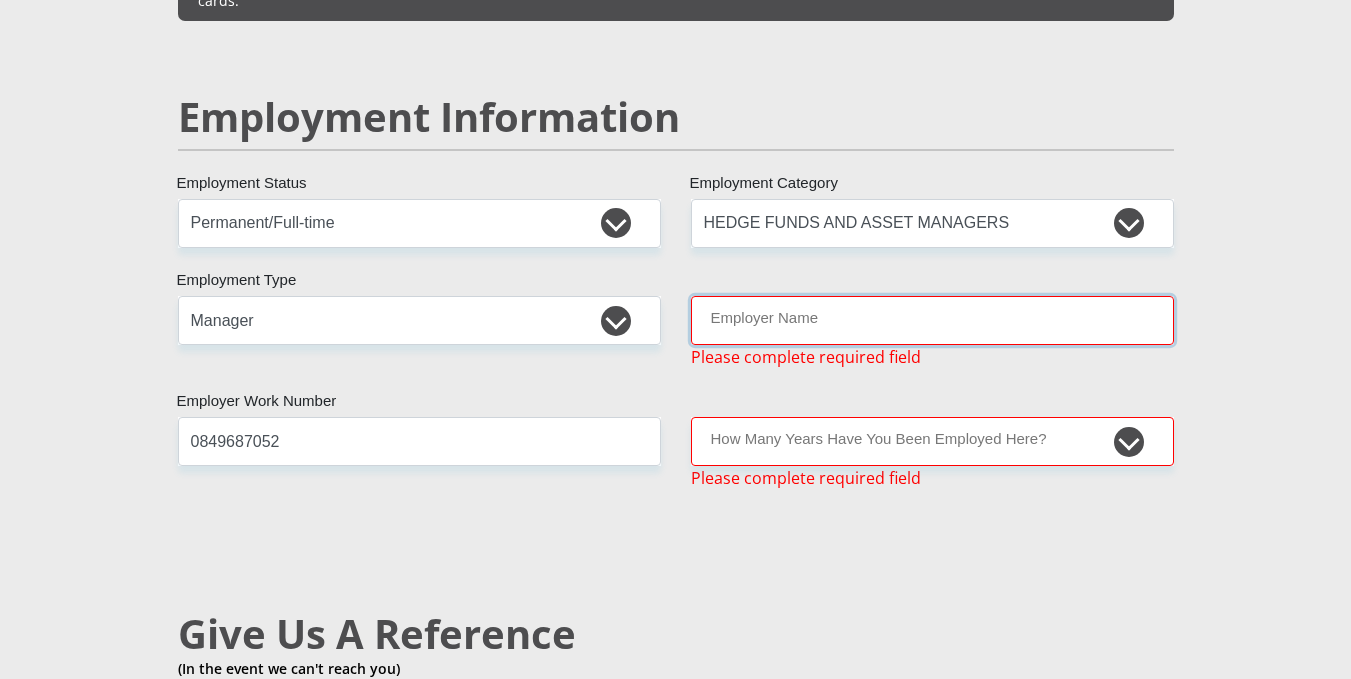 click on "Employer Name" at bounding box center (932, 320) 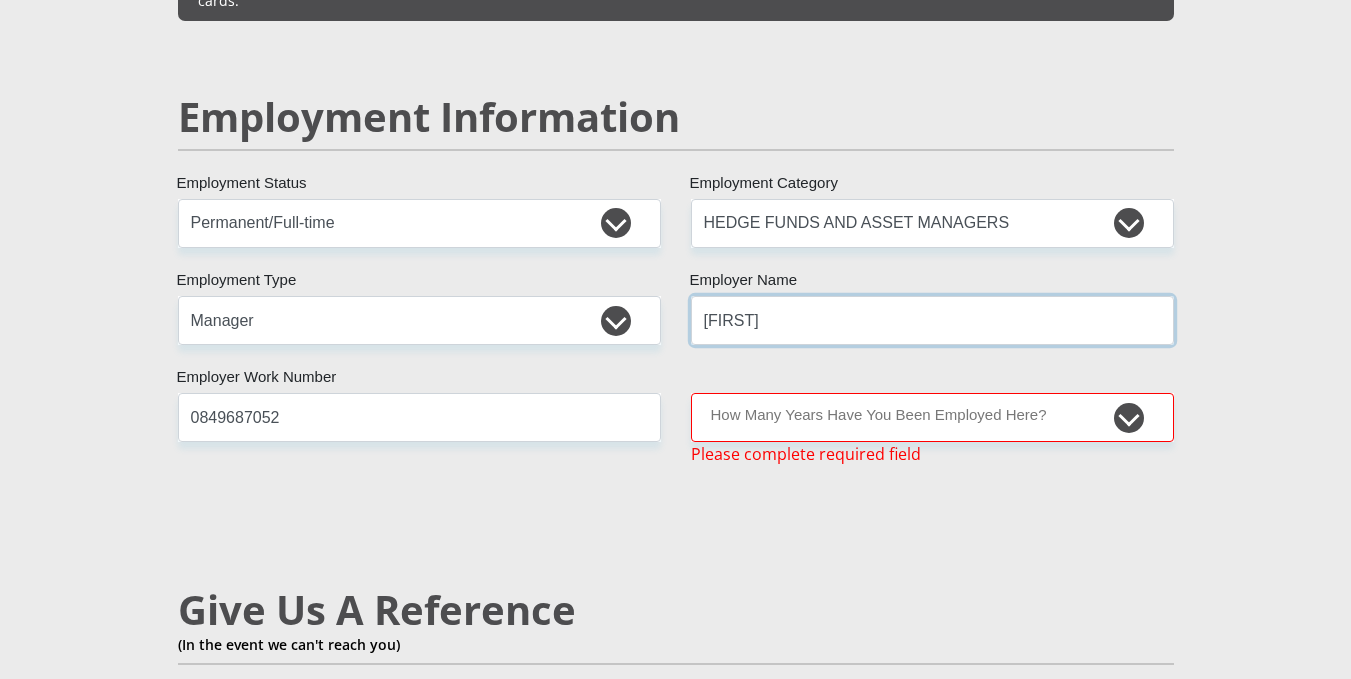 type on "Mohamed" 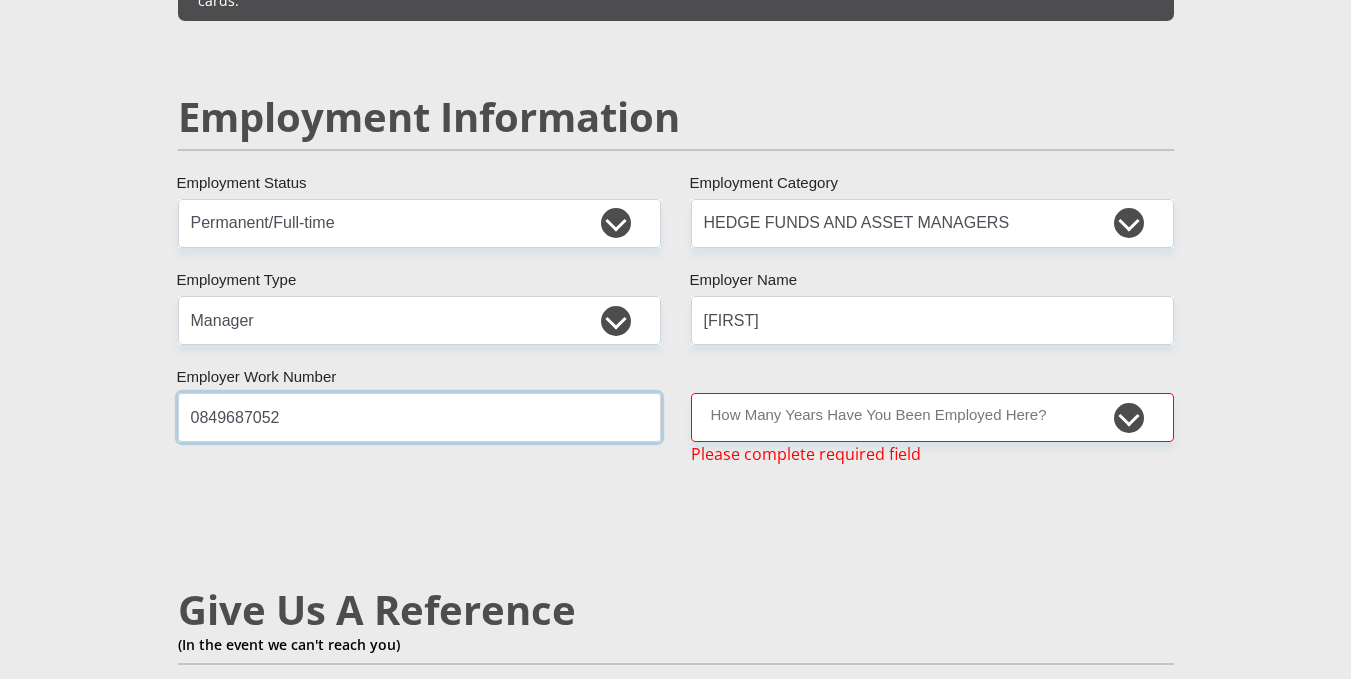 click on "0849687052" at bounding box center (419, 417) 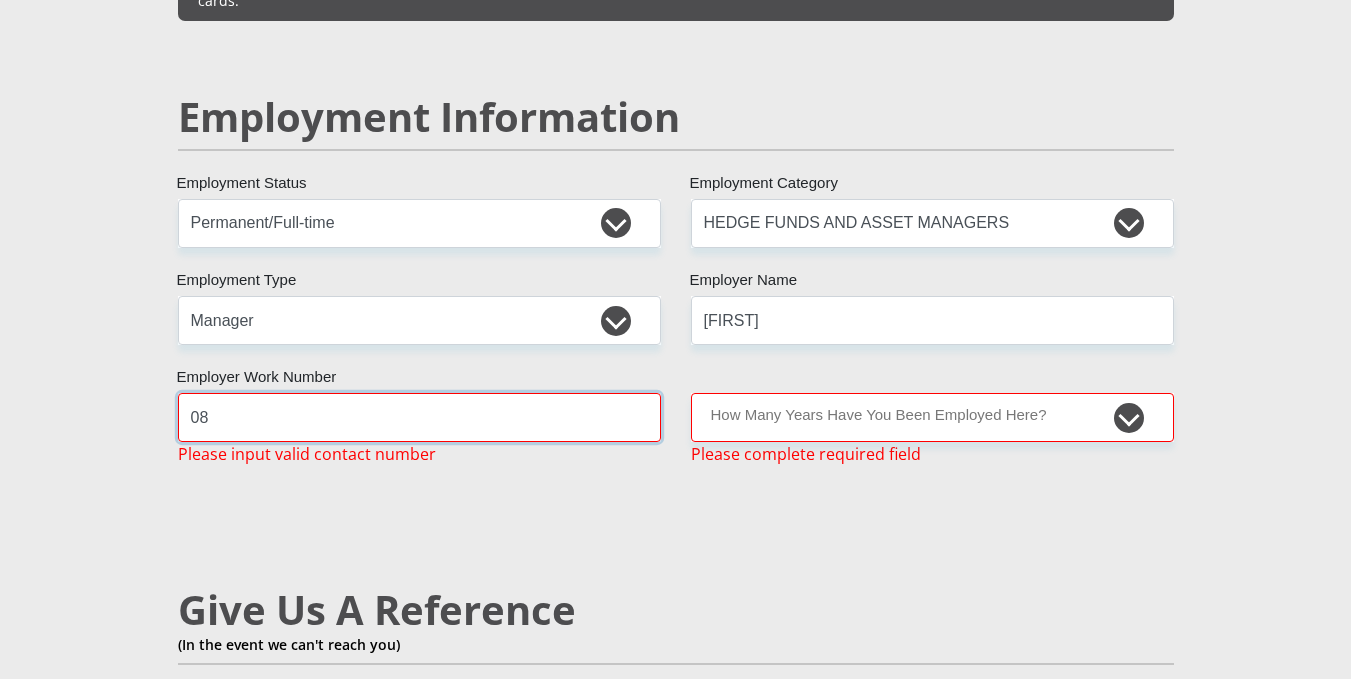 type on "0" 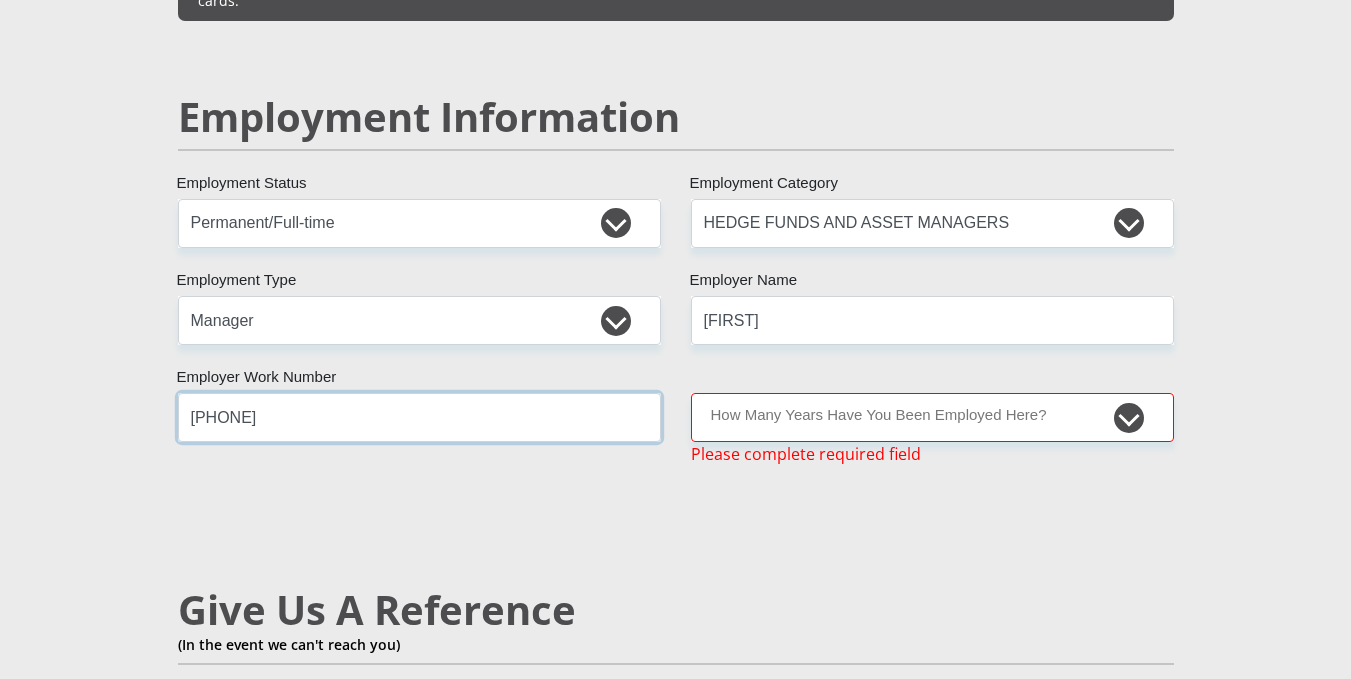 type on "0716869367" 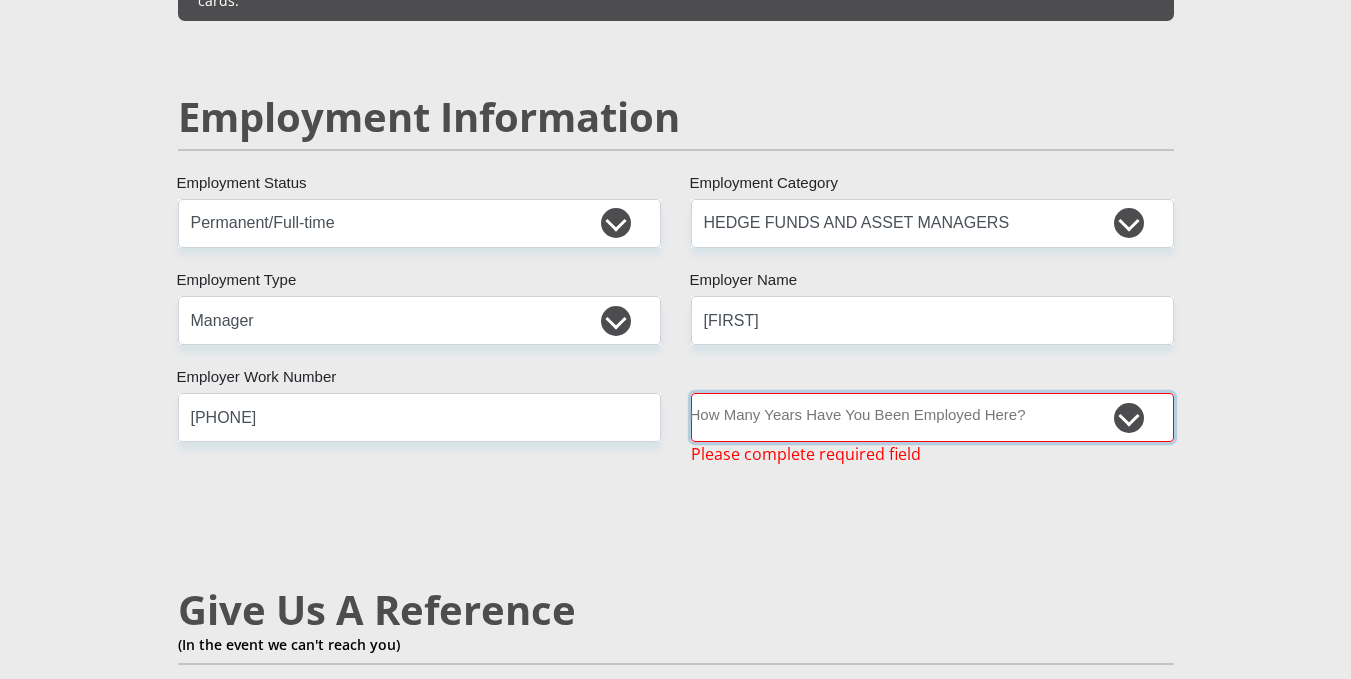 click on "less than 1 year
1-3 years
3-5 years
5+ years" at bounding box center (932, 417) 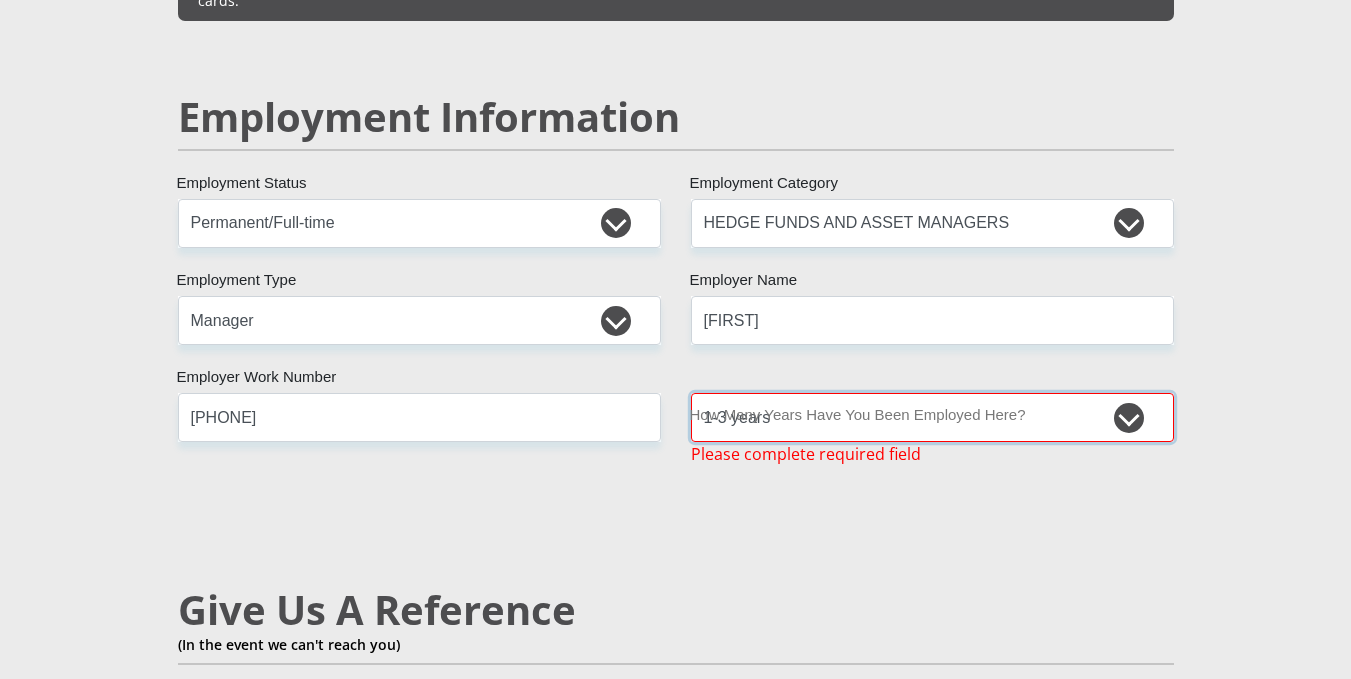 click on "less than 1 year
1-3 years
3-5 years
5+ years" at bounding box center [932, 417] 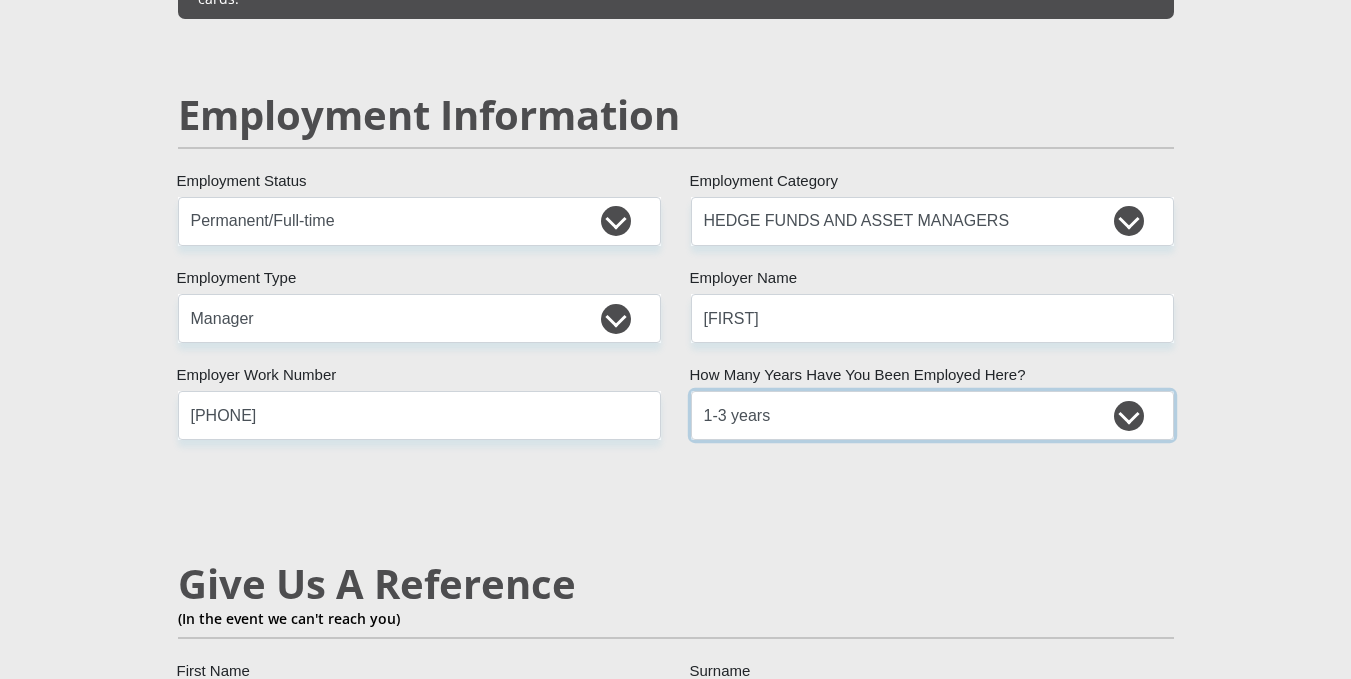 scroll, scrollTop: 2988, scrollLeft: 0, axis: vertical 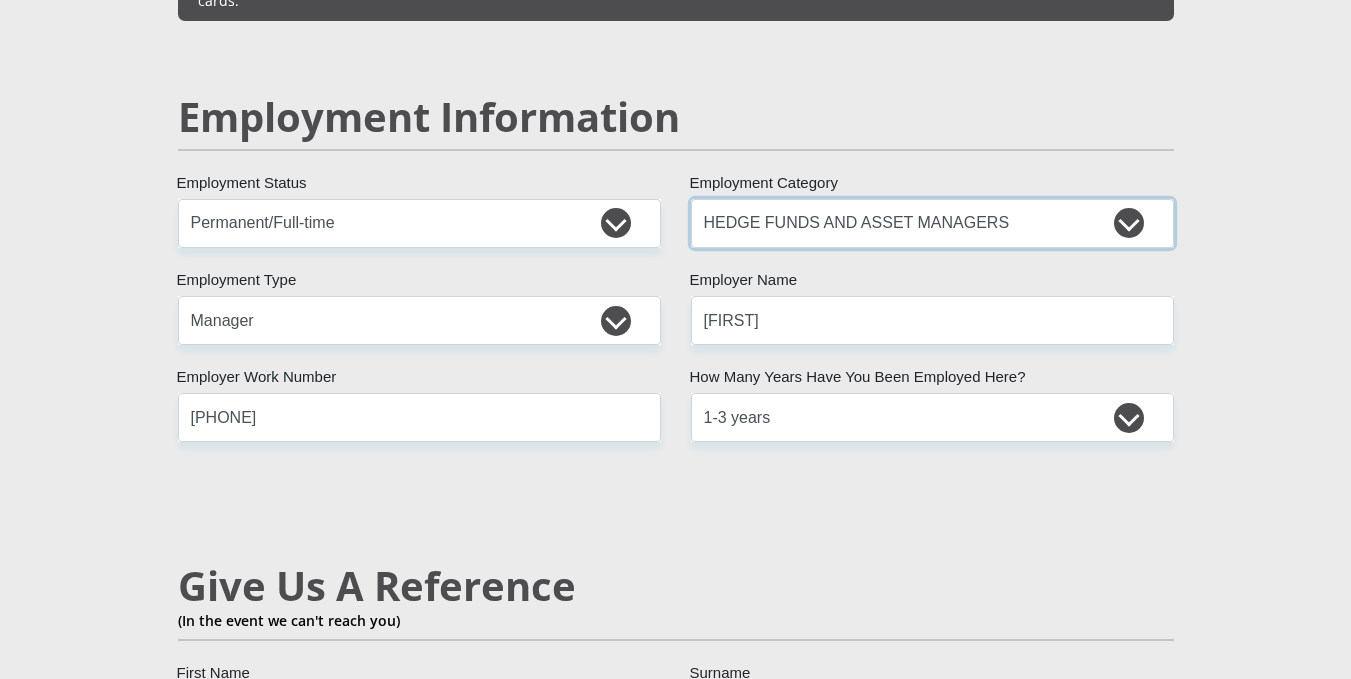 click on "AGRICULTURE
ALCOHOL & TOBACCO
CONSTRUCTION MATERIALS
METALLURGY
EQUIPMENT FOR RENEWABLE ENERGY
SPECIALIZED CONTRACTORS
CAR
GAMING (INCL. INTERNET
OTHER WHOLESALE
UNLICENSED PHARMACEUTICALS
CURRENCY EXCHANGE HOUSES
OTHER FINANCIAL INSTITUTIONS & INSURANCE
REAL ESTATE AGENTS
OIL & GAS
OTHER MATERIALS (E.G. IRON ORE)
PRECIOUS STONES & PRECIOUS METALS
POLITICAL ORGANIZATIONS
RELIGIOUS ORGANIZATIONS(NOT SECTS)
ACTI. HAVING BUSINESS DEAL WITH PUBLIC ADMINISTRATION
LAUNDROMATS" at bounding box center [932, 223] 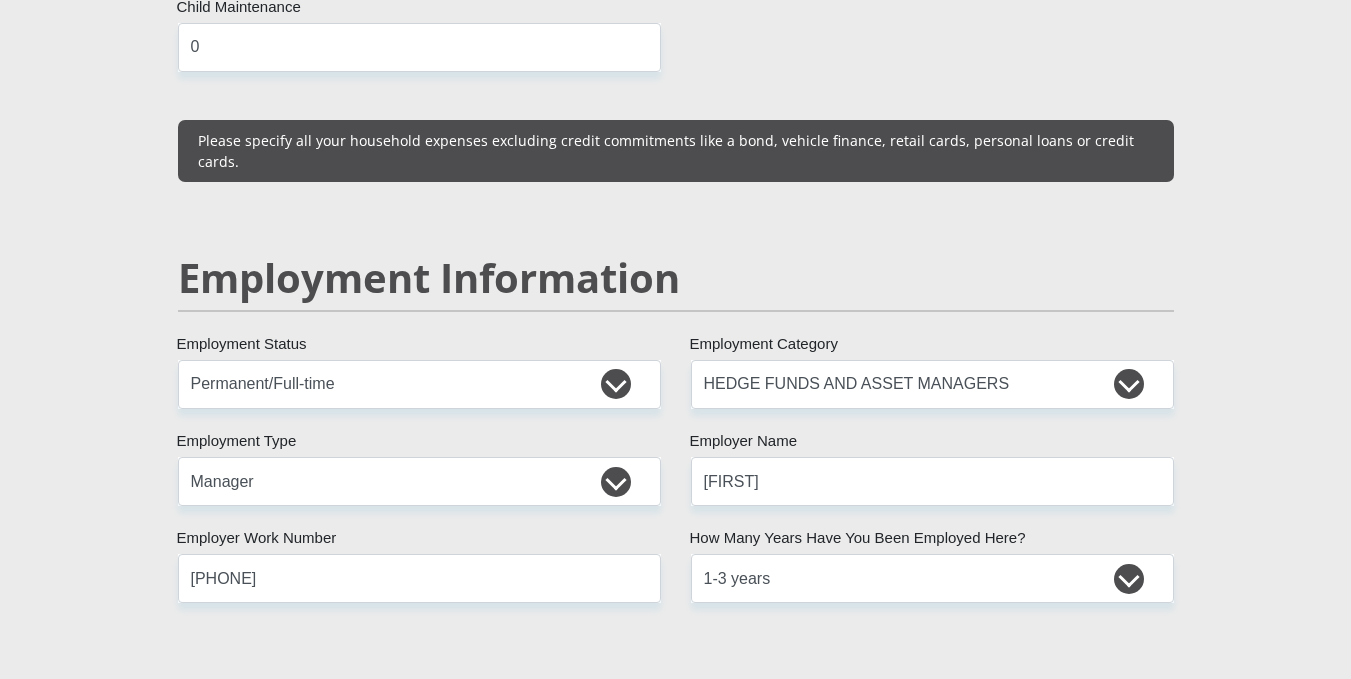 scroll, scrollTop: 2826, scrollLeft: 0, axis: vertical 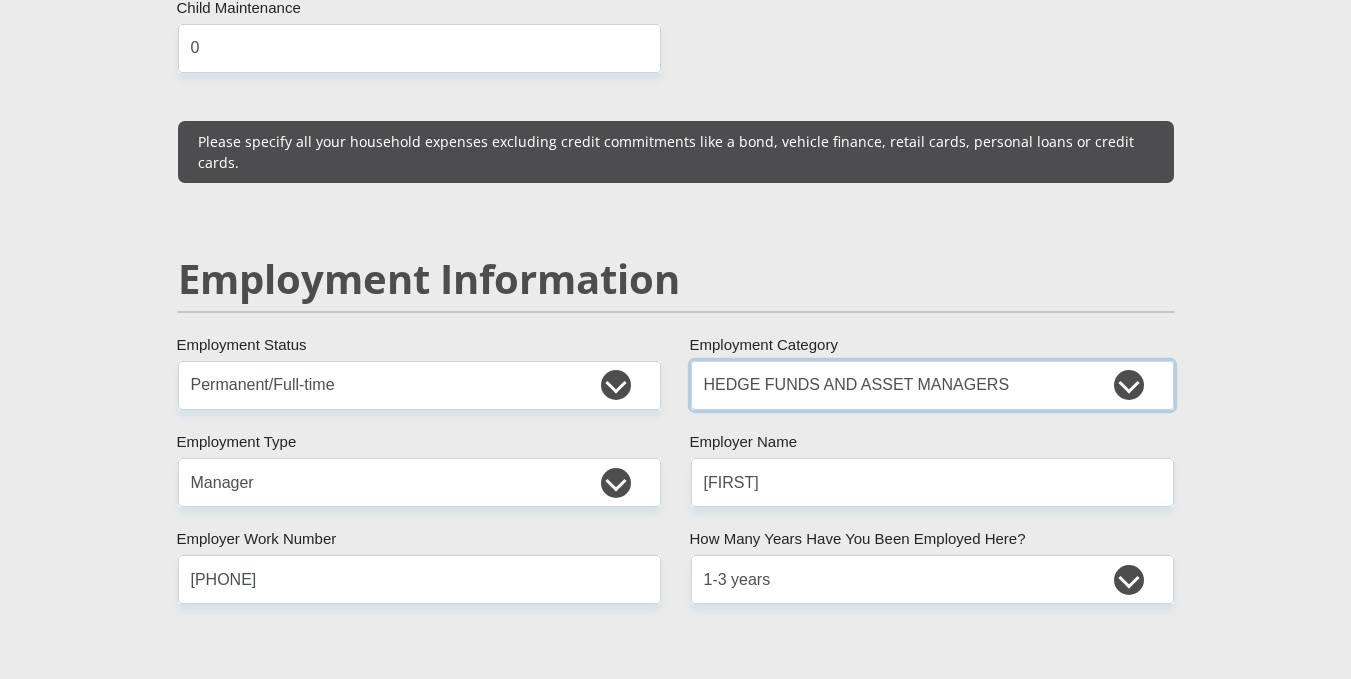 click on "AGRICULTURE
ALCOHOL & TOBACCO
CONSTRUCTION MATERIALS
METALLURGY
EQUIPMENT FOR RENEWABLE ENERGY
SPECIALIZED CONTRACTORS
CAR
GAMING (INCL. INTERNET
OTHER WHOLESALE
UNLICENSED PHARMACEUTICALS
CURRENCY EXCHANGE HOUSES
OTHER FINANCIAL INSTITUTIONS & INSURANCE
REAL ESTATE AGENTS
OIL & GAS
OTHER MATERIALS (E.G. IRON ORE)
PRECIOUS STONES & PRECIOUS METALS
POLITICAL ORGANIZATIONS
RELIGIOUS ORGANIZATIONS(NOT SECTS)
ACTI. HAVING BUSINESS DEAL WITH PUBLIC ADMINISTRATION
LAUNDROMATS" at bounding box center (932, 385) 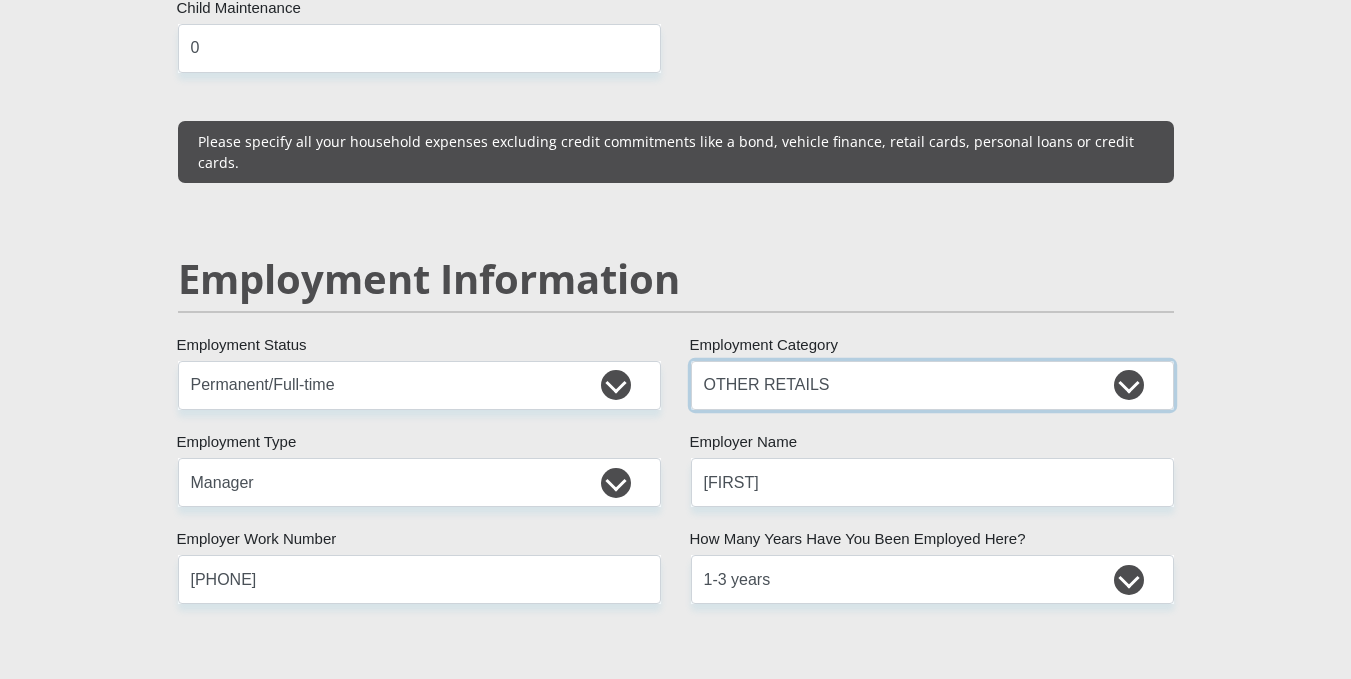 click on "AGRICULTURE
ALCOHOL & TOBACCO
CONSTRUCTION MATERIALS
METALLURGY
EQUIPMENT FOR RENEWABLE ENERGY
SPECIALIZED CONTRACTORS
CAR
GAMING (INCL. INTERNET
OTHER WHOLESALE
UNLICENSED PHARMACEUTICALS
CURRENCY EXCHANGE HOUSES
OTHER FINANCIAL INSTITUTIONS & INSURANCE
REAL ESTATE AGENTS
OIL & GAS
OTHER MATERIALS (E.G. IRON ORE)
PRECIOUS STONES & PRECIOUS METALS
POLITICAL ORGANIZATIONS
RELIGIOUS ORGANIZATIONS(NOT SECTS)
ACTI. HAVING BUSINESS DEAL WITH PUBLIC ADMINISTRATION
LAUNDROMATS" at bounding box center [932, 385] 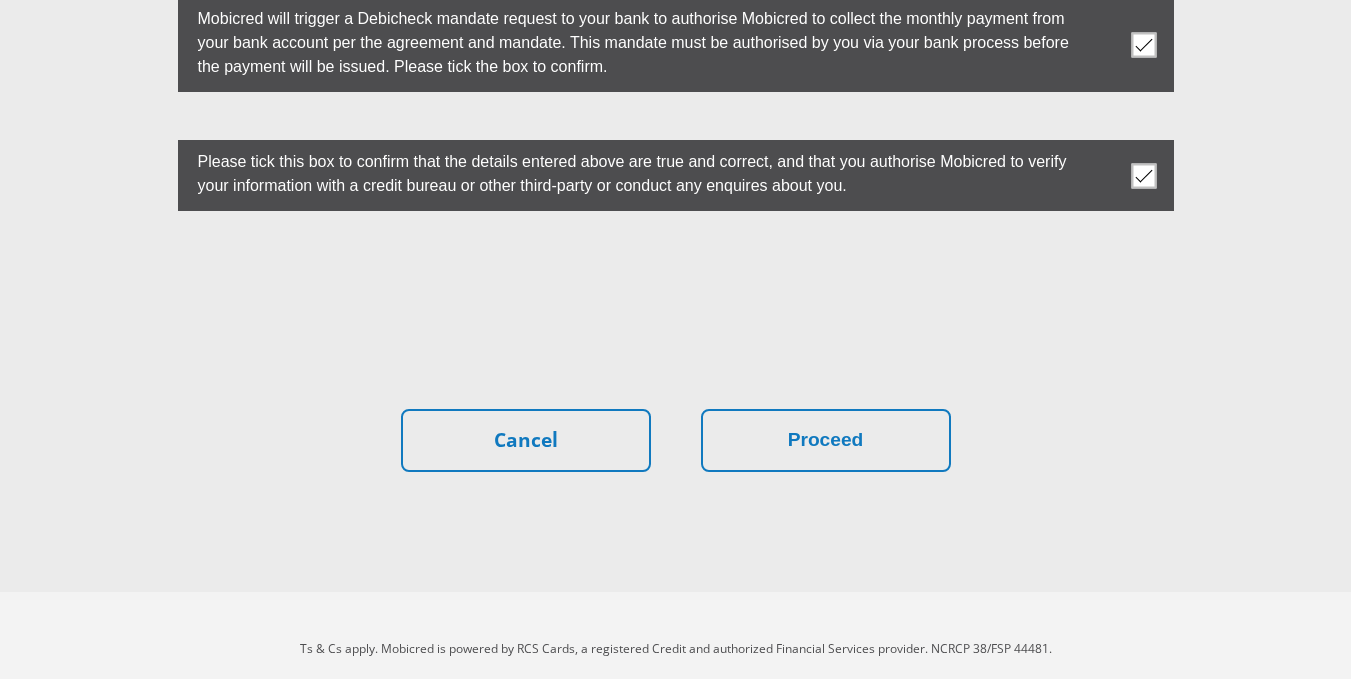 scroll, scrollTop: 5687, scrollLeft: 0, axis: vertical 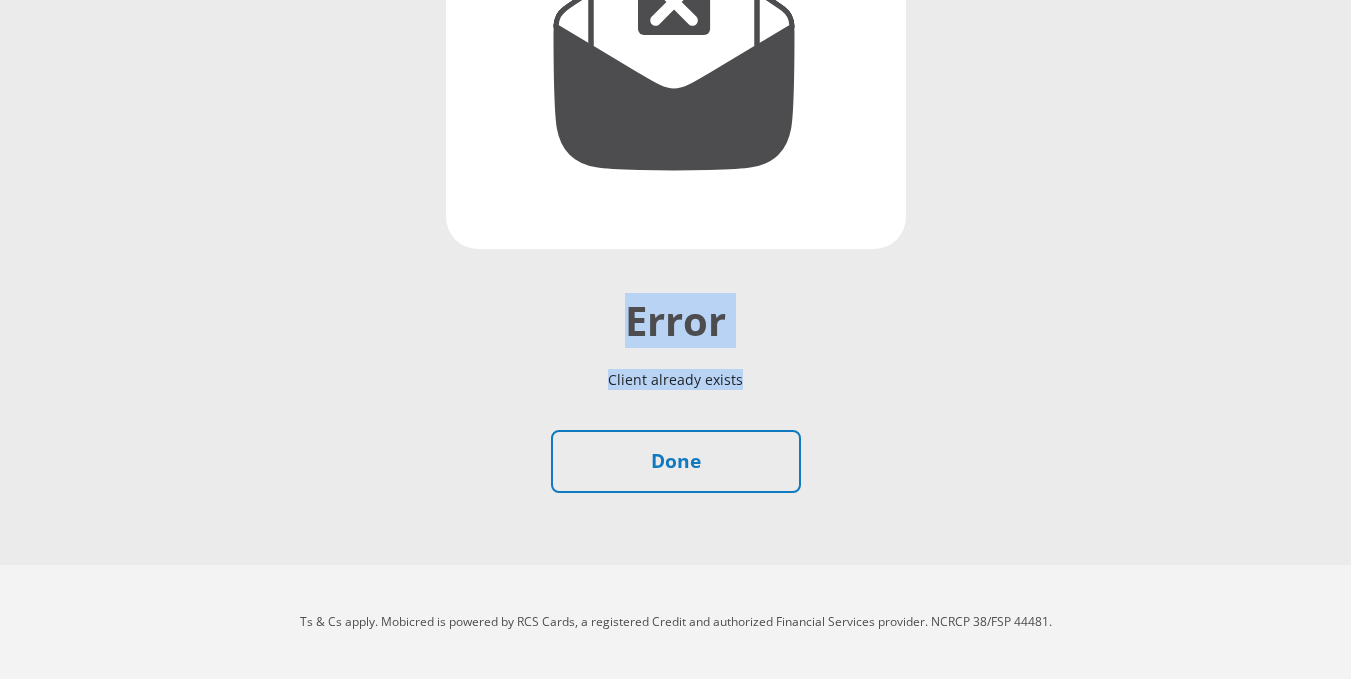 drag, startPoint x: 756, startPoint y: 374, endPoint x: 623, endPoint y: 326, distance: 141.3966 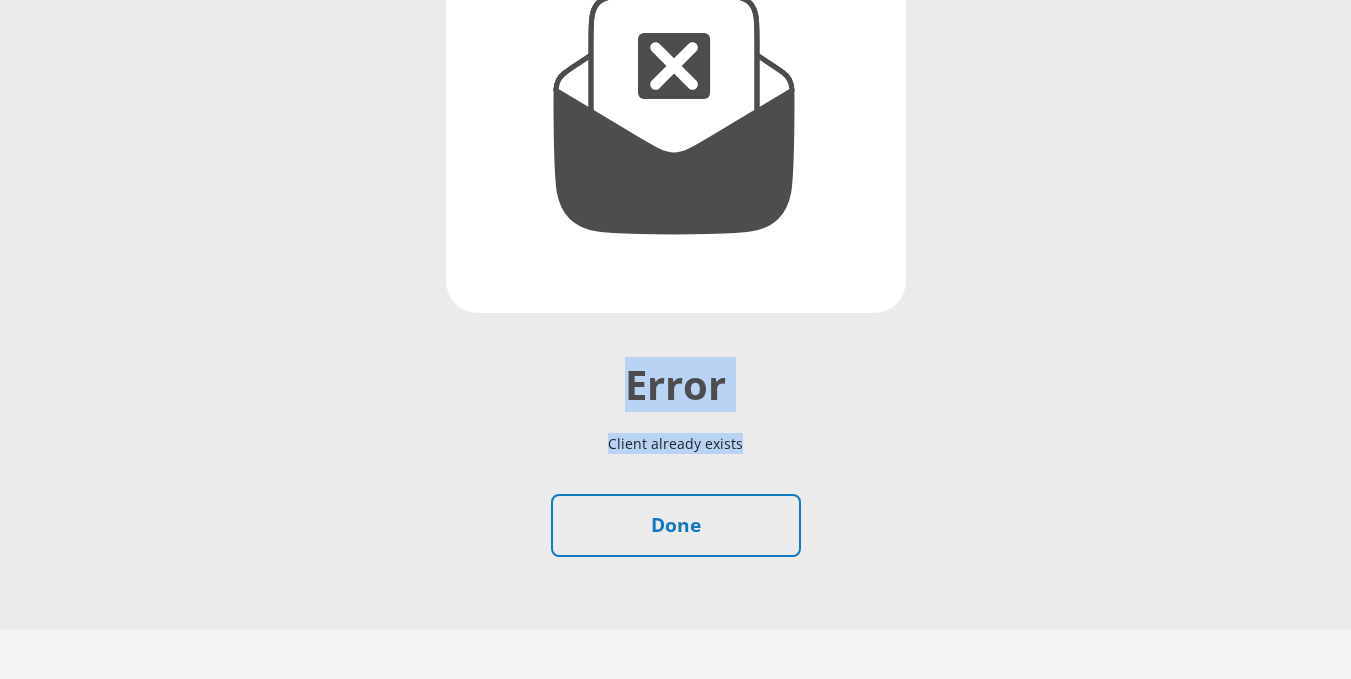 scroll, scrollTop: 294, scrollLeft: 0, axis: vertical 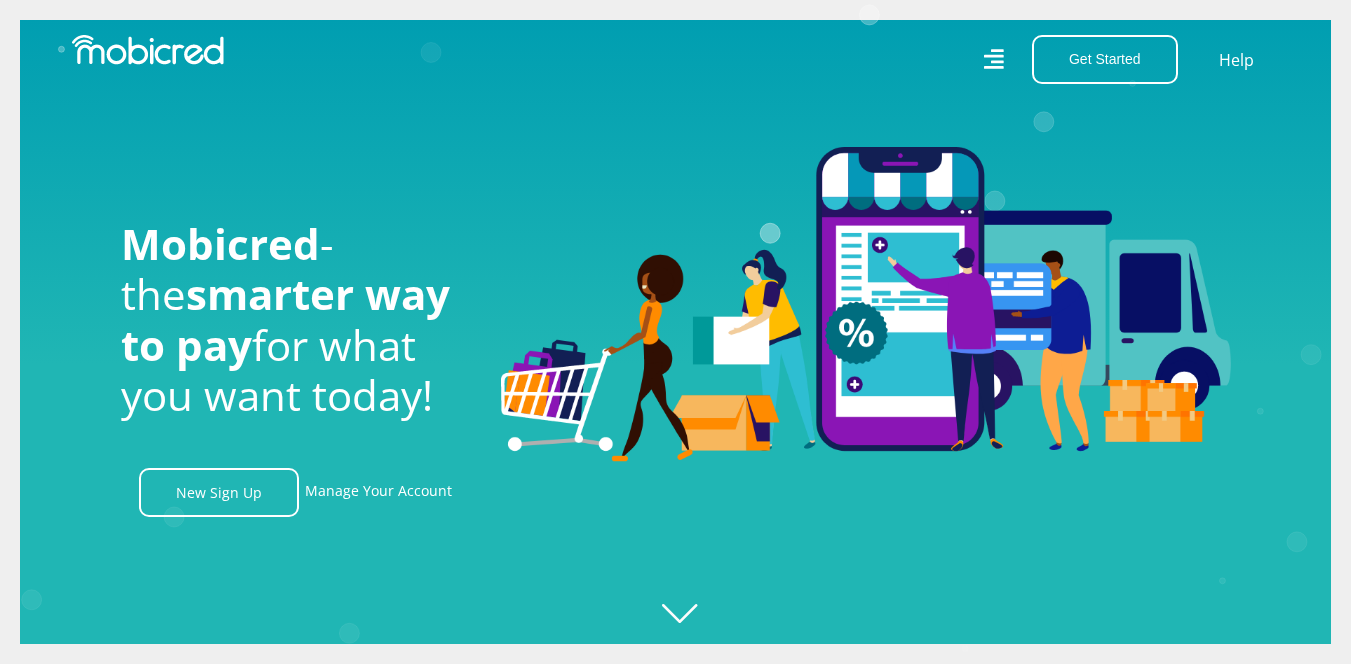 click on "Get Started
Open an Account
Account Holder Login
Help" at bounding box center [985, 59] 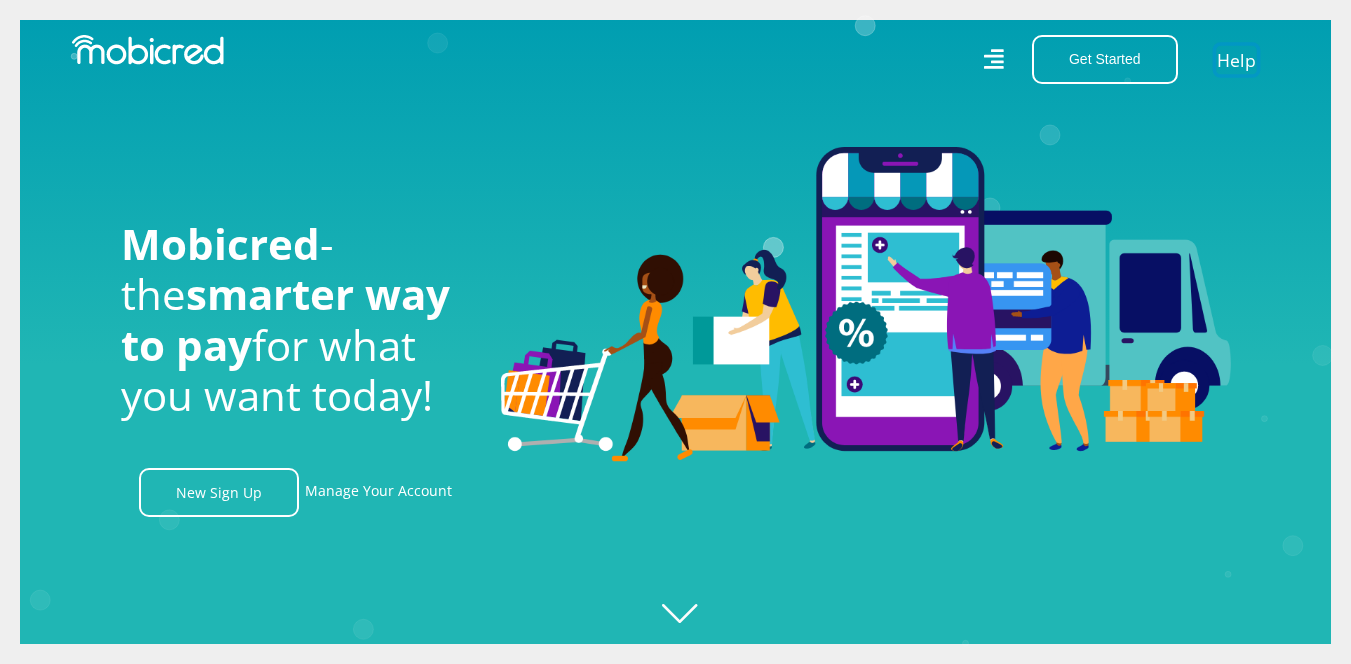click on "Help" at bounding box center (1236, 59) 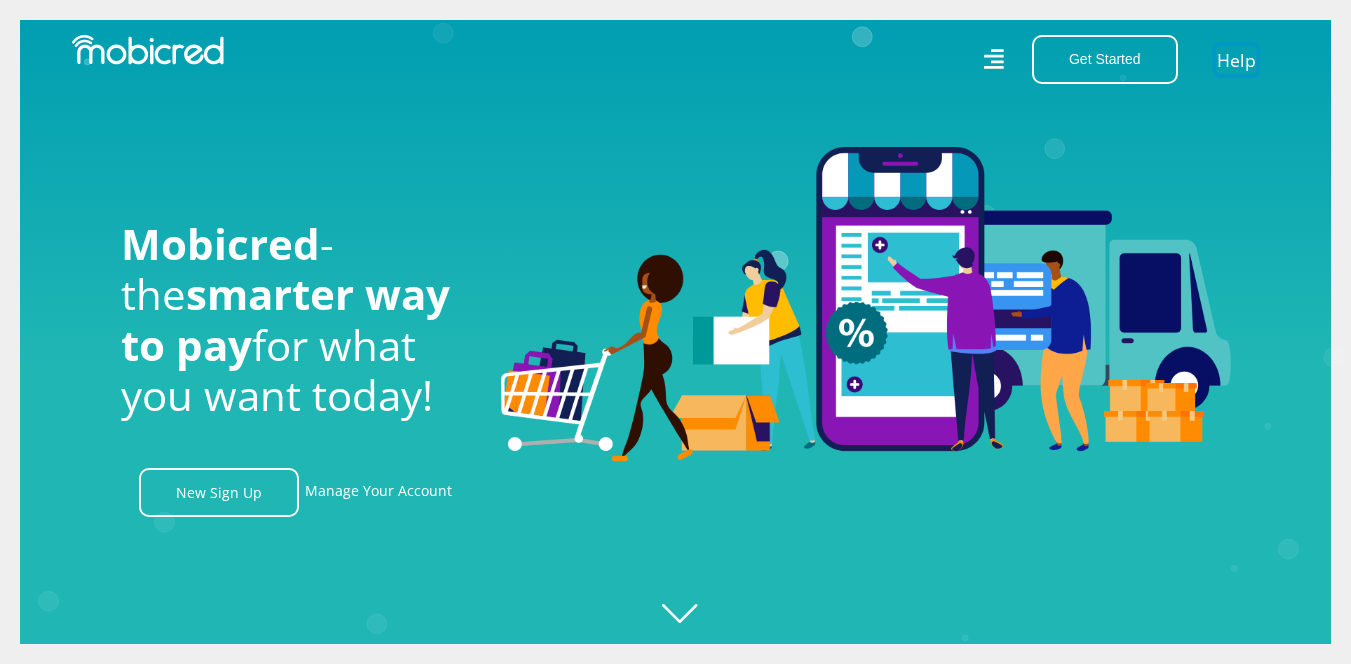 scroll, scrollTop: 0, scrollLeft: 1342, axis: horizontal 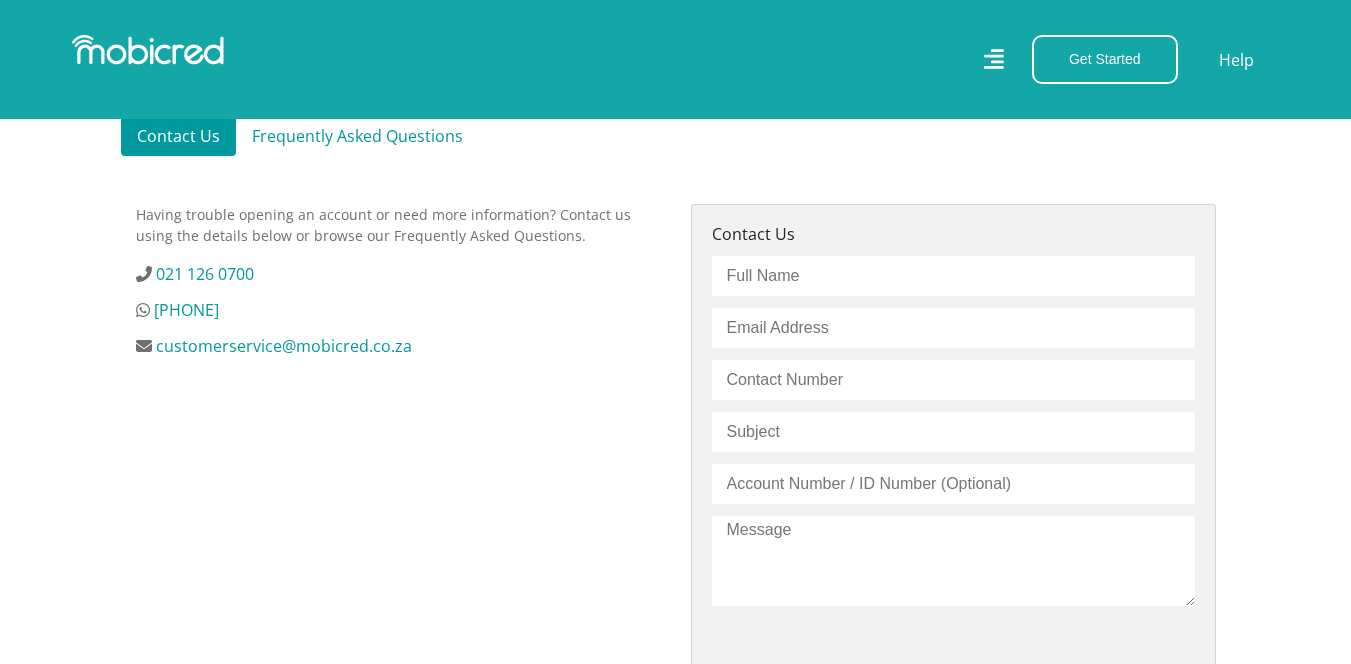 click at bounding box center (953, 276) 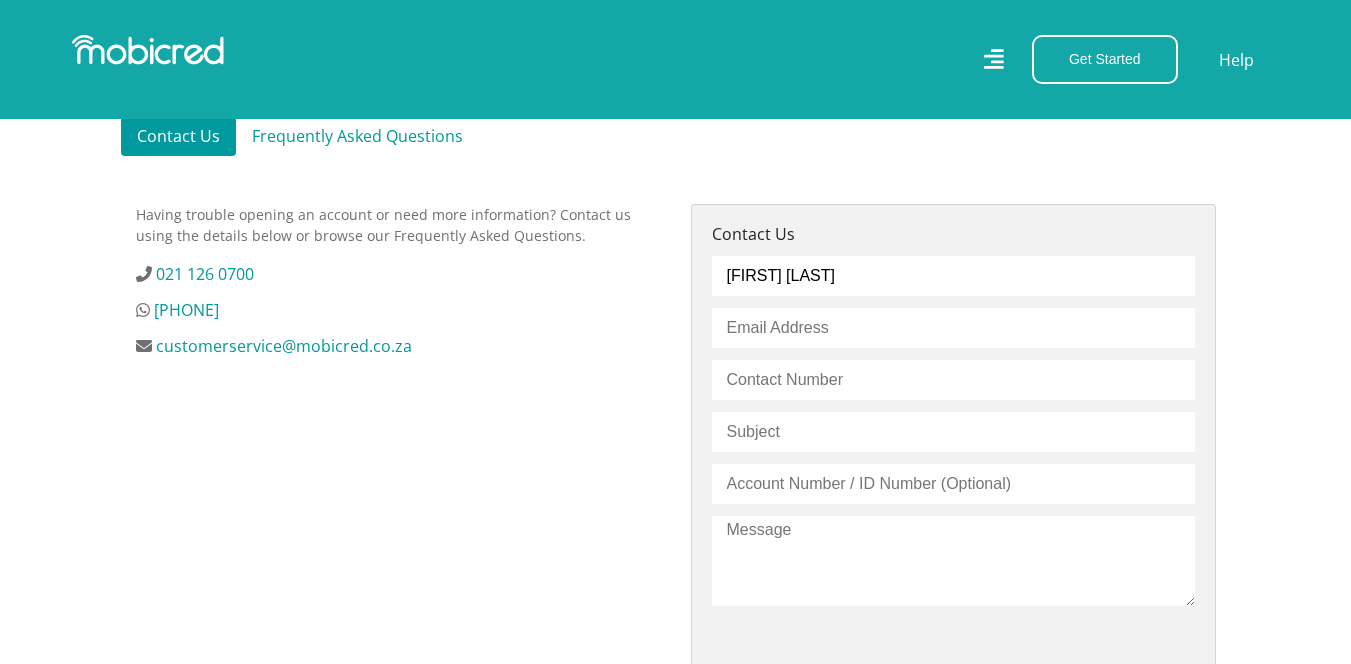 type on "mthembunhlanhla90@gmail.com" 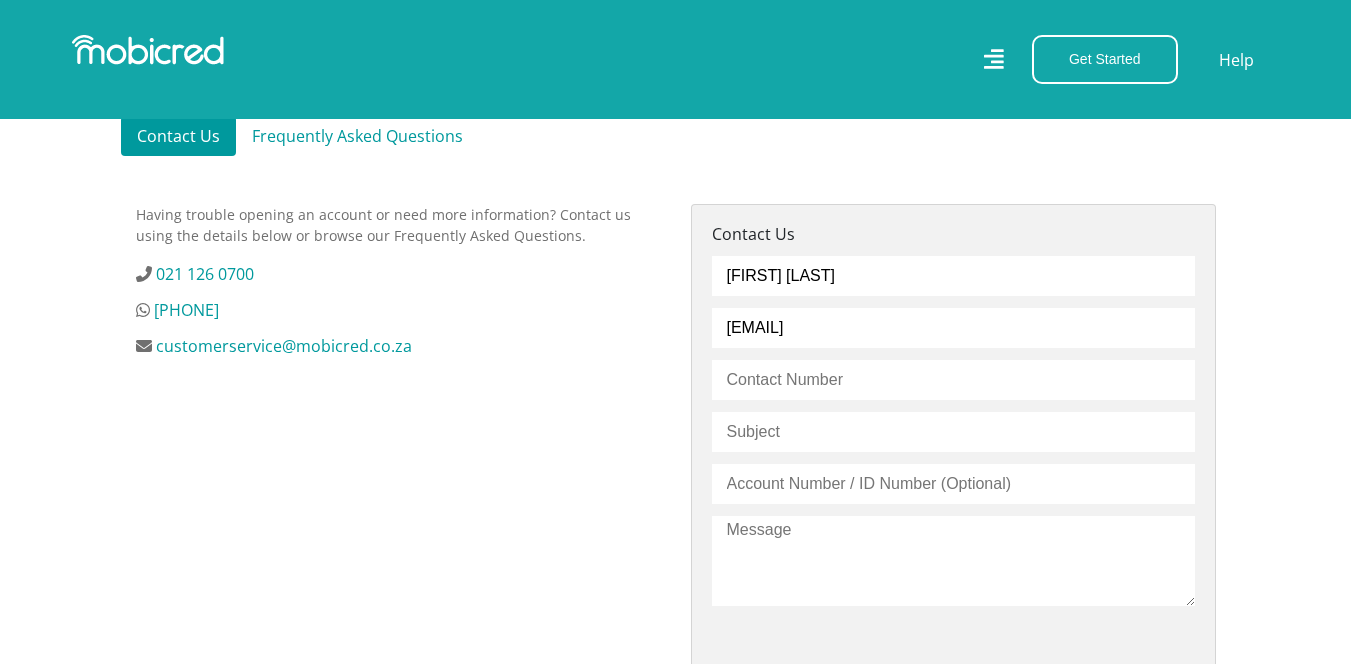 type on "0849687052" 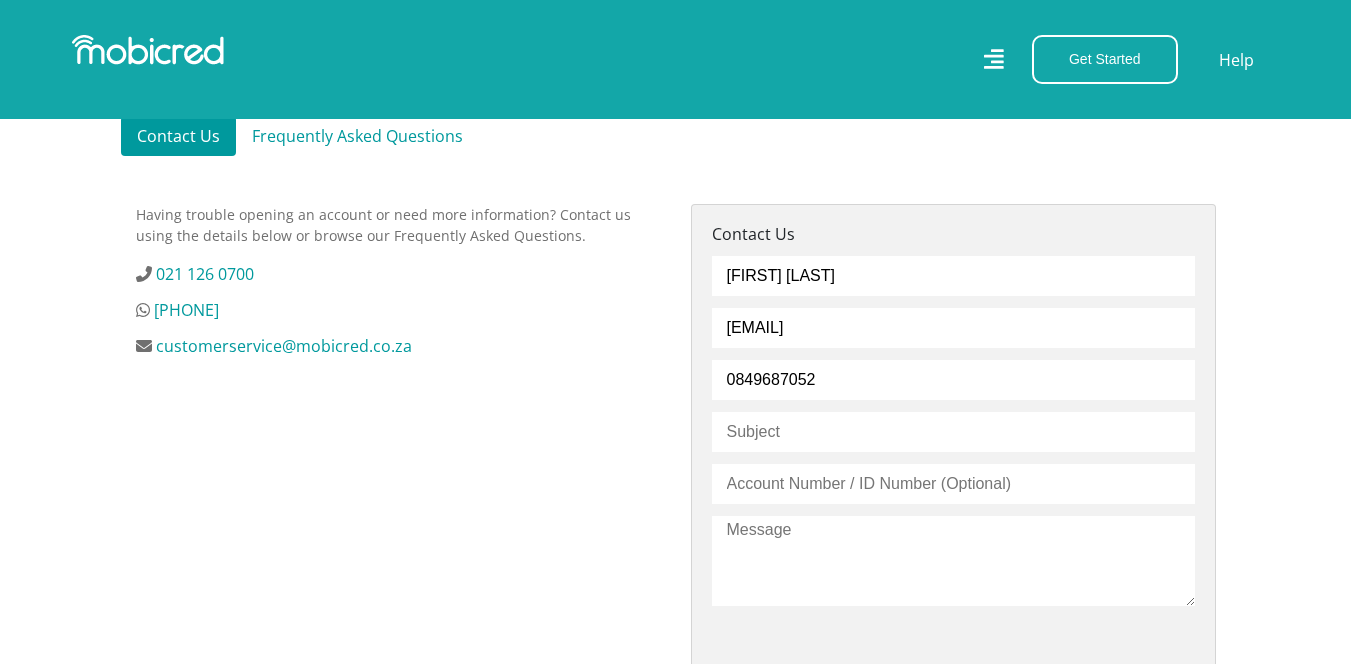click at bounding box center (953, 432) 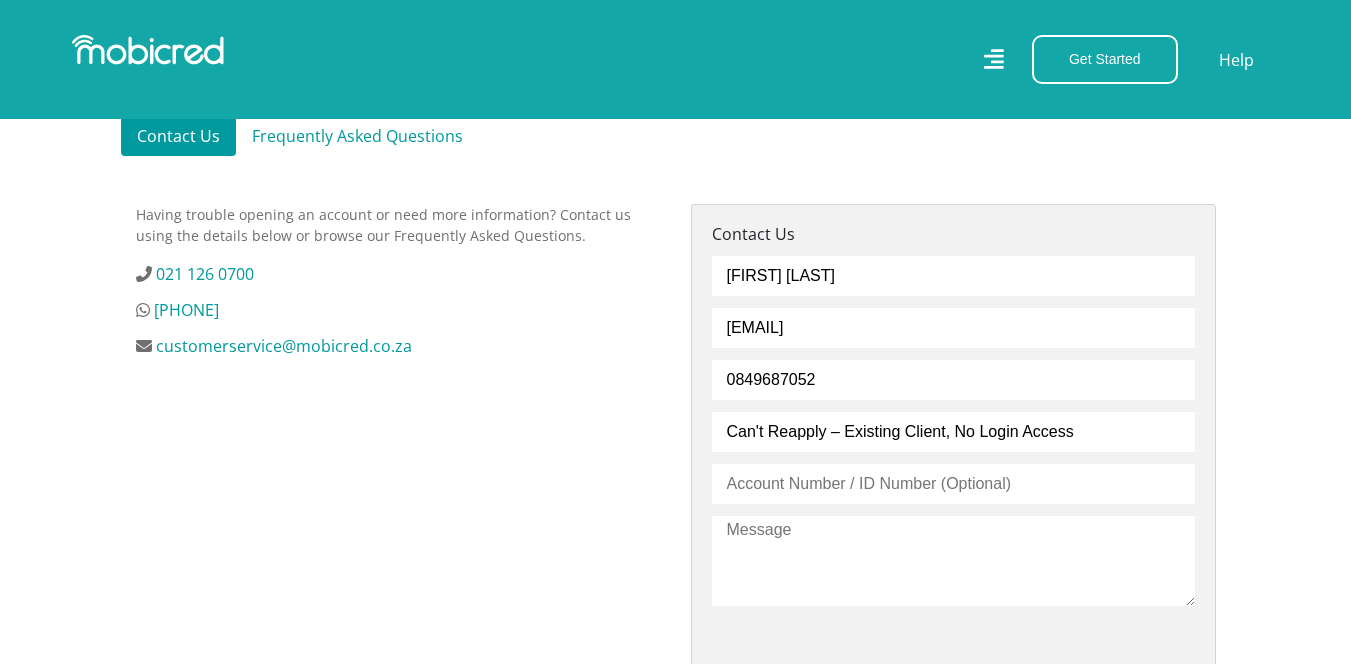 type on "Can't Reapply – Existing Client, No Login Access" 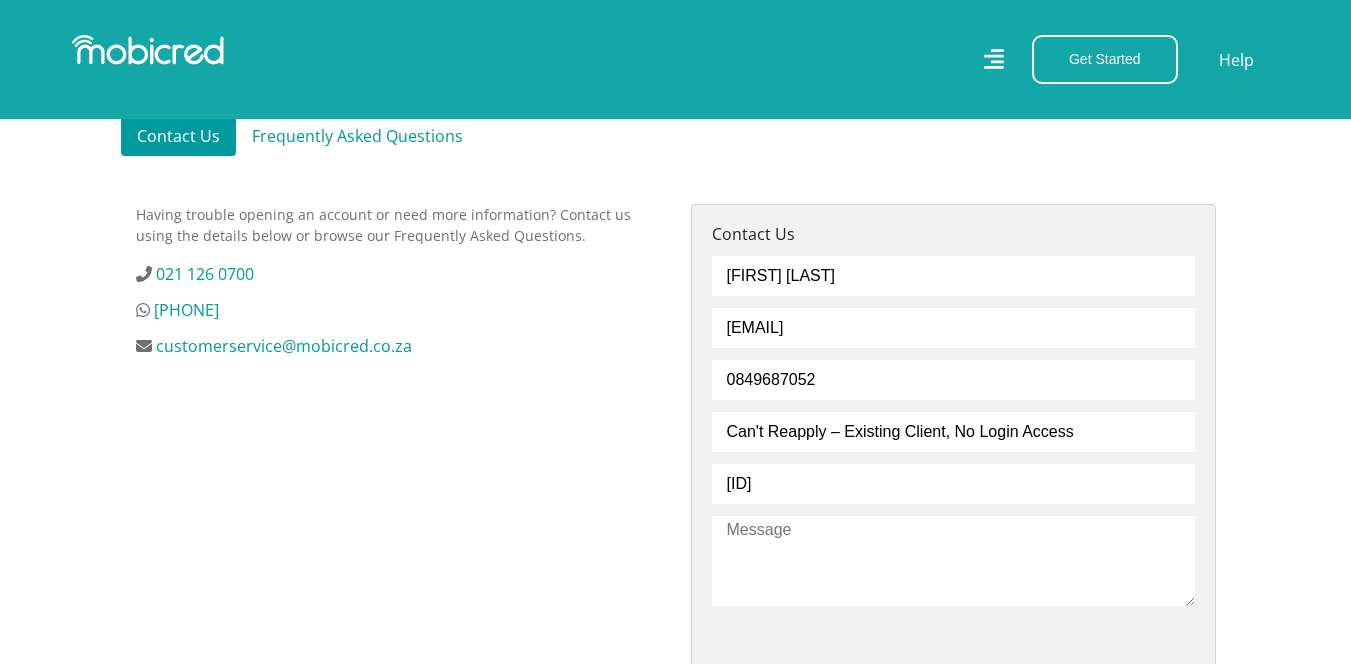 type on "0511206422087" 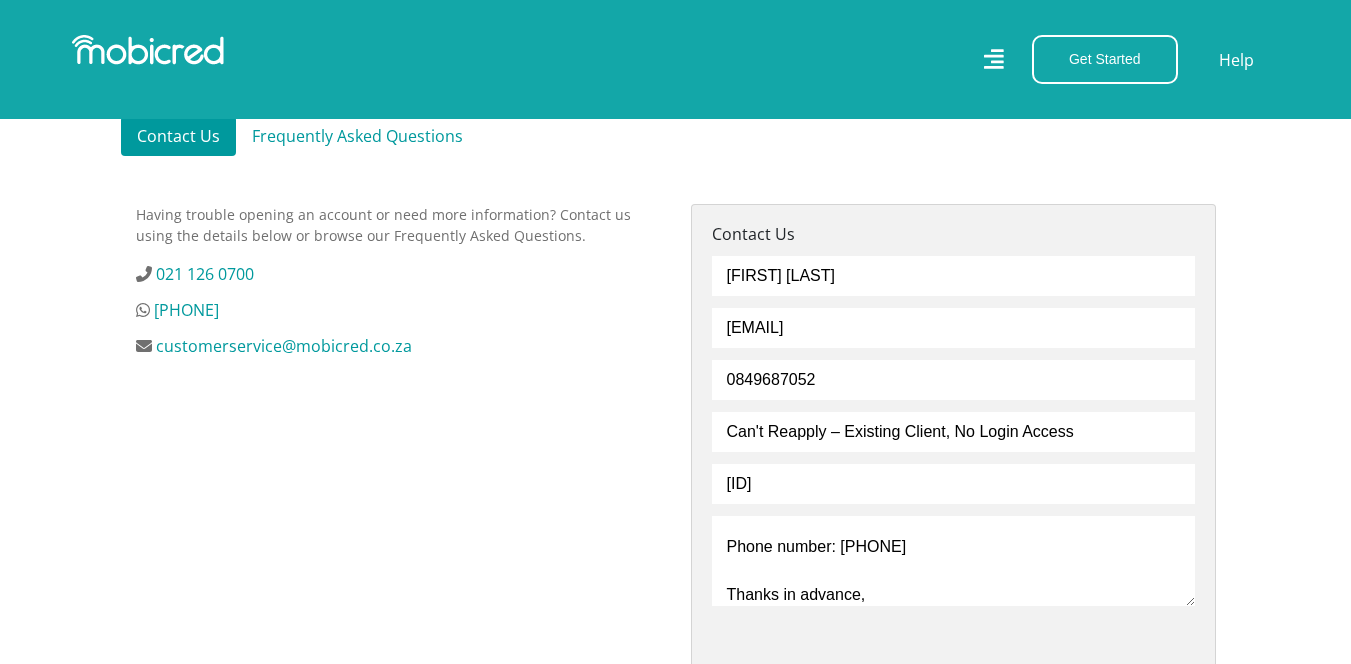 scroll, scrollTop: 442, scrollLeft: 0, axis: vertical 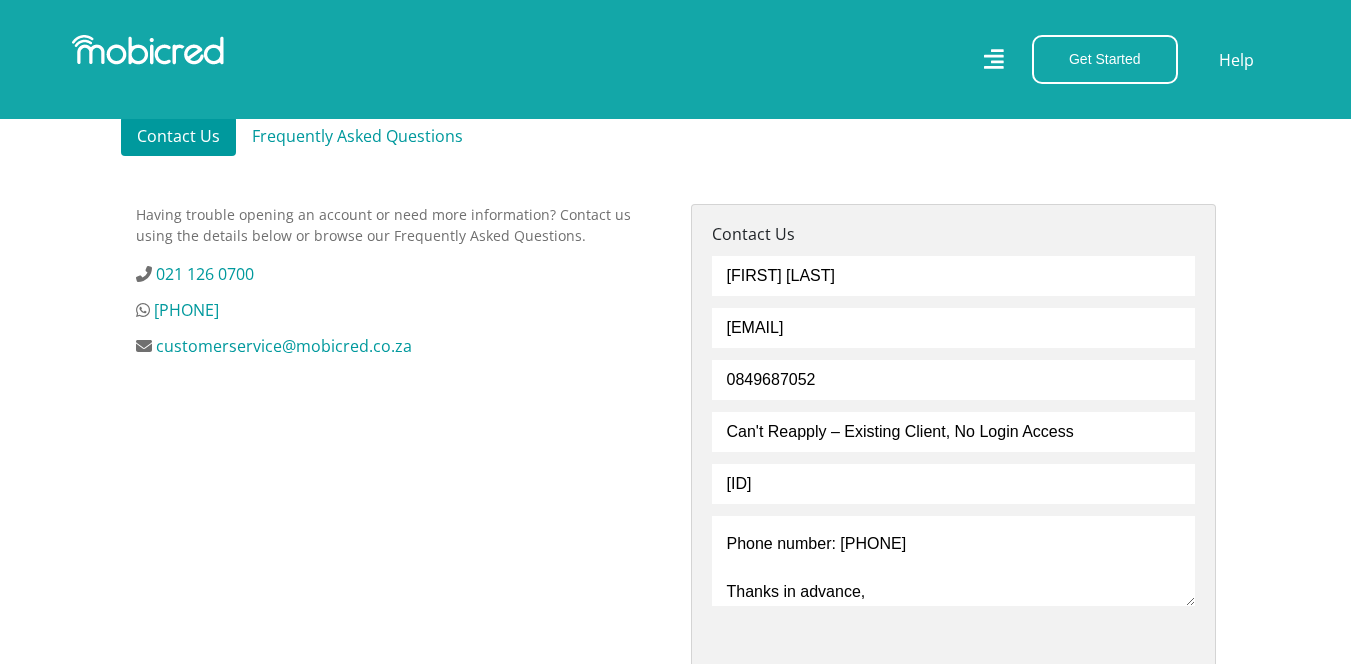 click on "Hi Mobicred Team,
I previously applied for an account, but the application was declined due to incorrect details. I’d now like to reapply with the correct information, but the system says “Client already exists.” When I try to log in or reset my password, I’m told there’s no user linked to my email address.
Can you please assist me in either resetting my application or creating an account linked to my ID so I can apply again?
Here are my details:
Full name: [Your Name]
ID number: [Your ID]
Email used during application: [Your Email]
Phone number: [Your Phone]
Thanks in advance," at bounding box center [953, 561] 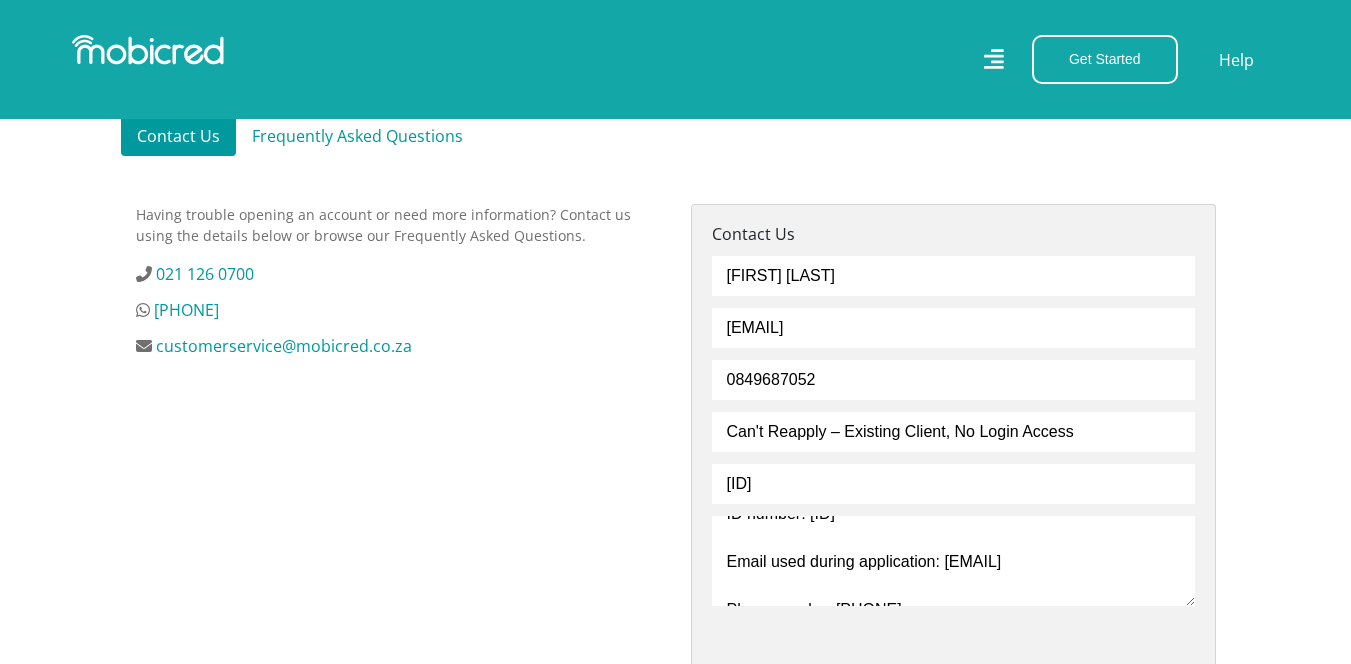 scroll, scrollTop: 342, scrollLeft: 0, axis: vertical 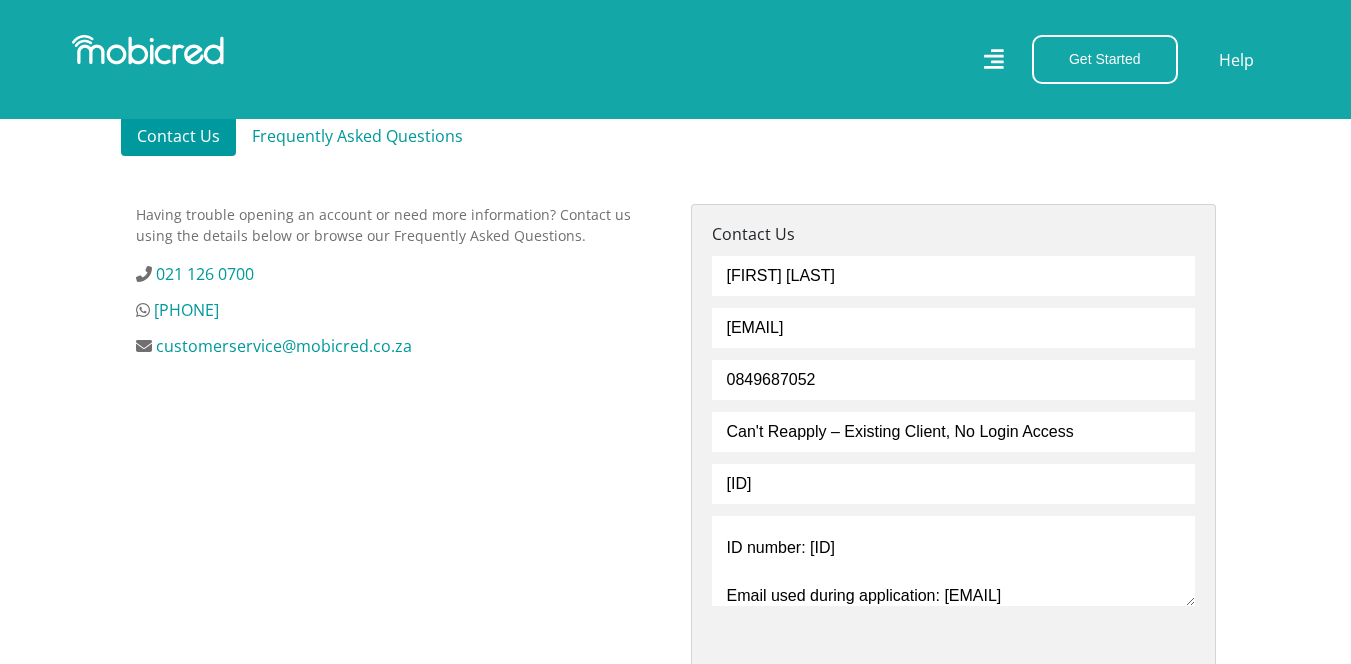 click on "Hi Mobicred Team,
I previously applied for an account, but the application was declined due to incorrect details. I’d now like to reapply with the correct information, but the system says “Client already exists.” When I try to log in or reset my password, I’m told there’s no user linked to my email address.
Can you please assist me in either resetting my application or creating an account linked to my ID so I can apply again?
Here are my details:
Full name: [Your Name]
ID number: [Your ID]
Email used during application: [Your Email]
Phone number:0849687052
Thanks in advance," at bounding box center (953, 561) 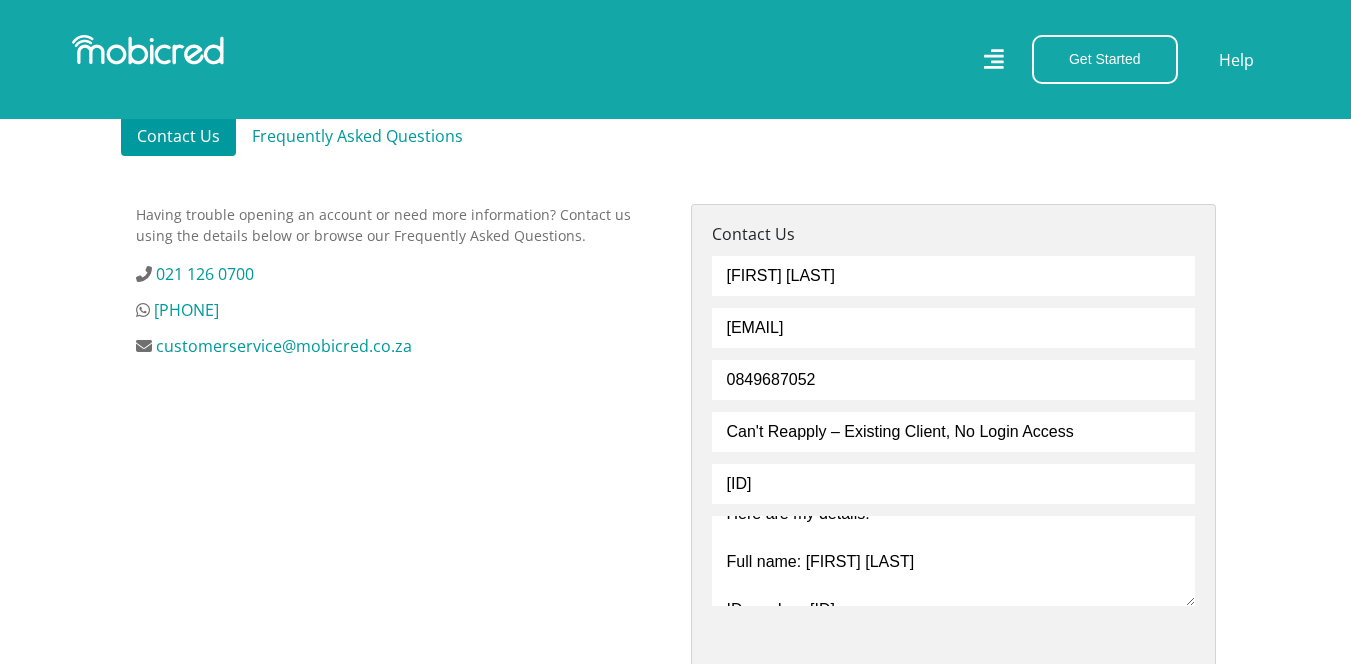 scroll, scrollTop: 262, scrollLeft: 0, axis: vertical 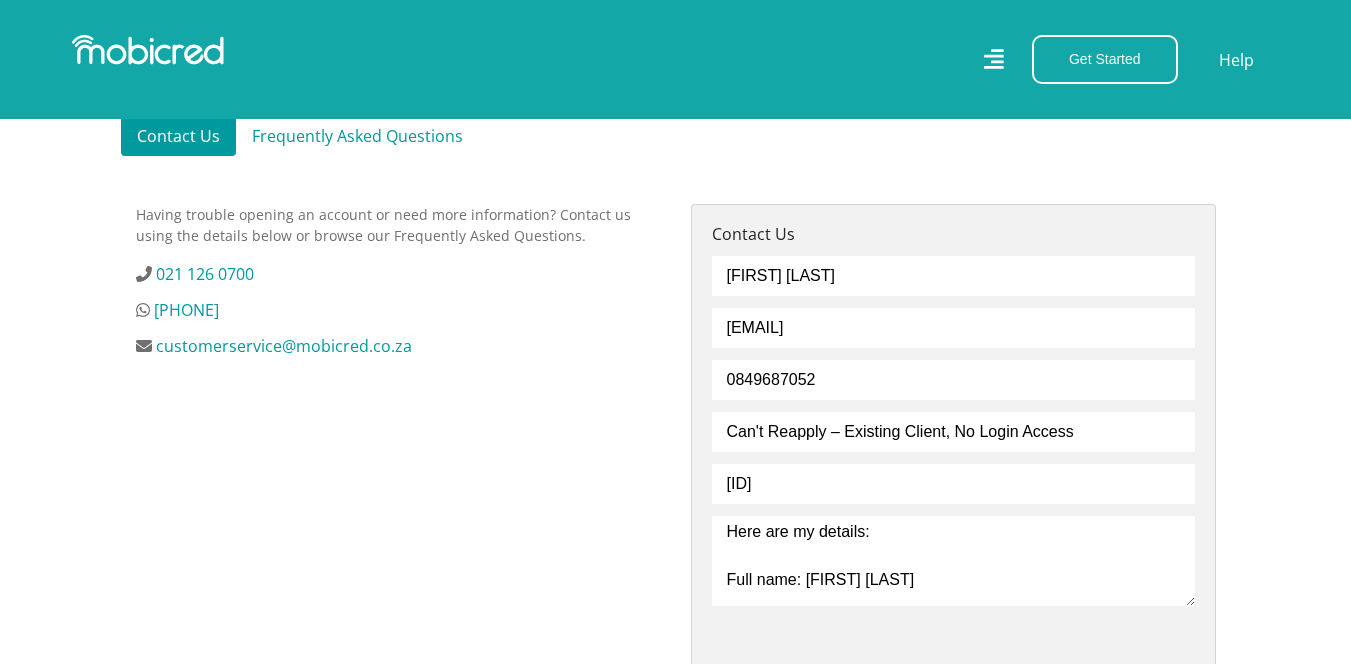 click on "Hi Mobicred Team,
I previously applied for an account, but the application was declined due to incorrect details. I’d now like to reapply with the correct information, but the system says “Client already exists.” When I try to log in or reset my password, I’m told there’s no user linked to my email address.
Can you please assist me in either resetting my application or creating an account linked to my ID so I can apply again?
Here are my details:
Full name: [Your Name]
ID number: 0511206422087
Email used during application: [Your Email]
Phone number:0849687052
Thanks in advance," at bounding box center (953, 561) 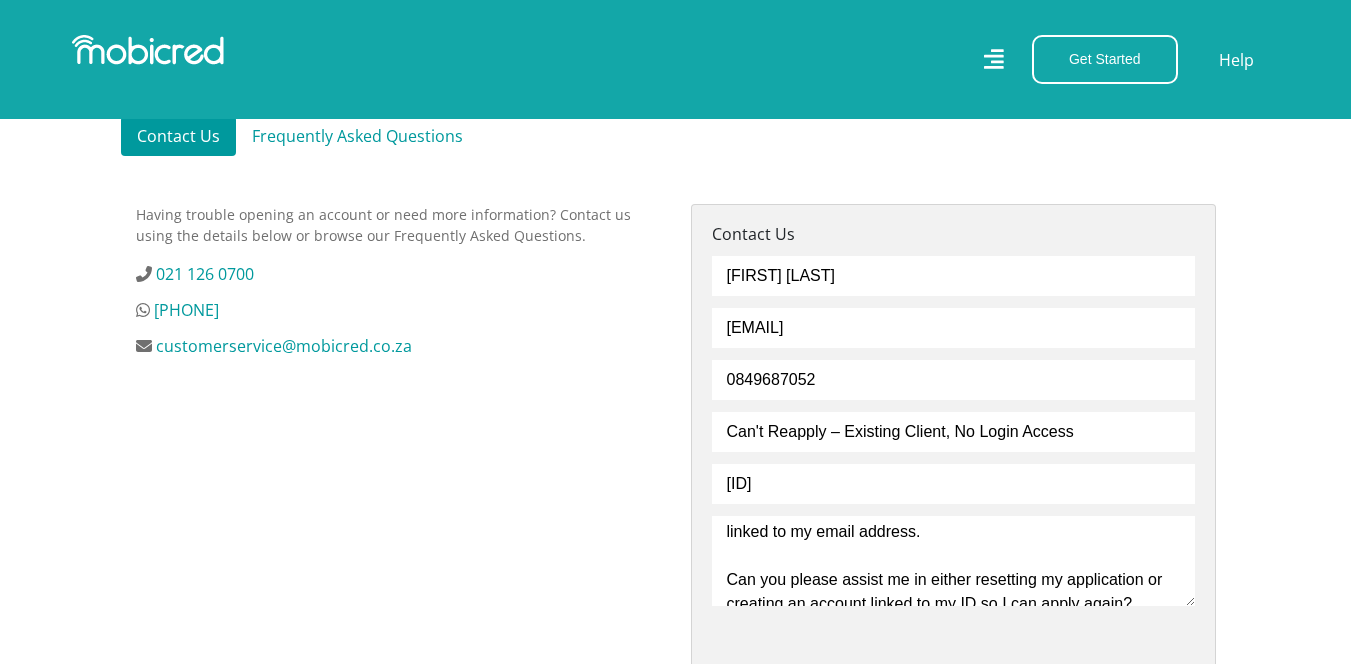 scroll, scrollTop: 0, scrollLeft: 0, axis: both 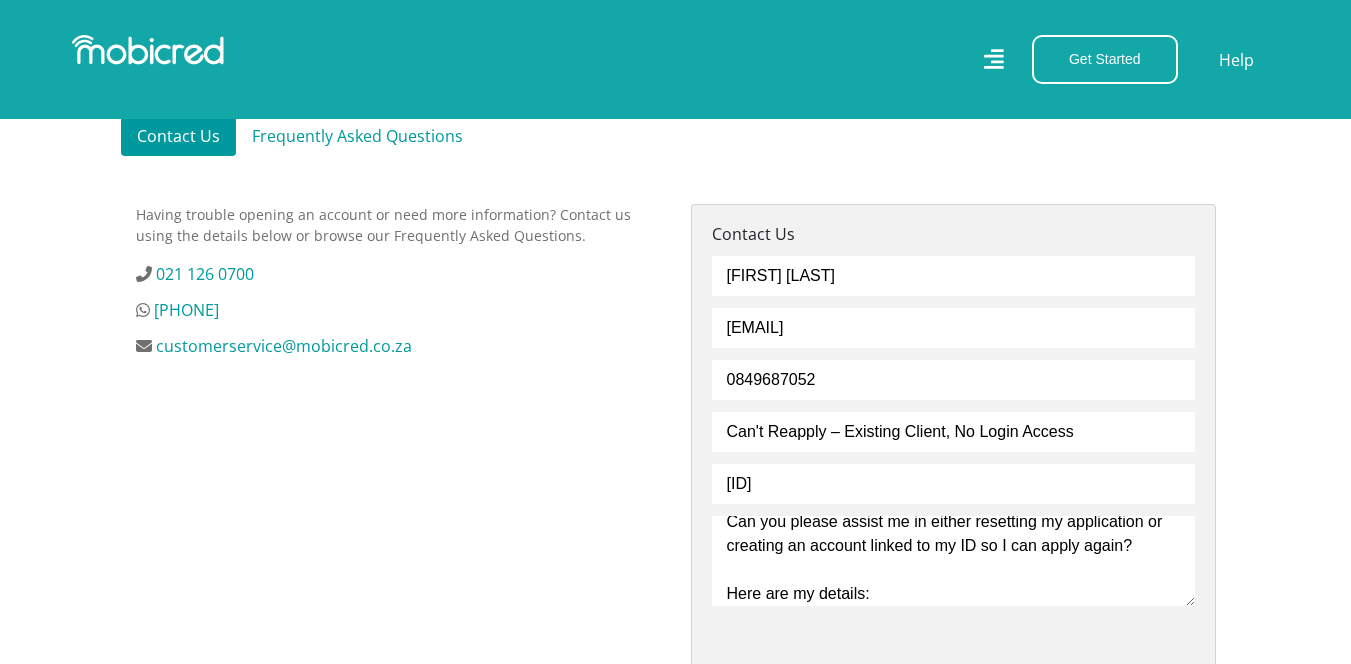 type on "Hi Mobicred Team,
I previously applied for an account, but the application was declined due to incorrect details. I’d now like to reapply with the correct information, but the system says “Client already exists.” When I try to log in or reset my password, I’m told there’s no user linked to my email address.
Can you please assist me in either resetting my application or creating an account linked to my ID so I can apply again?
Here are my details:
Full name: Nhlanhla Mthembu
ID number: 0511206422087
Email used during application: [Your Email]
Phone number:0849687052
Thanks in advance," 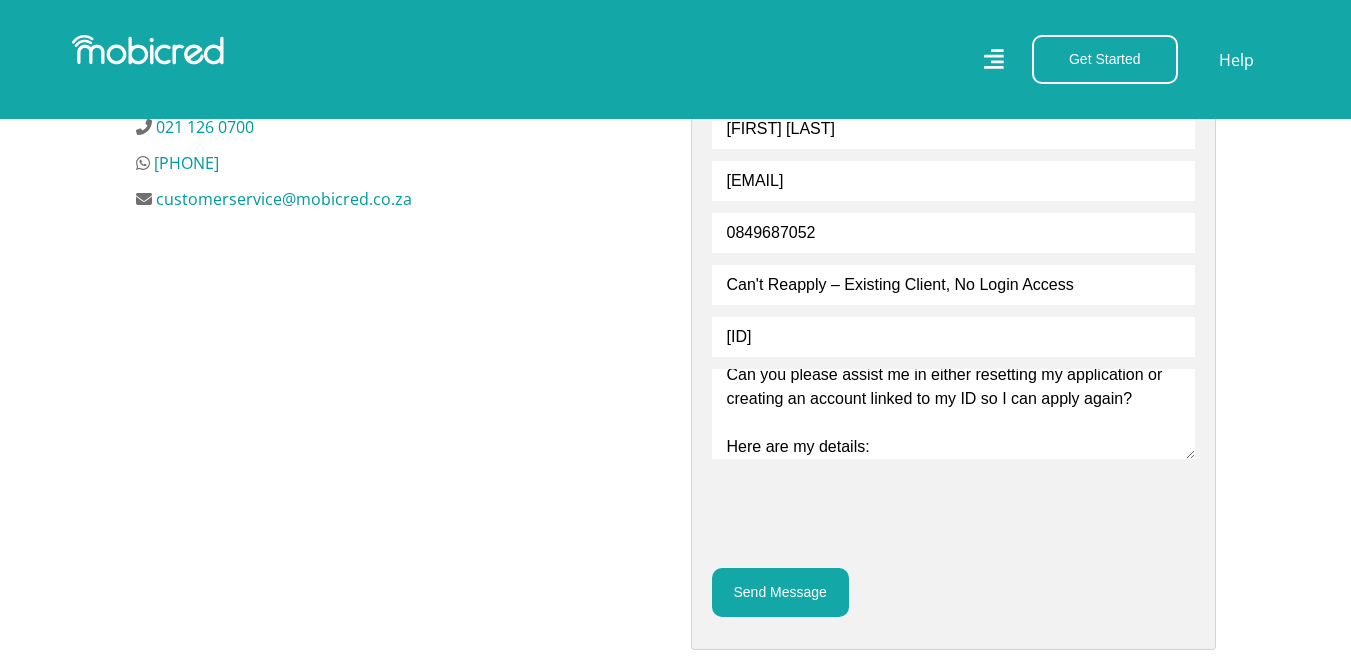 scroll, scrollTop: 757, scrollLeft: 0, axis: vertical 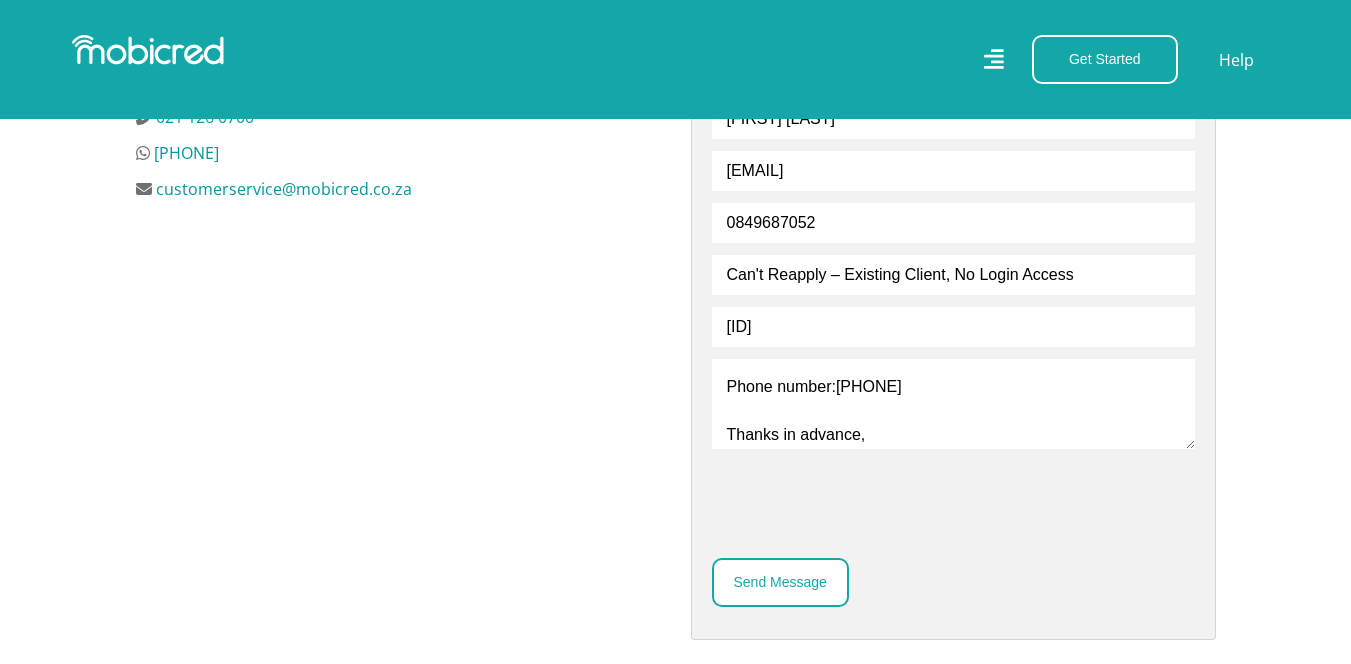 click on "Send Message" at bounding box center (780, 582) 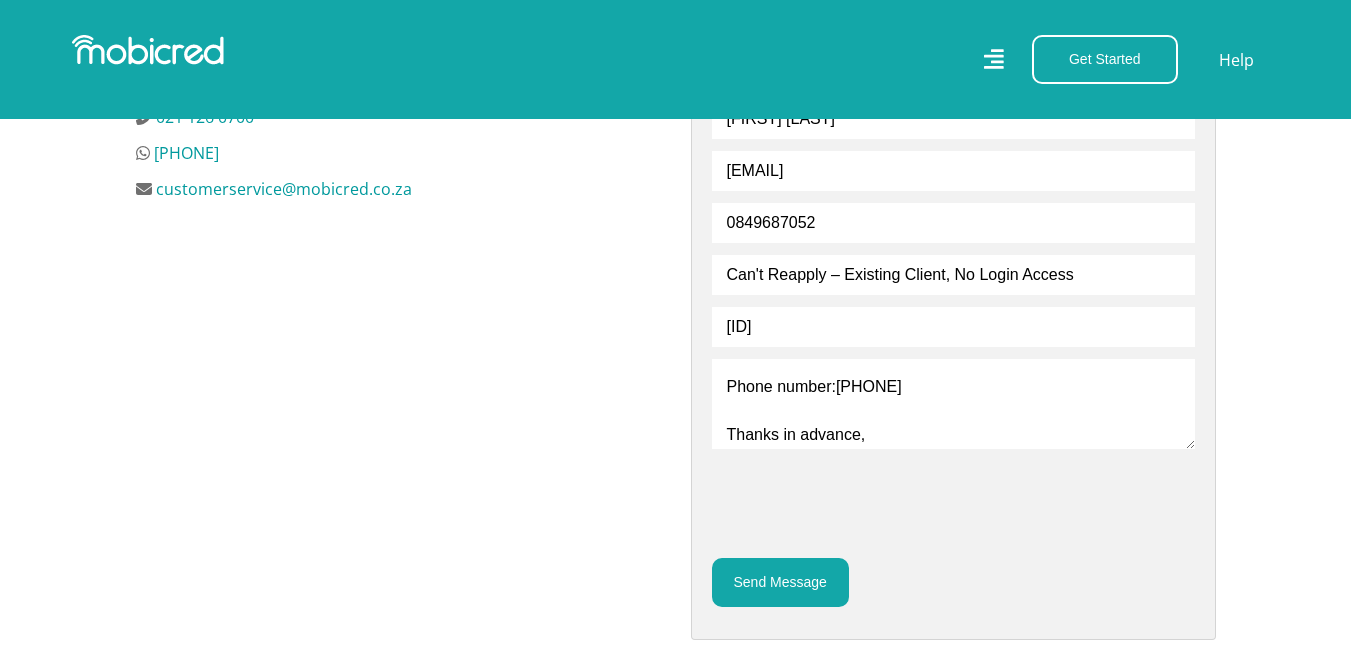 scroll, scrollTop: 0, scrollLeft: 0, axis: both 